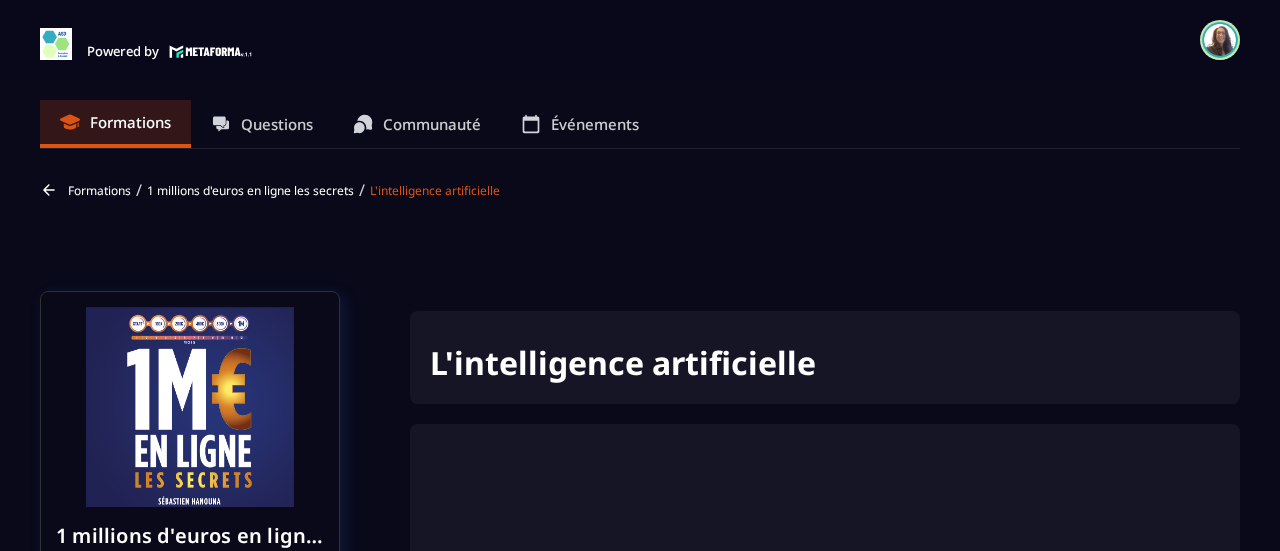 scroll, scrollTop: 0, scrollLeft: 0, axis: both 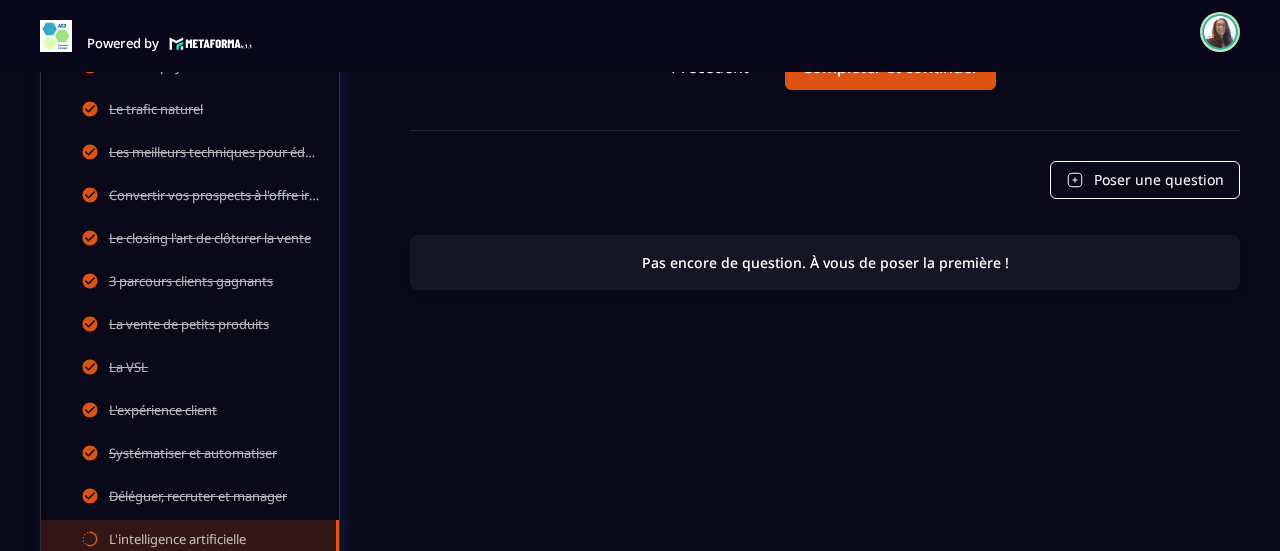 click on "Powered by [PERSON_NAME] [EMAIL_ADDRESS][DOMAIN_NAME] Formations Questions Communauté Événements Français Déconnexion Fermer" at bounding box center (640, 32) 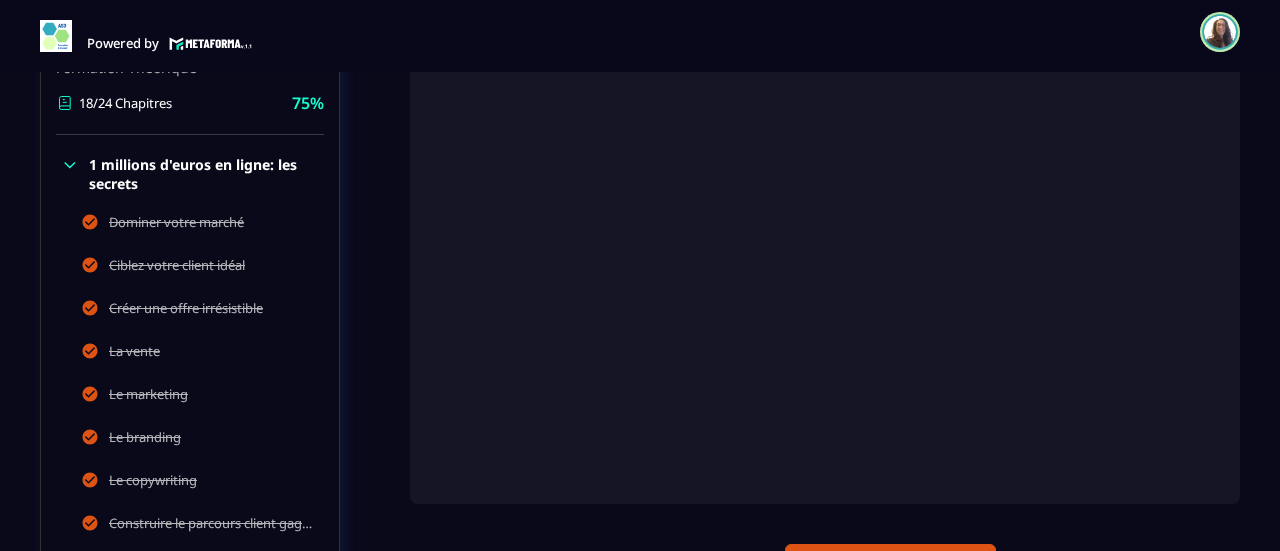 scroll, scrollTop: 694, scrollLeft: 0, axis: vertical 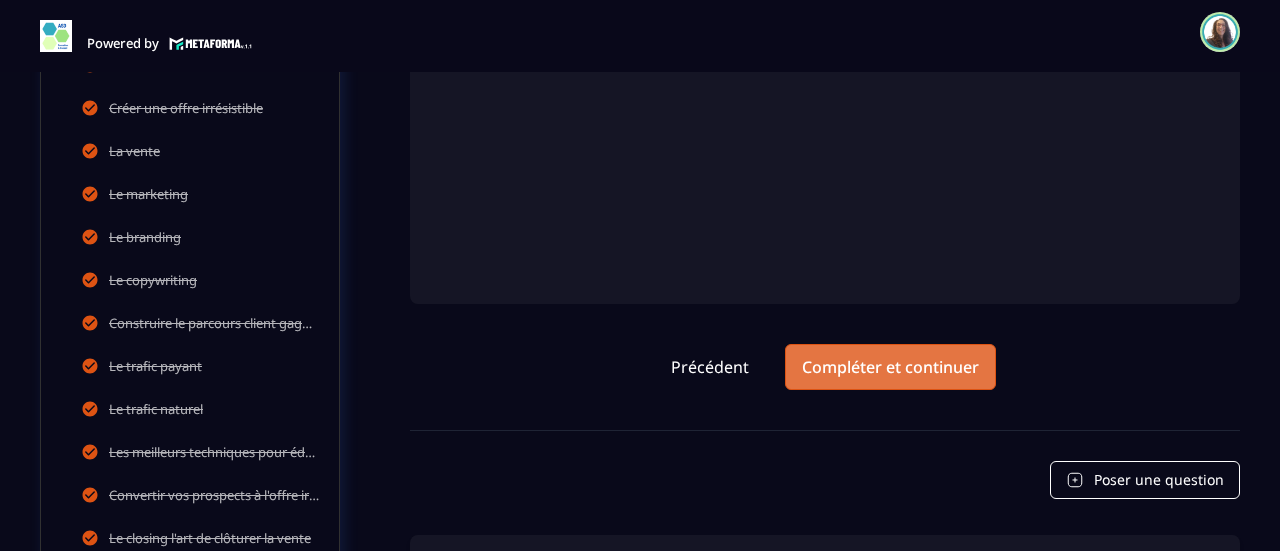 click on "Compléter et continuer" at bounding box center [890, 367] 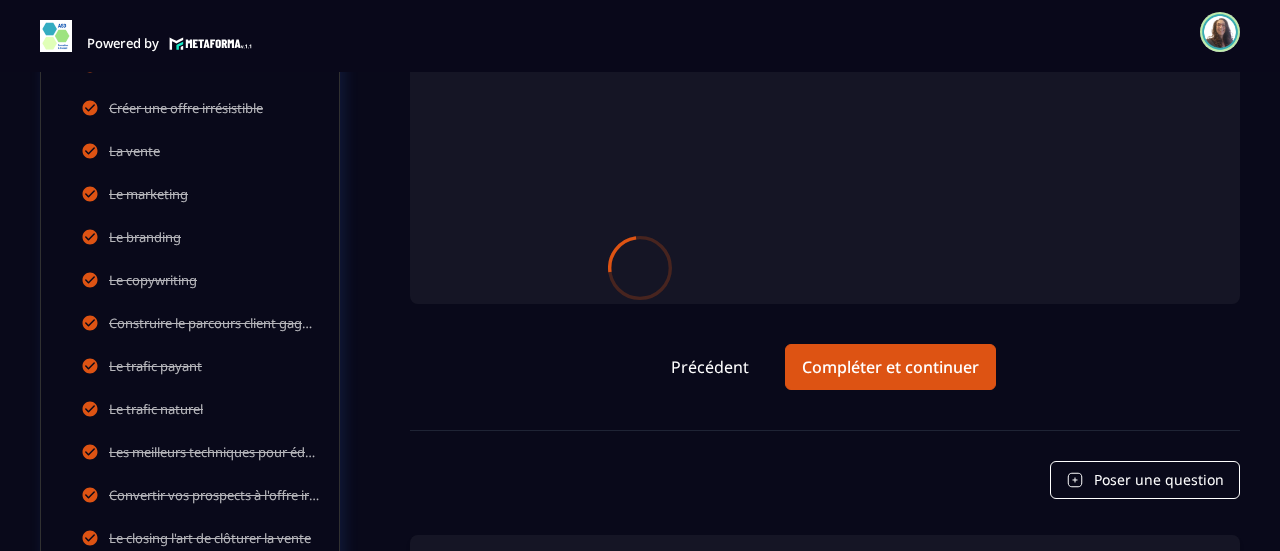 scroll, scrollTop: 0, scrollLeft: 0, axis: both 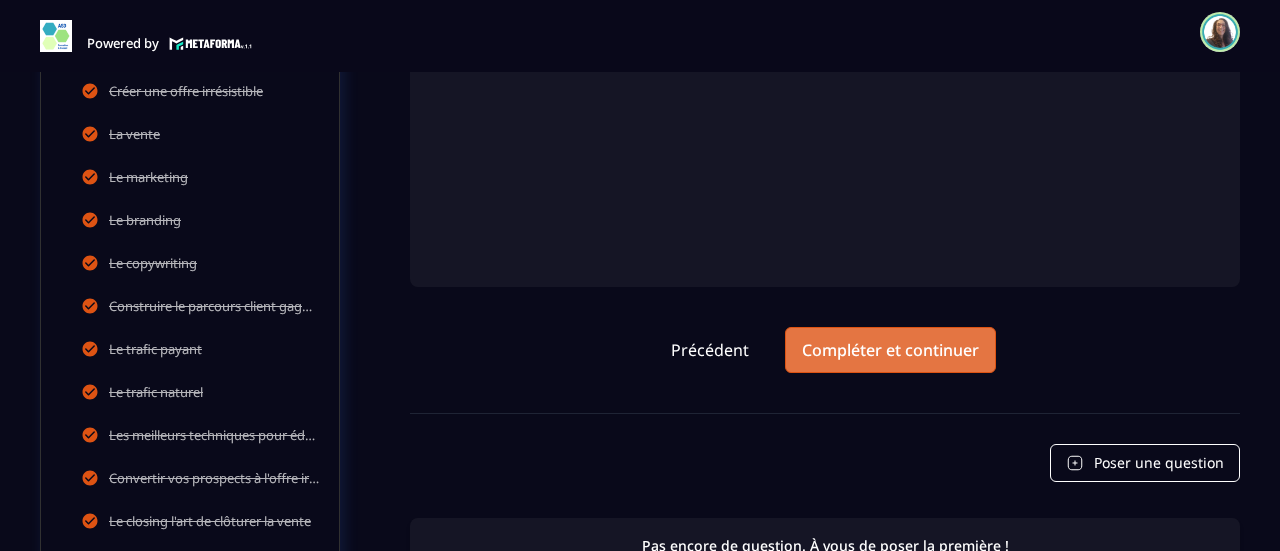 click on "Compléter et continuer" at bounding box center (890, 350) 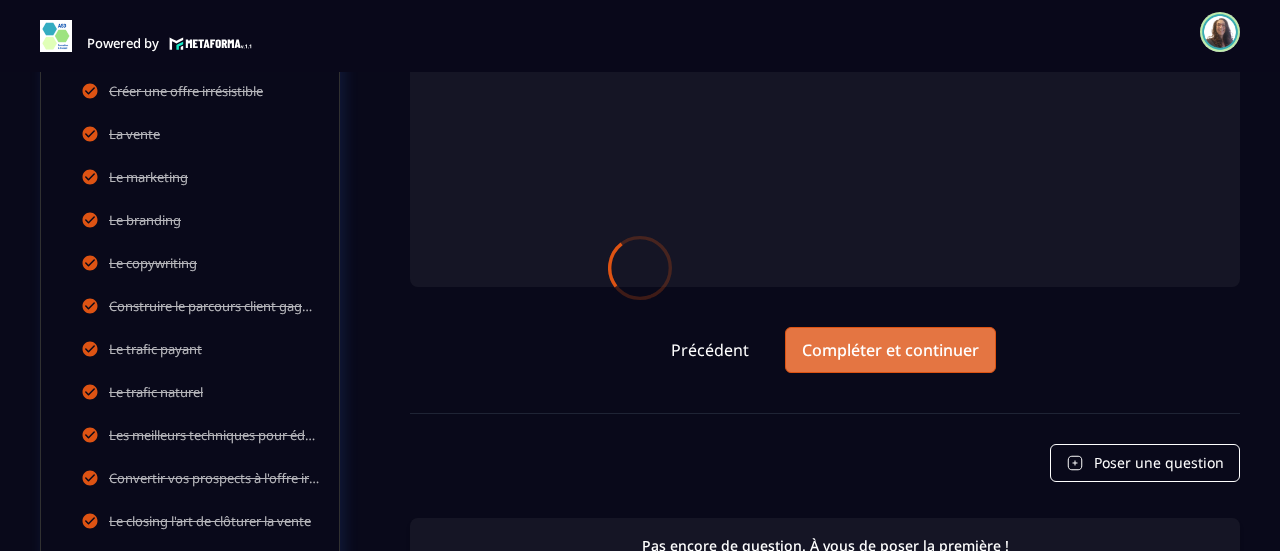 scroll, scrollTop: 0, scrollLeft: 0, axis: both 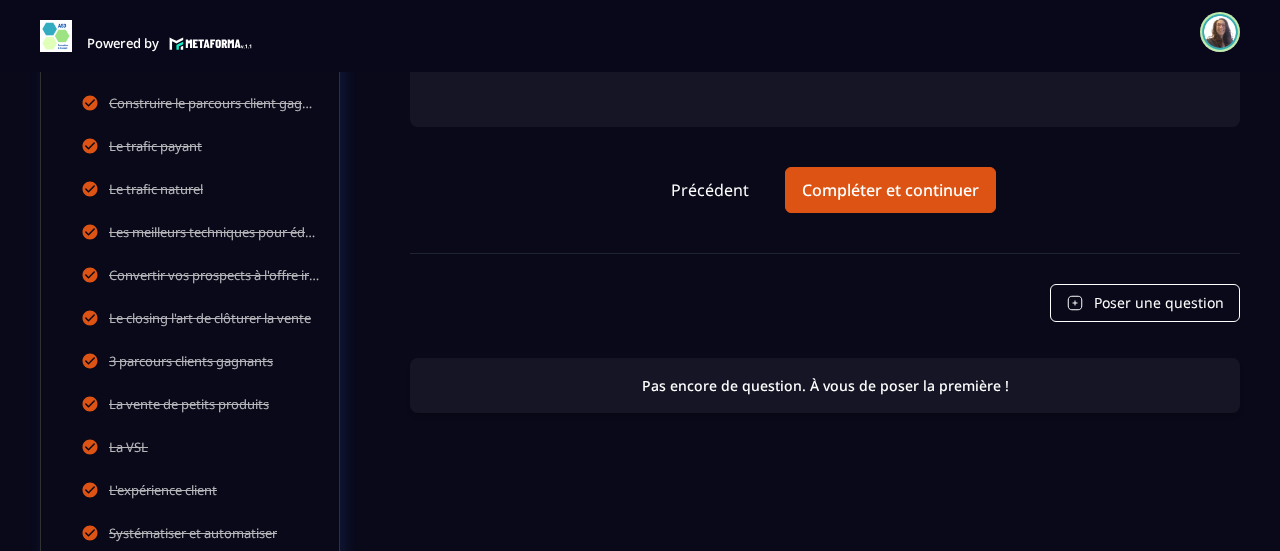 click on "Développez l'état d'esprit d'une machine de guerre Précédent Compléter et continuer" at bounding box center (825, -179) 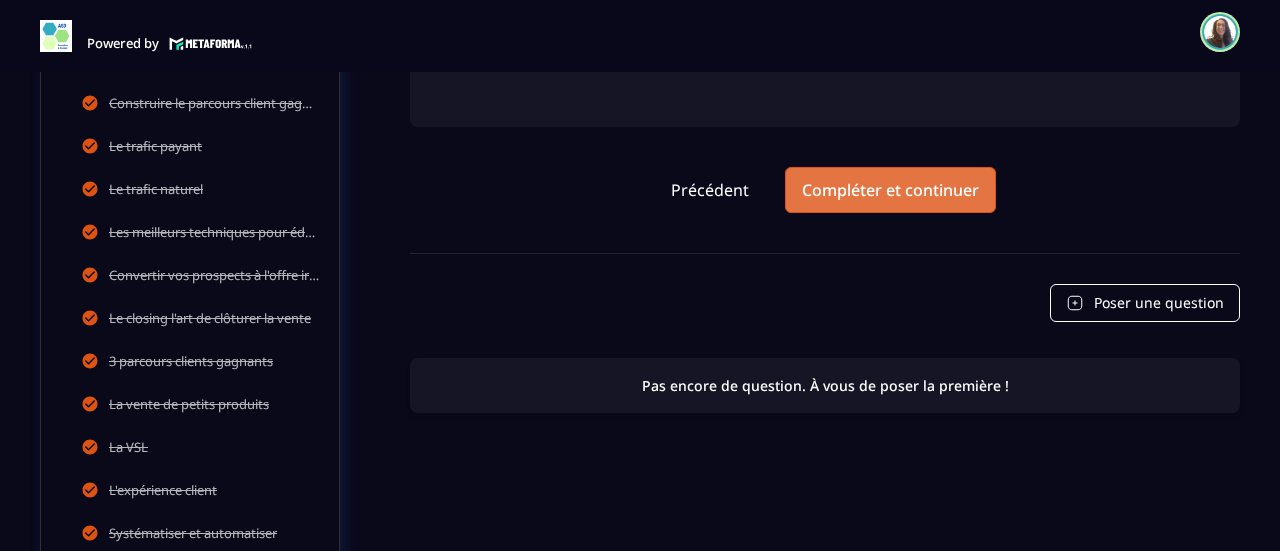 click on "Compléter et continuer" at bounding box center (890, 190) 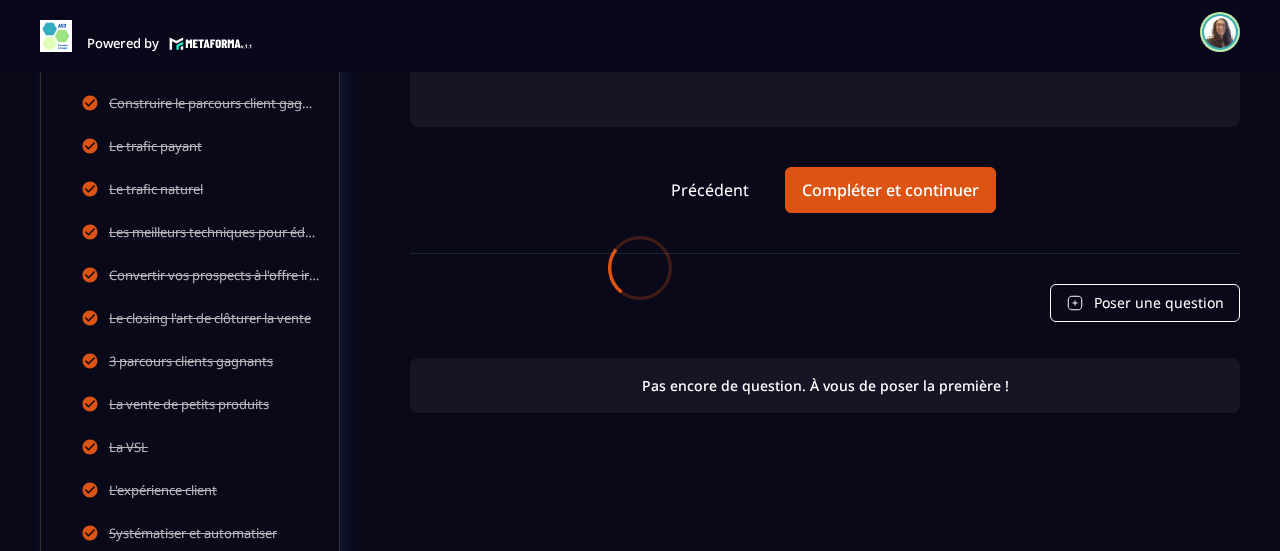 scroll, scrollTop: 0, scrollLeft: 0, axis: both 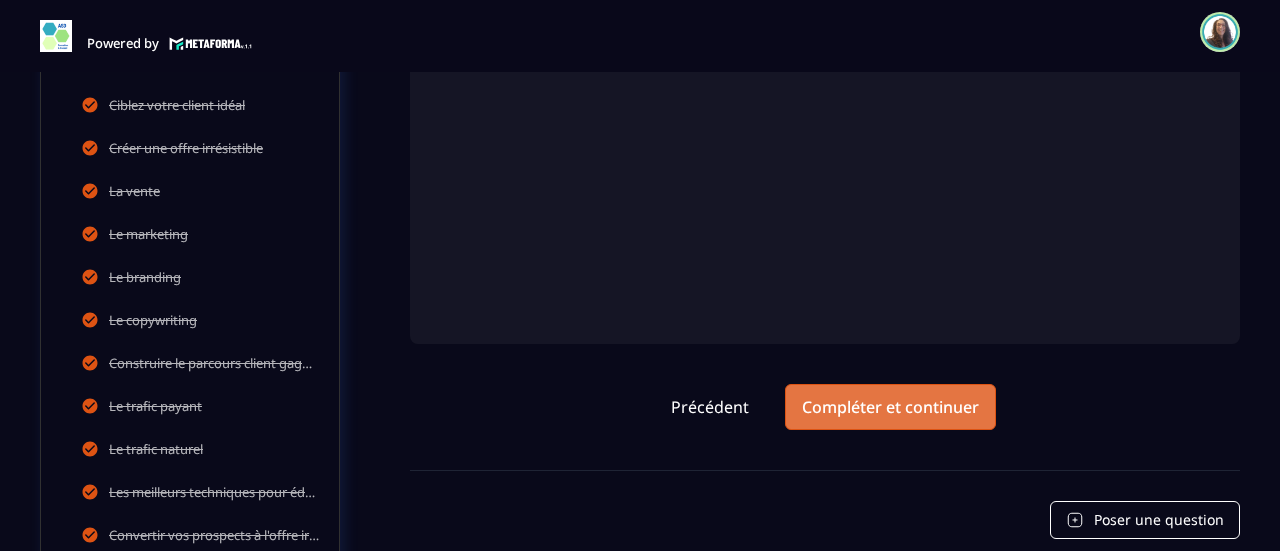 click on "Compléter et continuer" at bounding box center [890, 407] 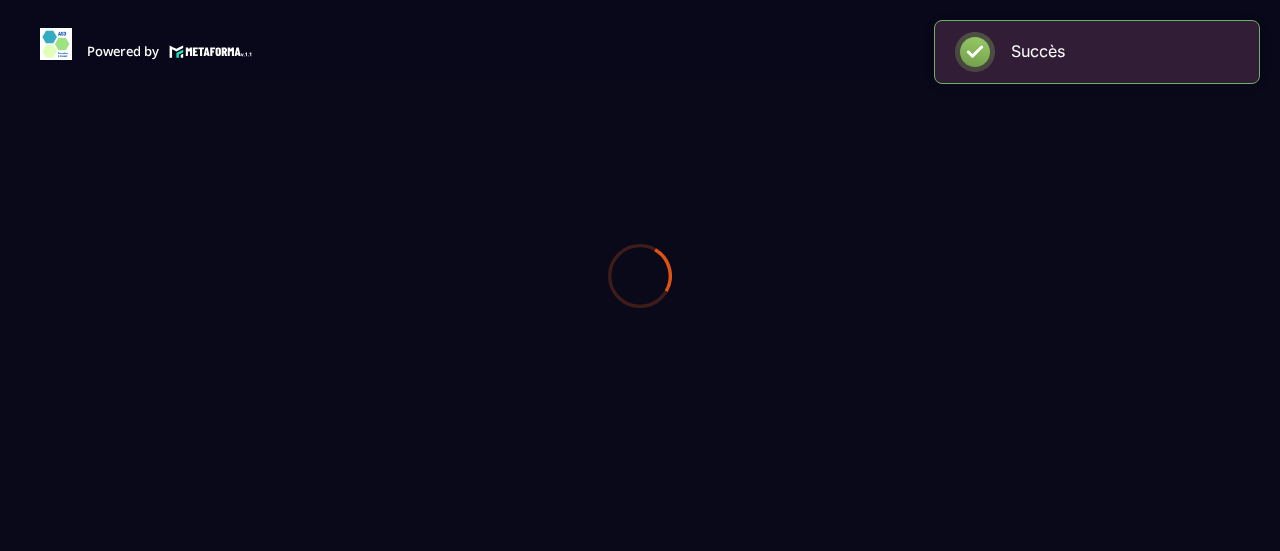scroll, scrollTop: 0, scrollLeft: 0, axis: both 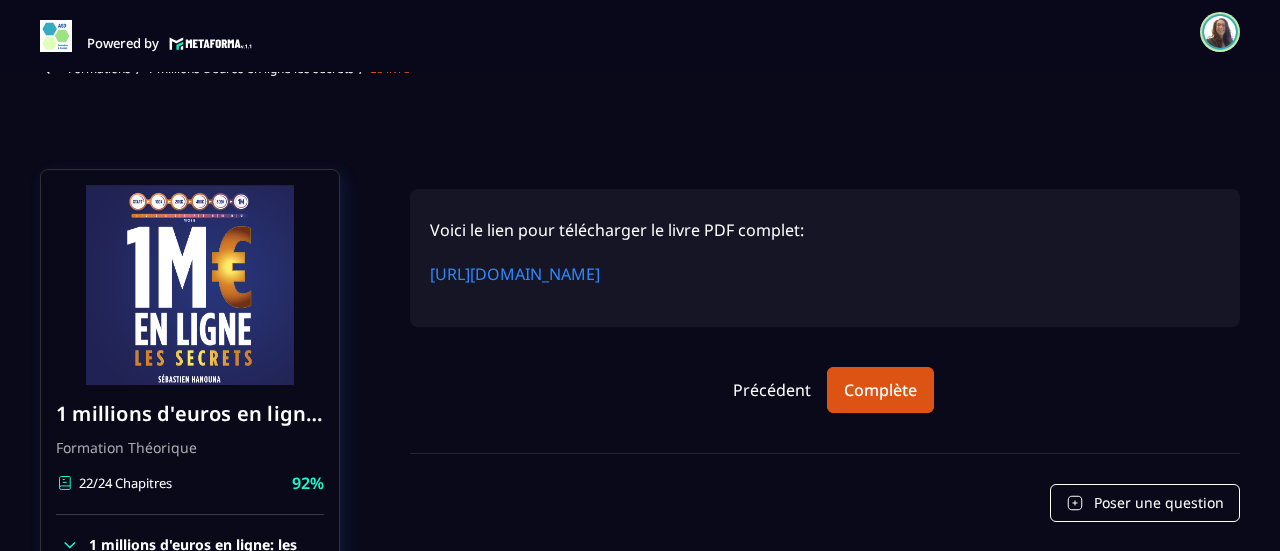 click on "https://drive.google.com/file/d/1dcyZL14s0O_71z9GzH4Mon9EJeGZRvVV/view?usp=sharing" at bounding box center (515, 274) 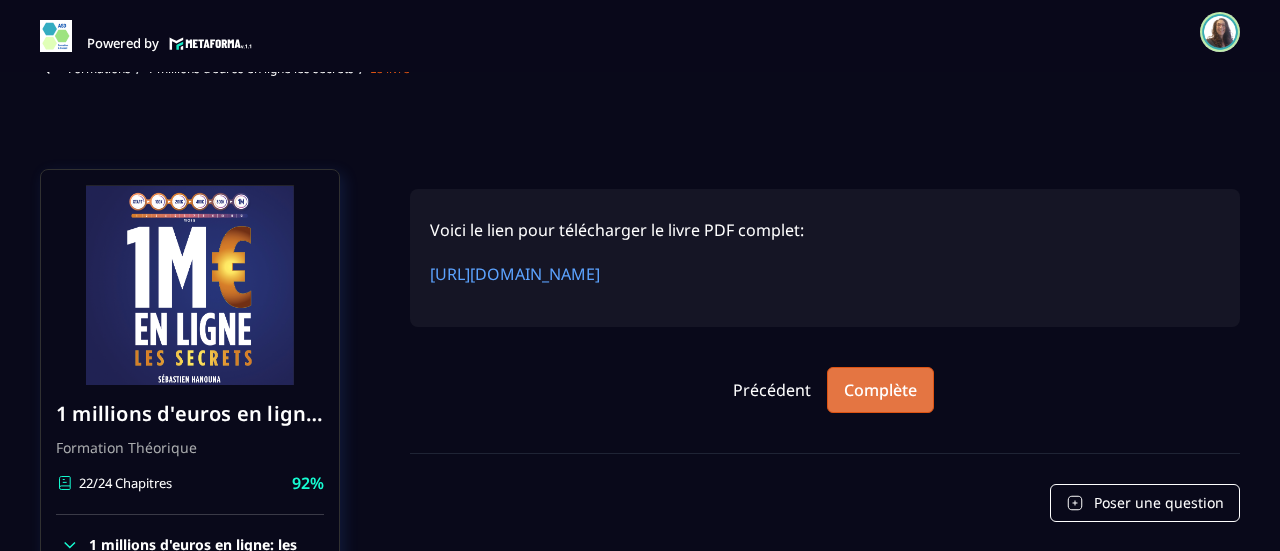 click on "Complète" at bounding box center [880, 390] 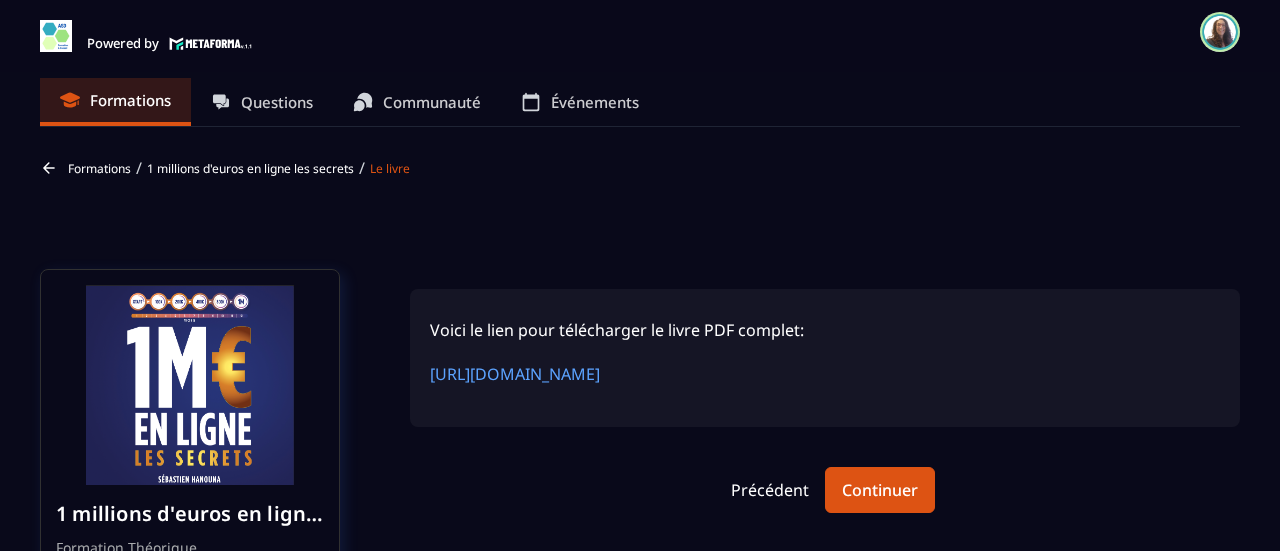 scroll, scrollTop: 0, scrollLeft: 0, axis: both 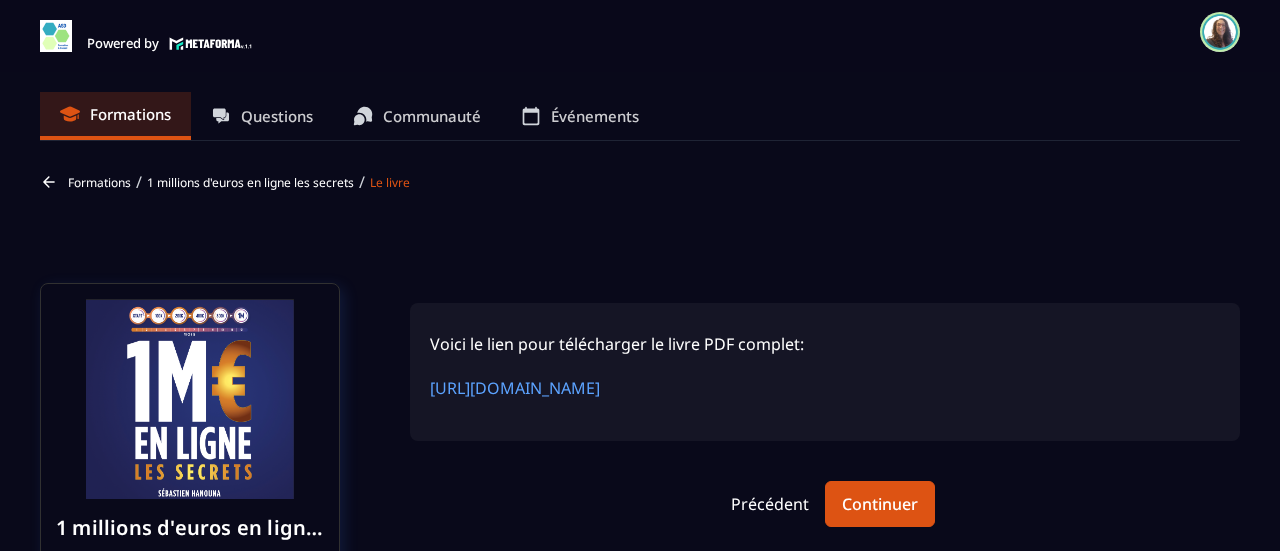 click on "Formations" at bounding box center (99, 182) 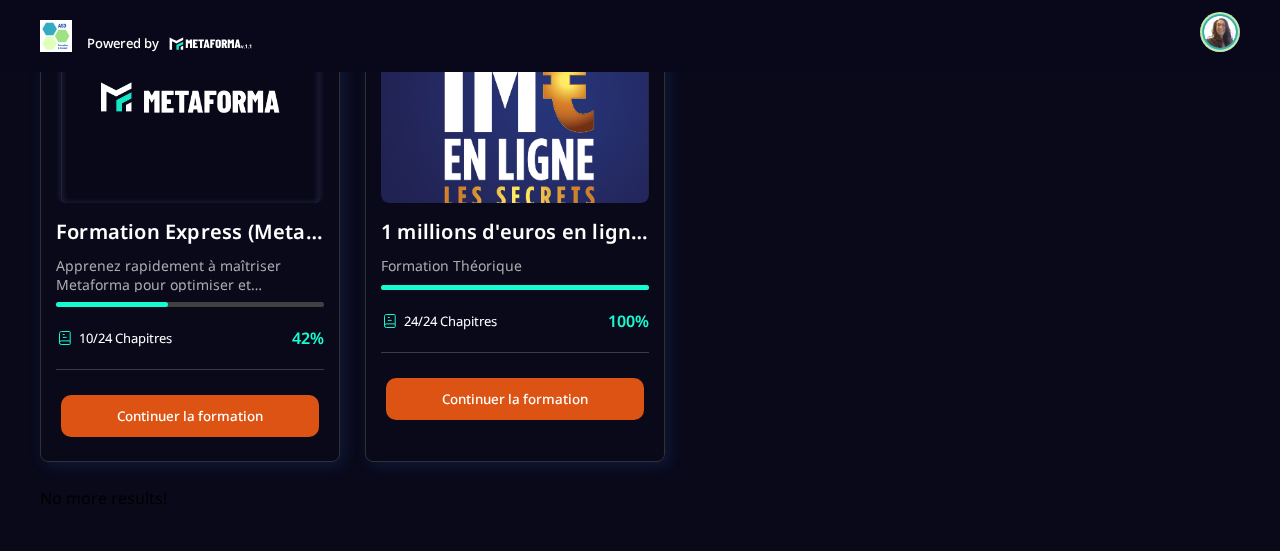 scroll, scrollTop: 753, scrollLeft: 0, axis: vertical 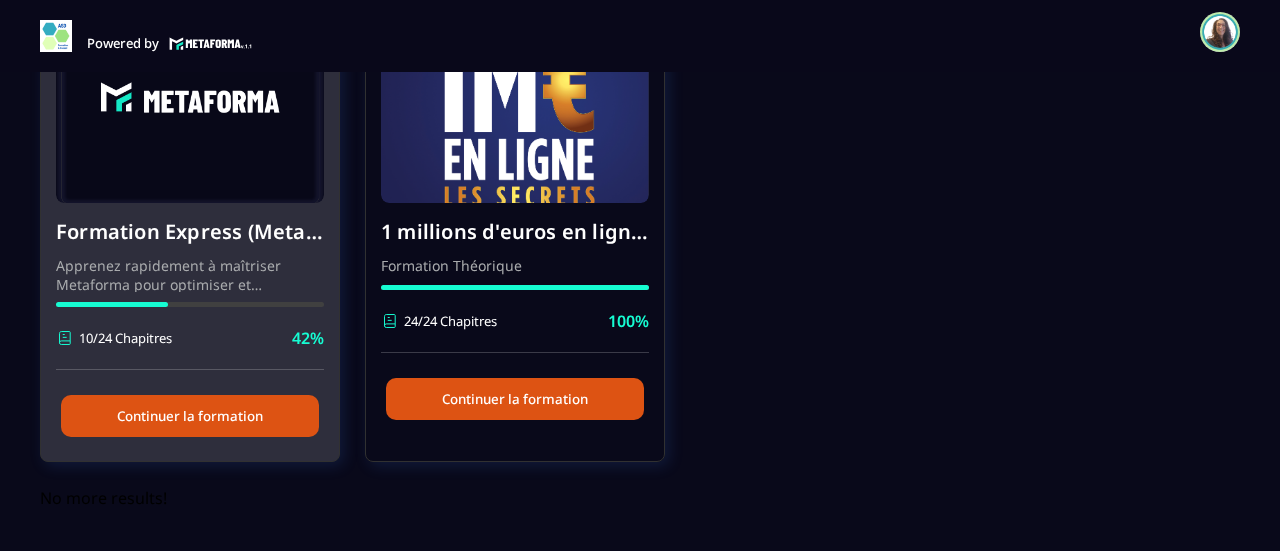 click at bounding box center (190, 103) 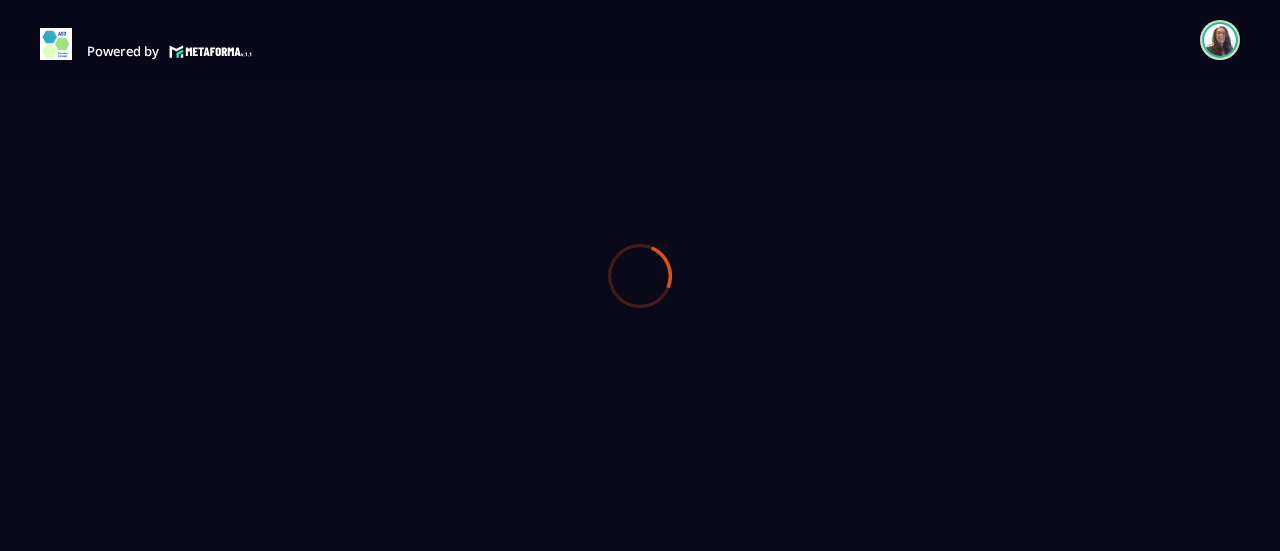 scroll, scrollTop: 0, scrollLeft: 0, axis: both 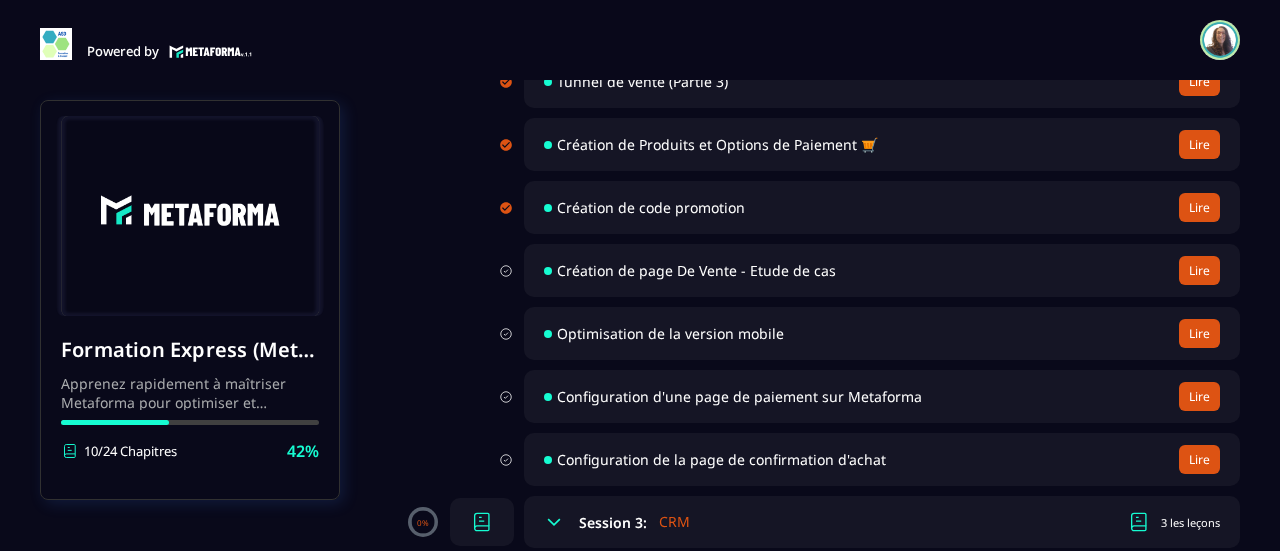 click on "Création de page De Vente - Etude de cas" at bounding box center [696, 270] 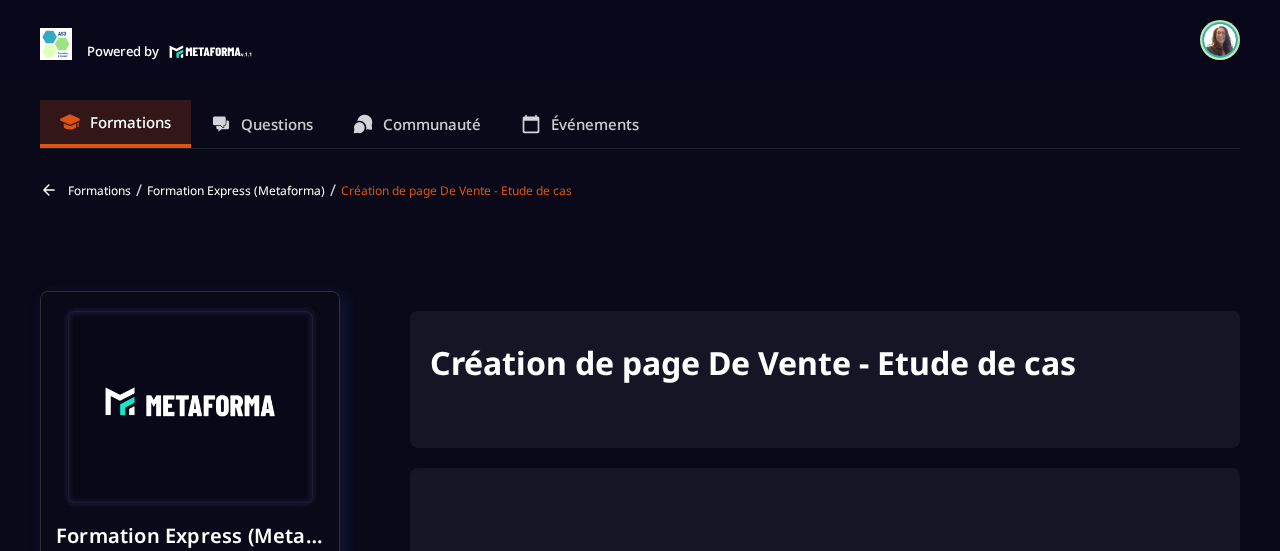 scroll, scrollTop: 68, scrollLeft: 0, axis: vertical 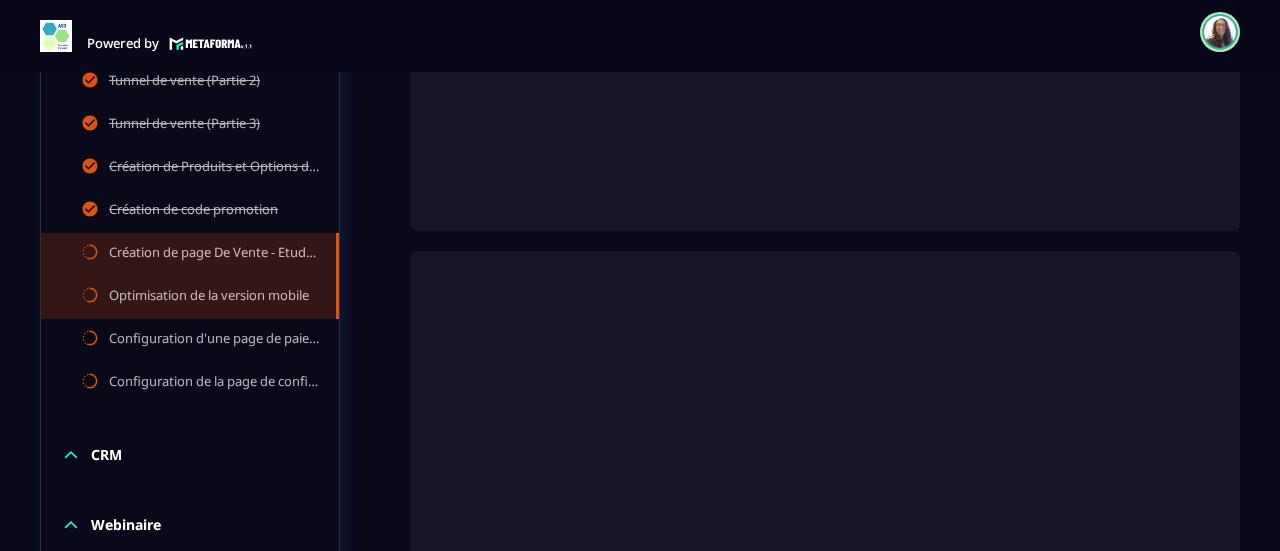 click on "Optimisation de la version mobile" at bounding box center [209, 297] 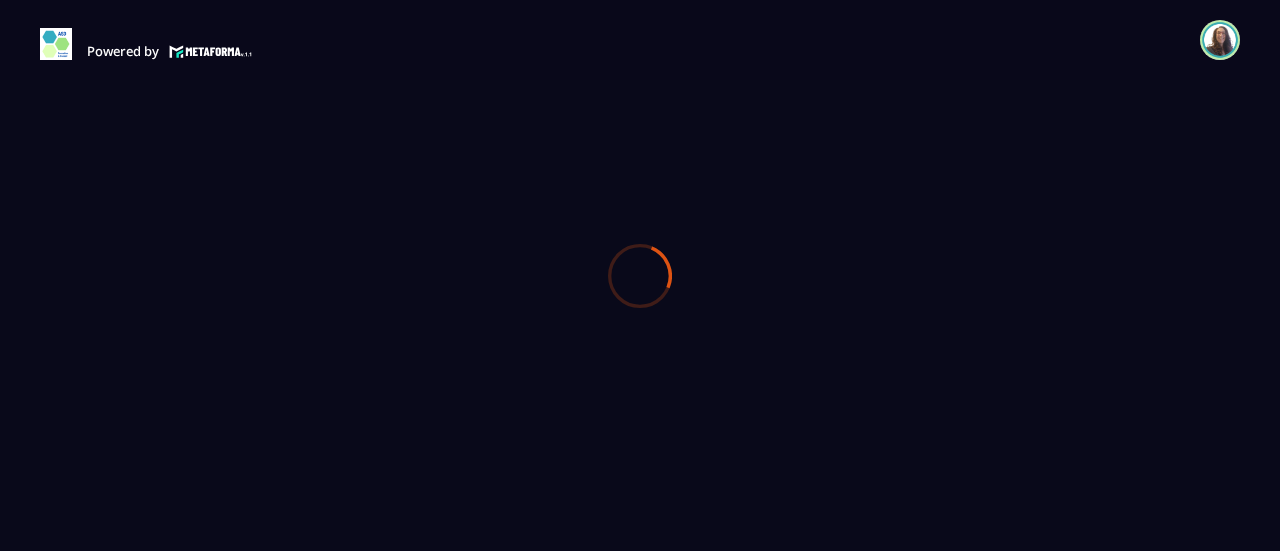 scroll, scrollTop: 0, scrollLeft: 0, axis: both 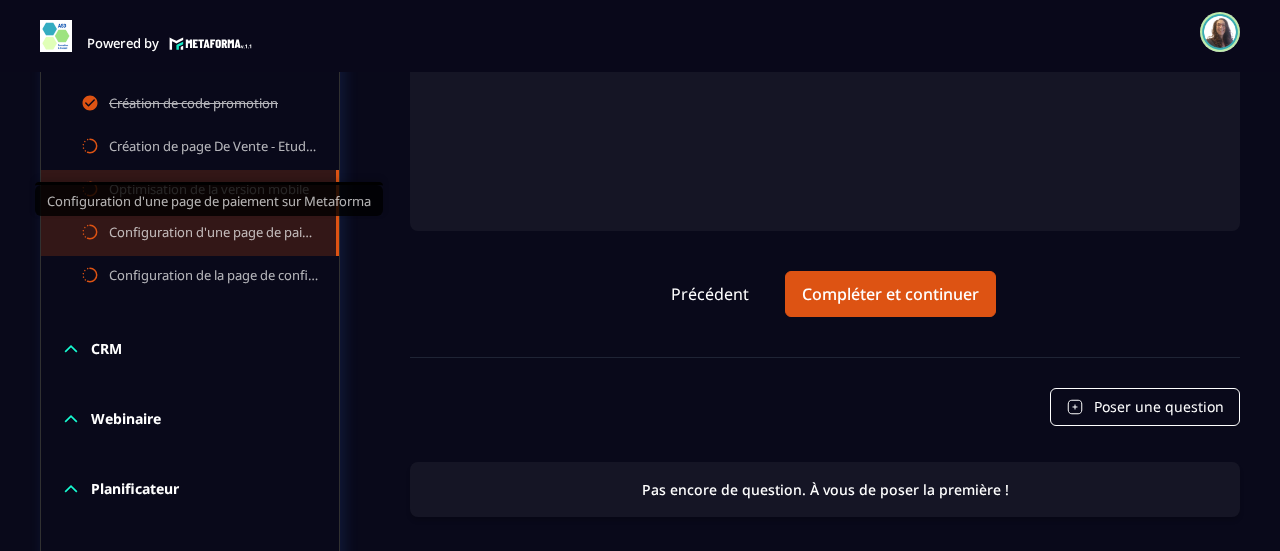 click on "Configuration d'une page de paiement sur Metaforma" at bounding box center [212, 234] 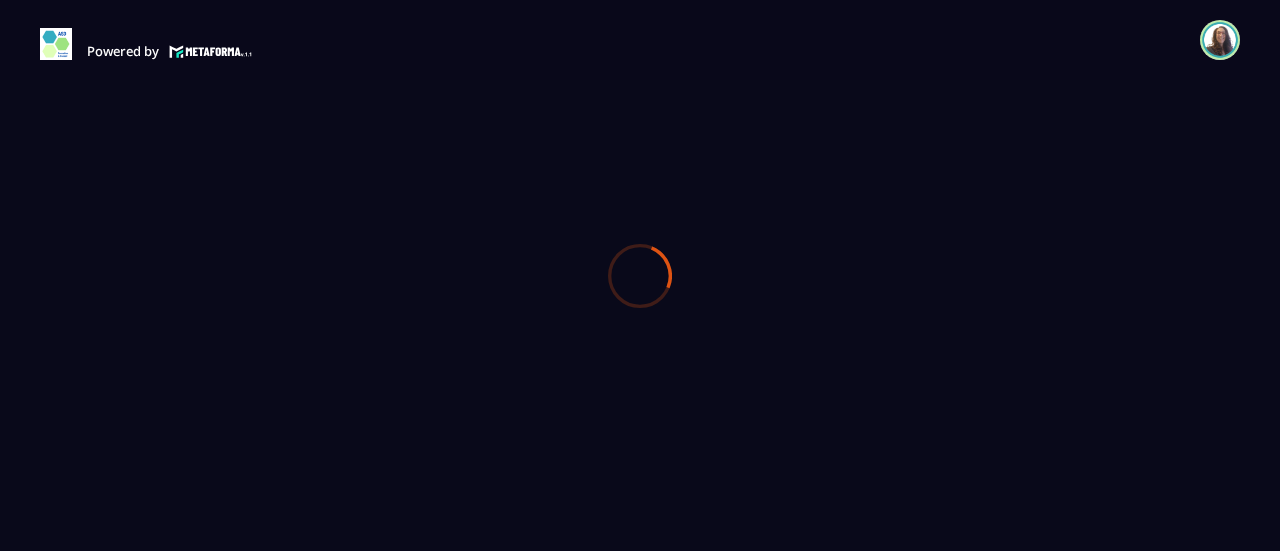 scroll, scrollTop: 0, scrollLeft: 0, axis: both 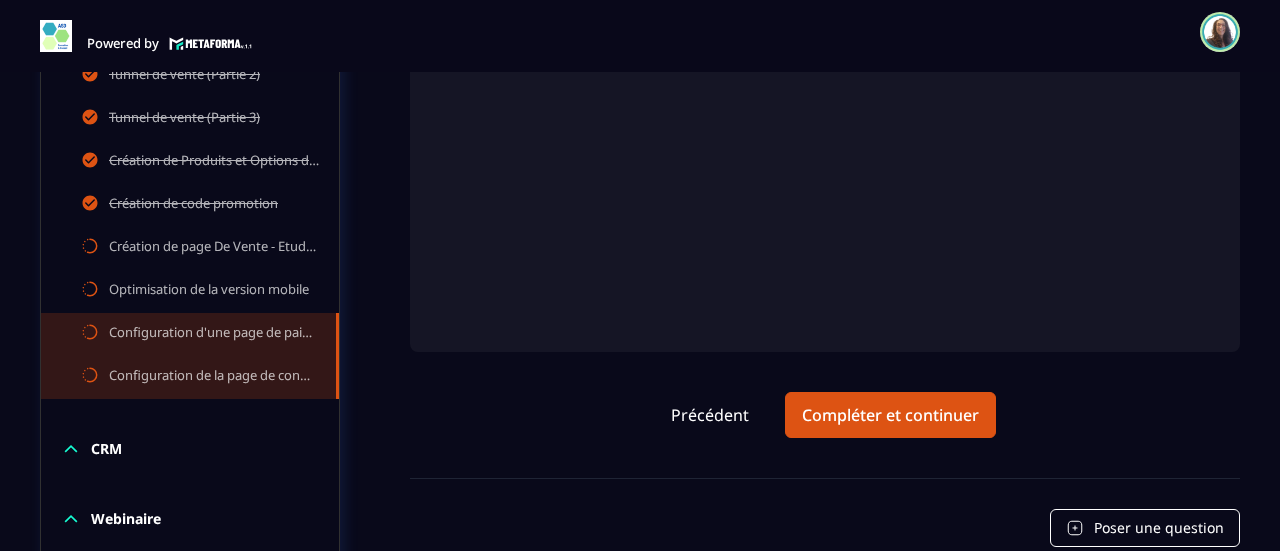 click on "Configuration de la page de confirmation d'achat" at bounding box center [212, 377] 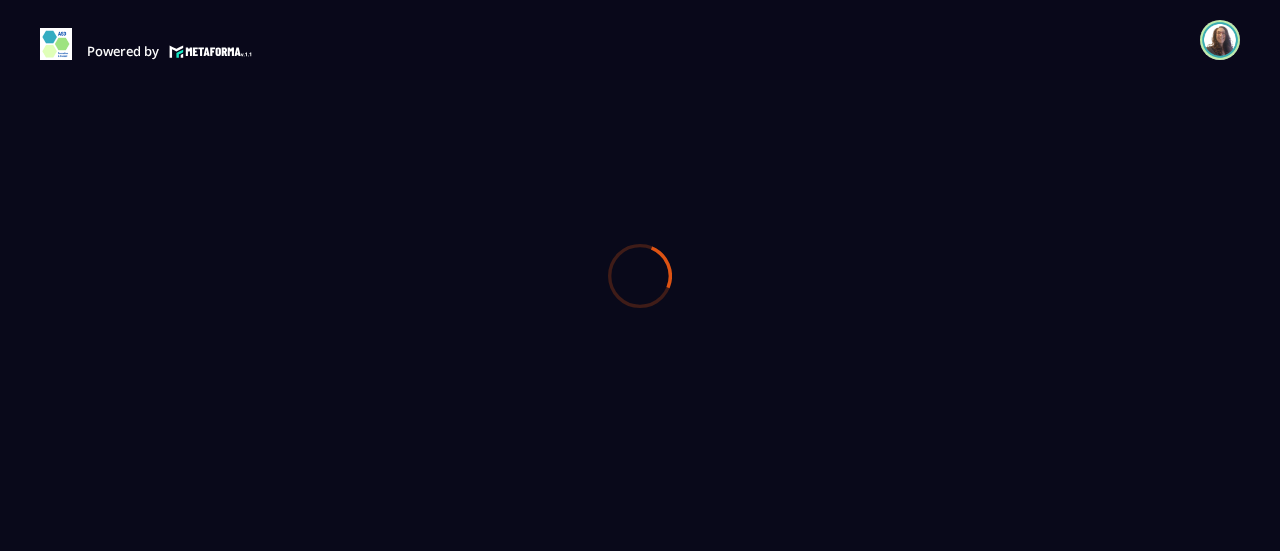 scroll, scrollTop: 0, scrollLeft: 0, axis: both 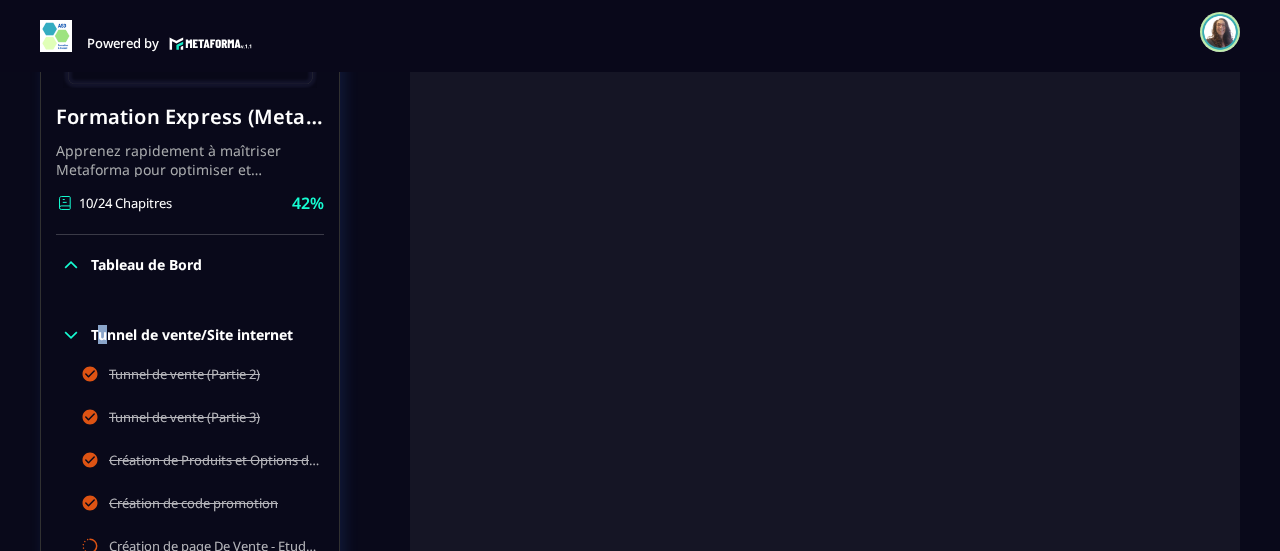 click on "Tunnel de vente/Site internet" at bounding box center (192, 335) 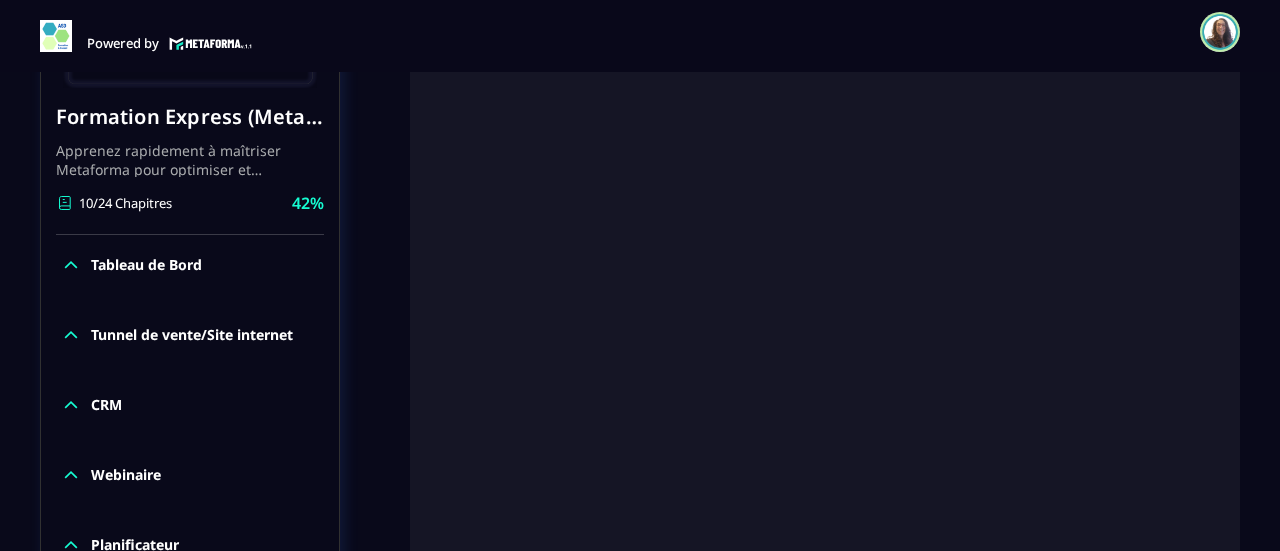 click on "CRM" at bounding box center [106, 405] 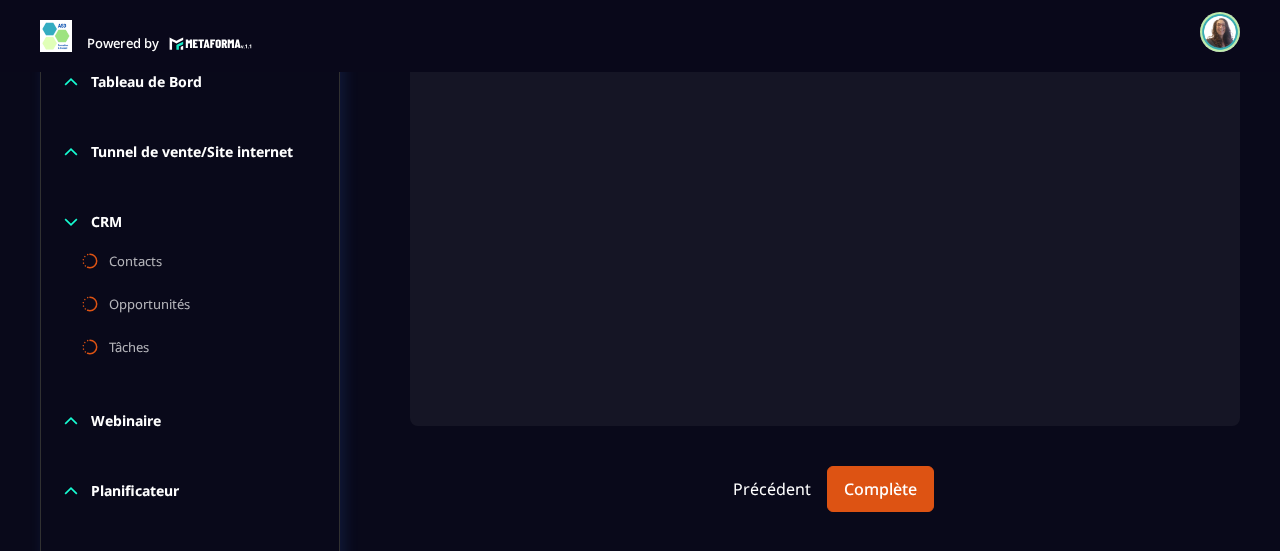 scroll, scrollTop: 611, scrollLeft: 0, axis: vertical 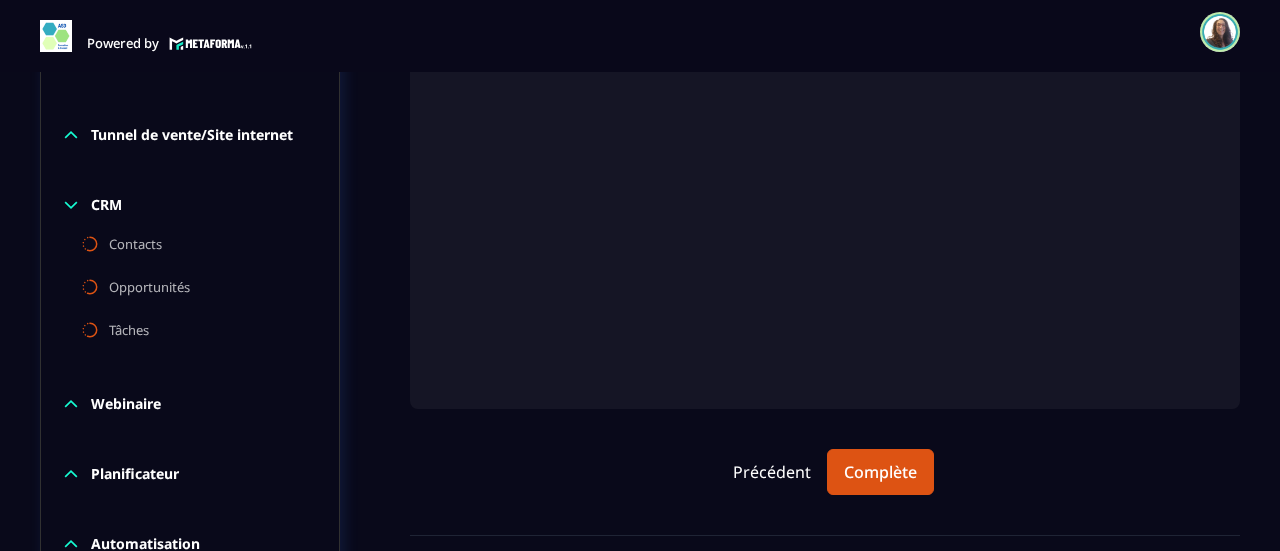 click on "CRM" at bounding box center [106, 205] 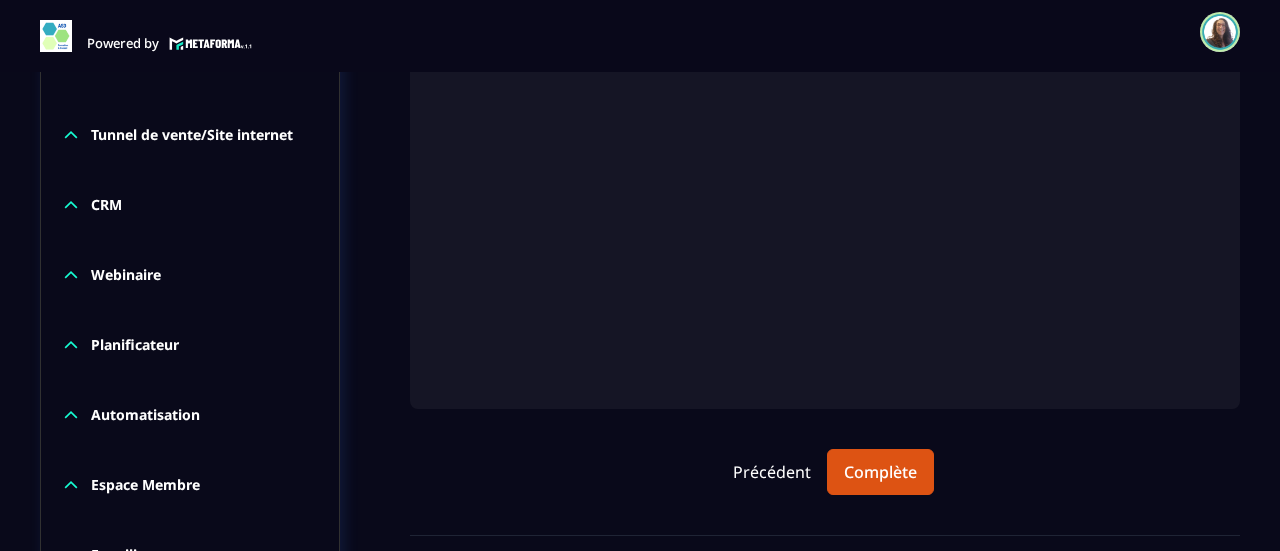 click on "CRM" at bounding box center [106, 205] 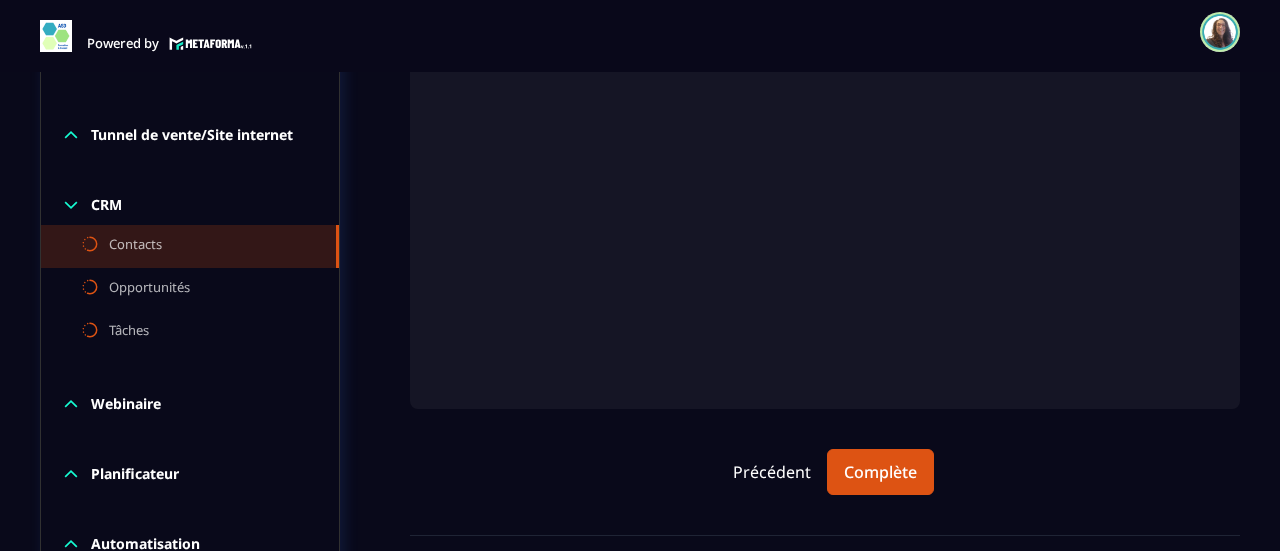click on "Contacts" at bounding box center (135, 246) 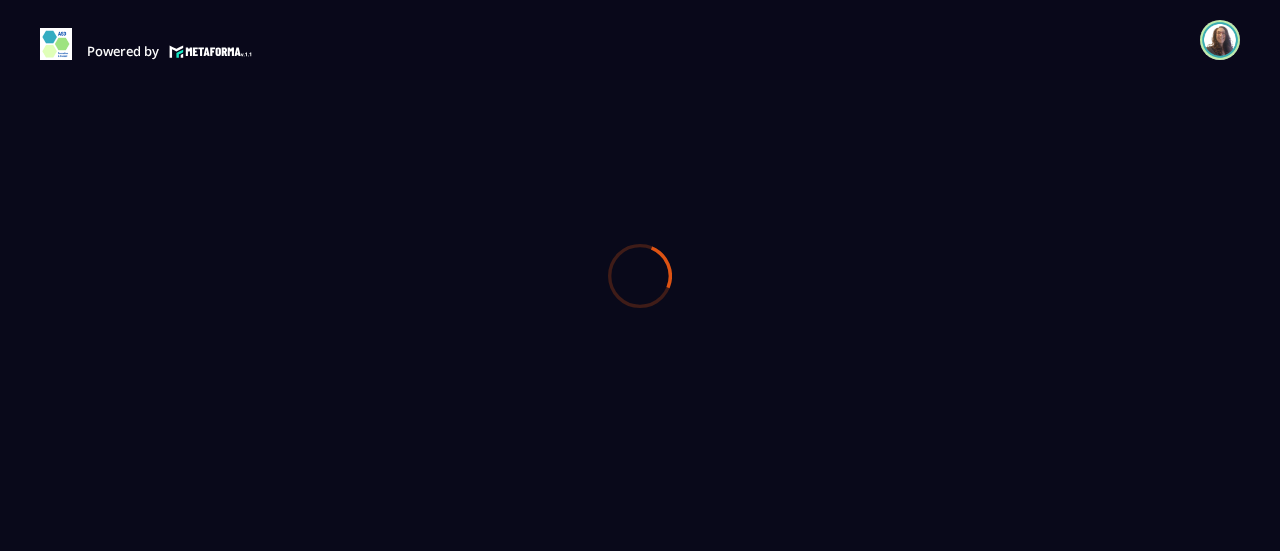 scroll, scrollTop: 0, scrollLeft: 0, axis: both 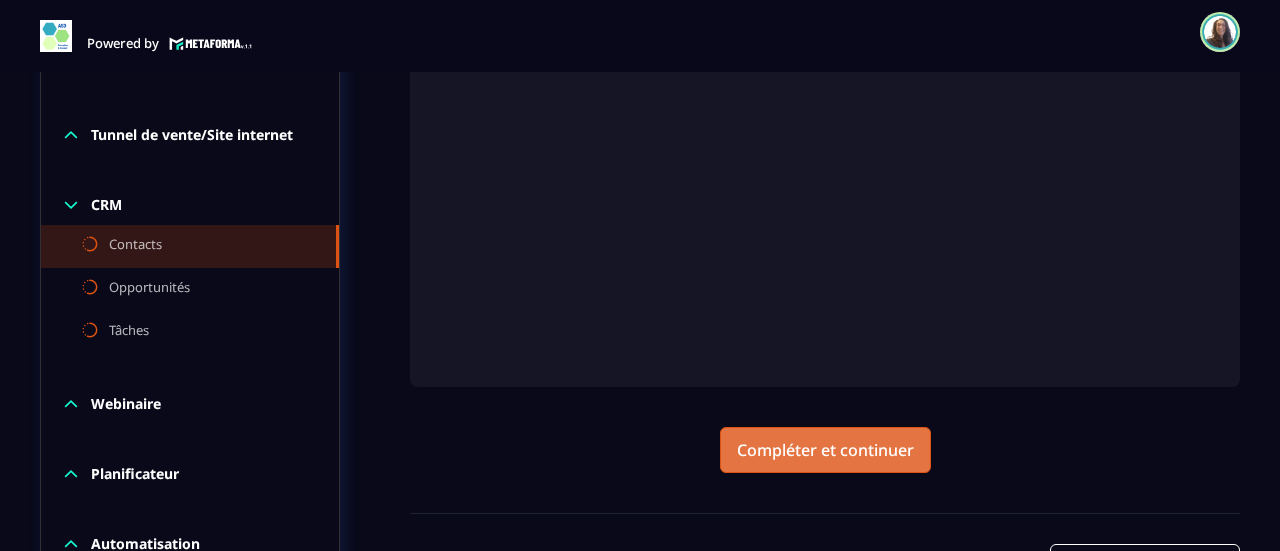 click on "Compléter et continuer" at bounding box center (825, 450) 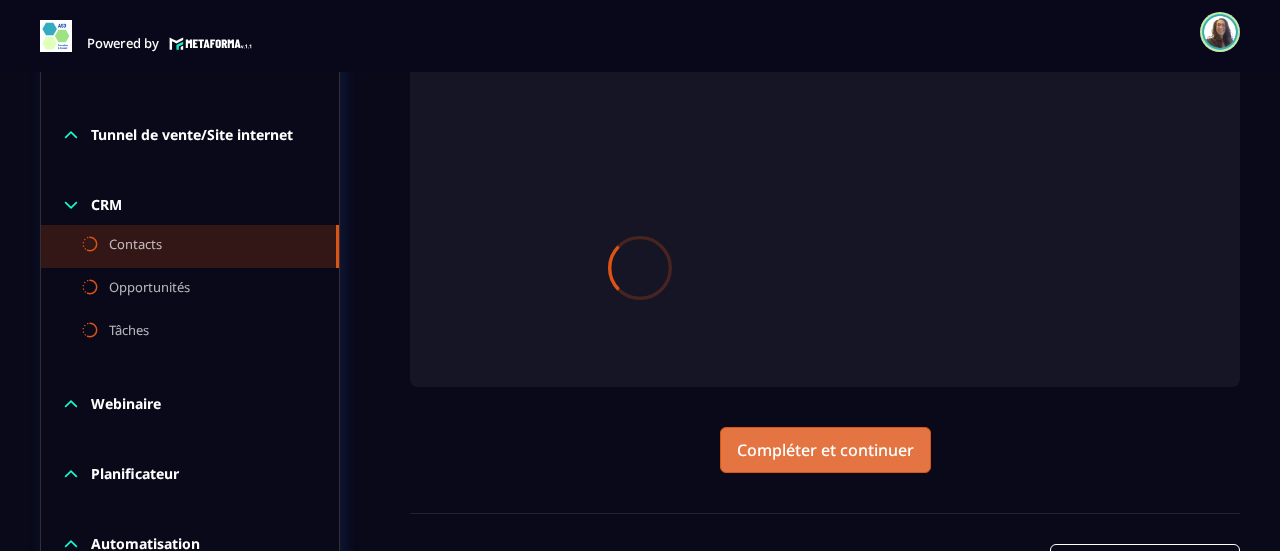 scroll, scrollTop: 0, scrollLeft: 0, axis: both 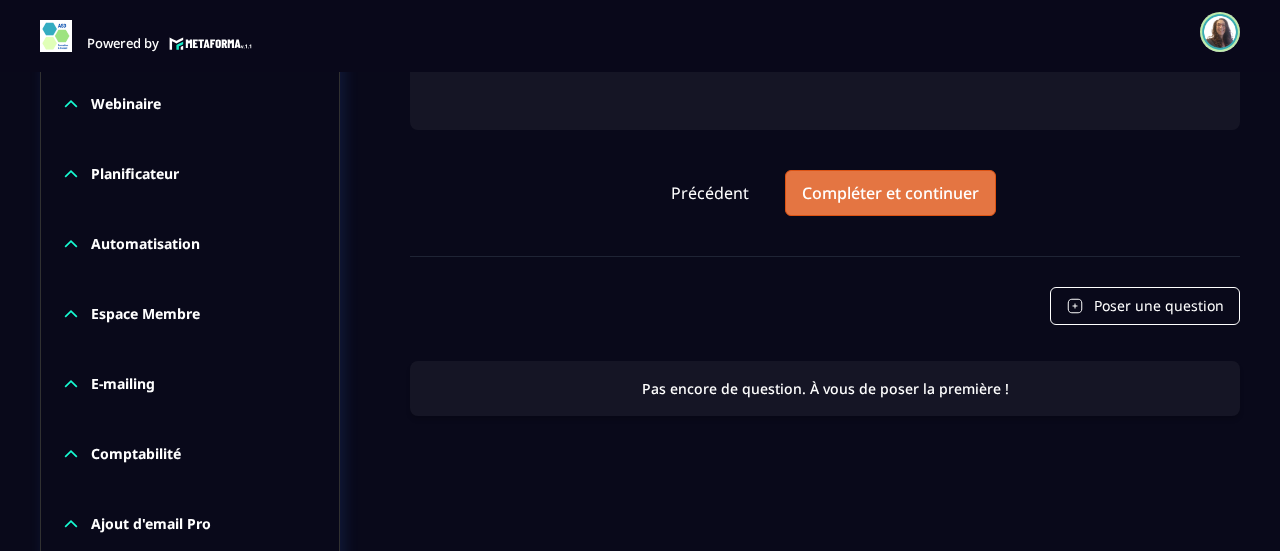 click on "Compléter et continuer" at bounding box center [890, 193] 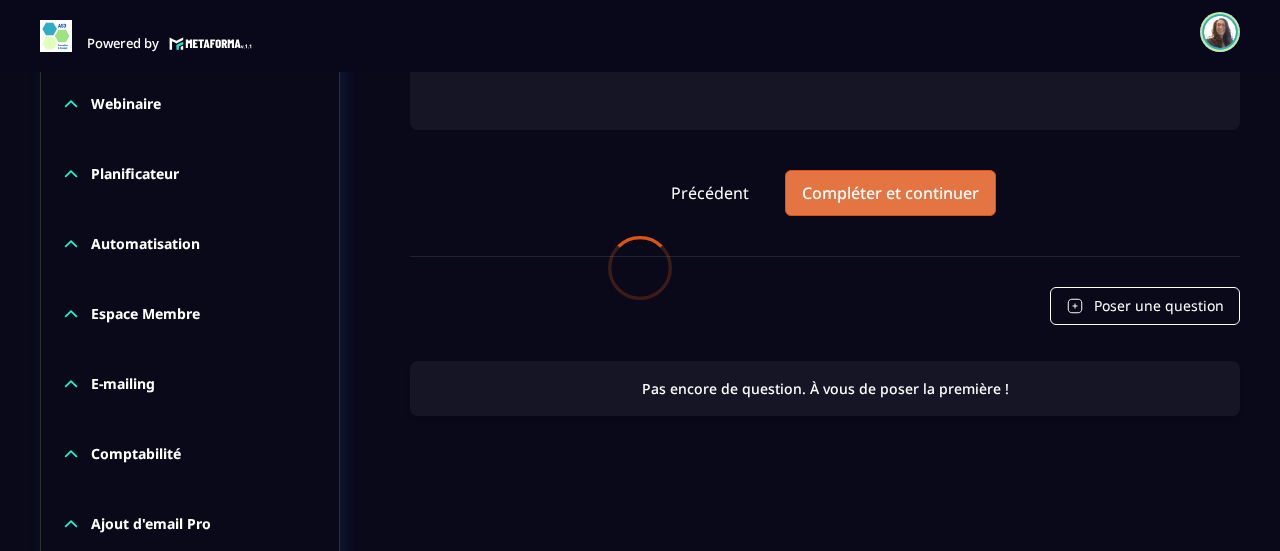 scroll, scrollTop: 0, scrollLeft: 0, axis: both 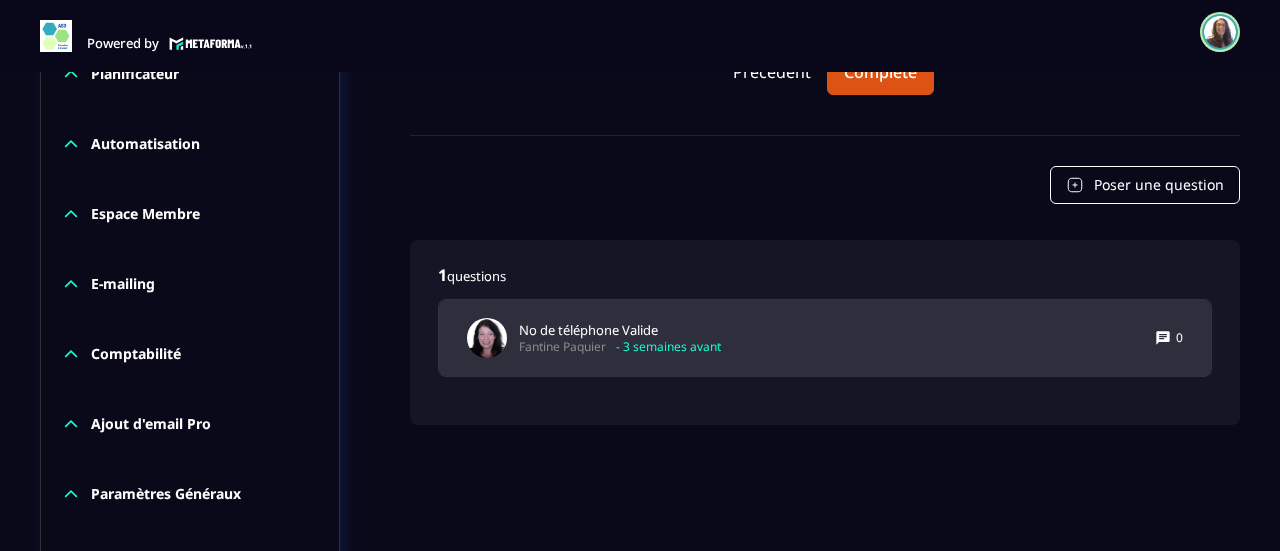 click on "No de téléphone Valide Fantine Paquier  - 3 semaines avant 0" at bounding box center (825, 338) 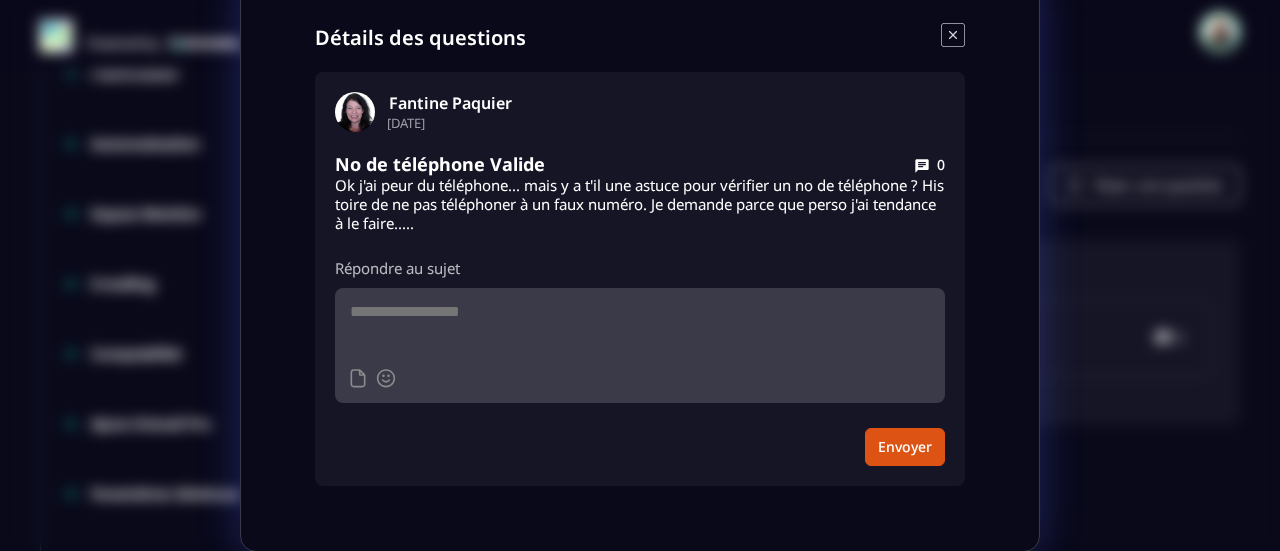 scroll, scrollTop: 0, scrollLeft: 0, axis: both 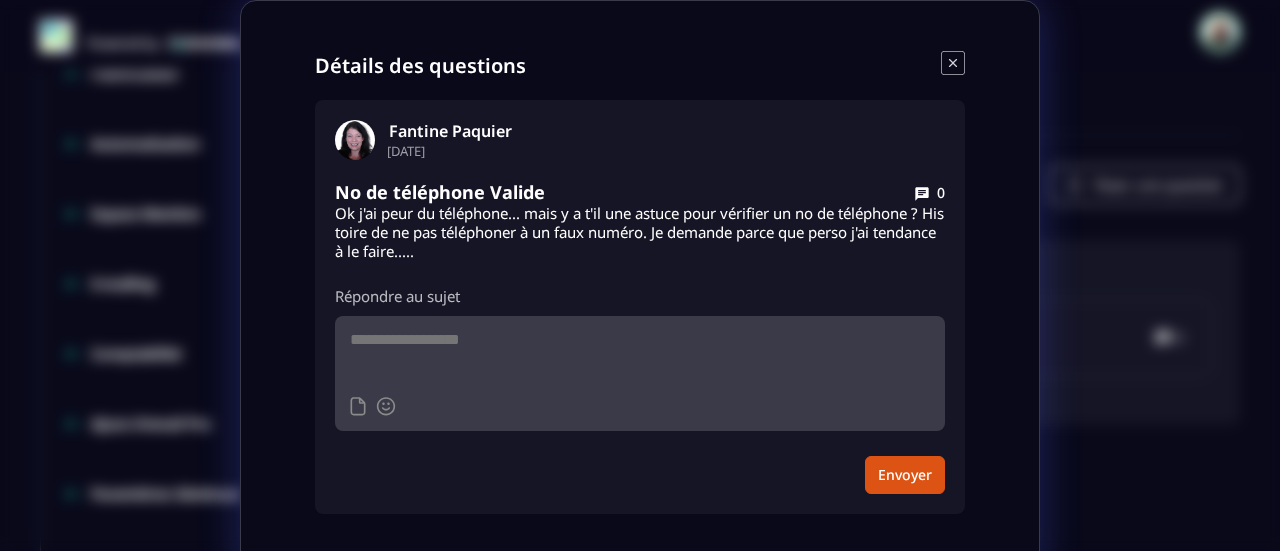 click 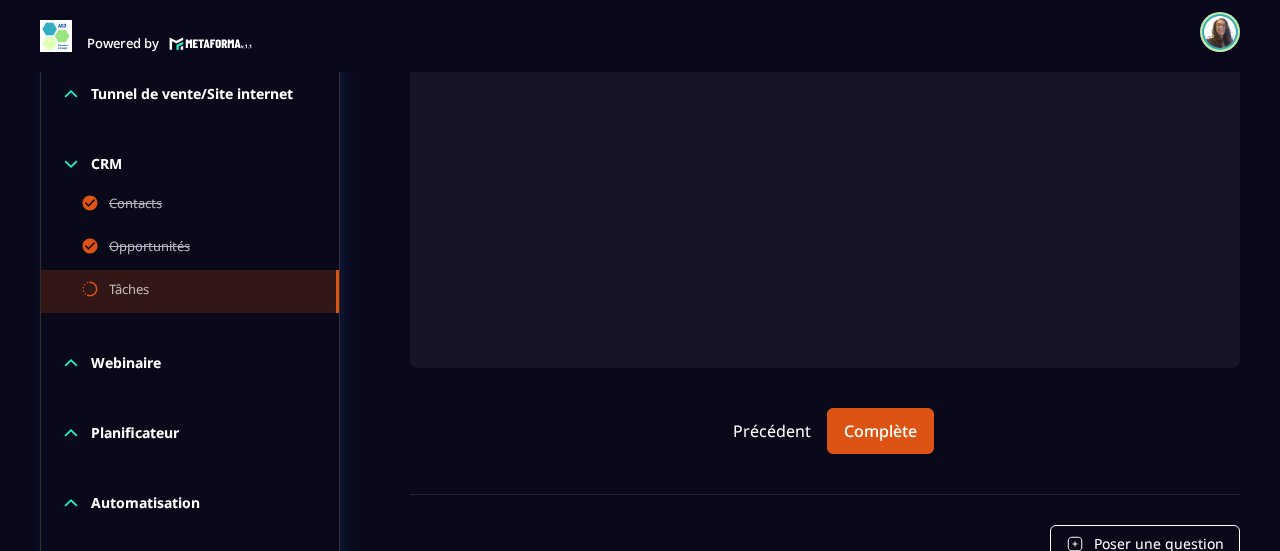 scroll, scrollTop: 719, scrollLeft: 0, axis: vertical 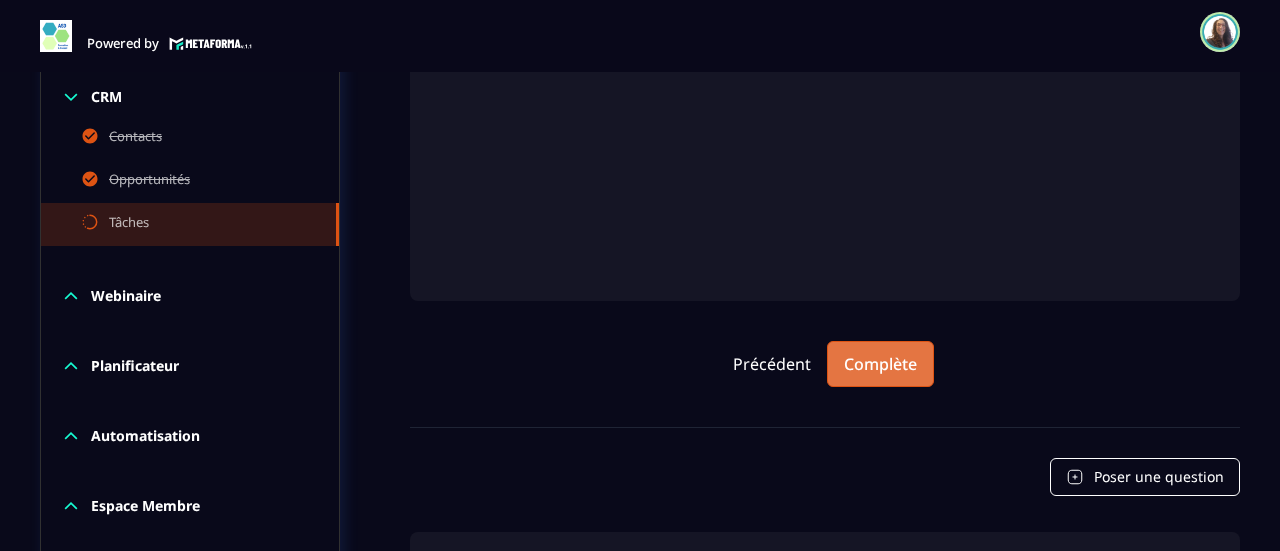 click on "Complète" at bounding box center [880, 364] 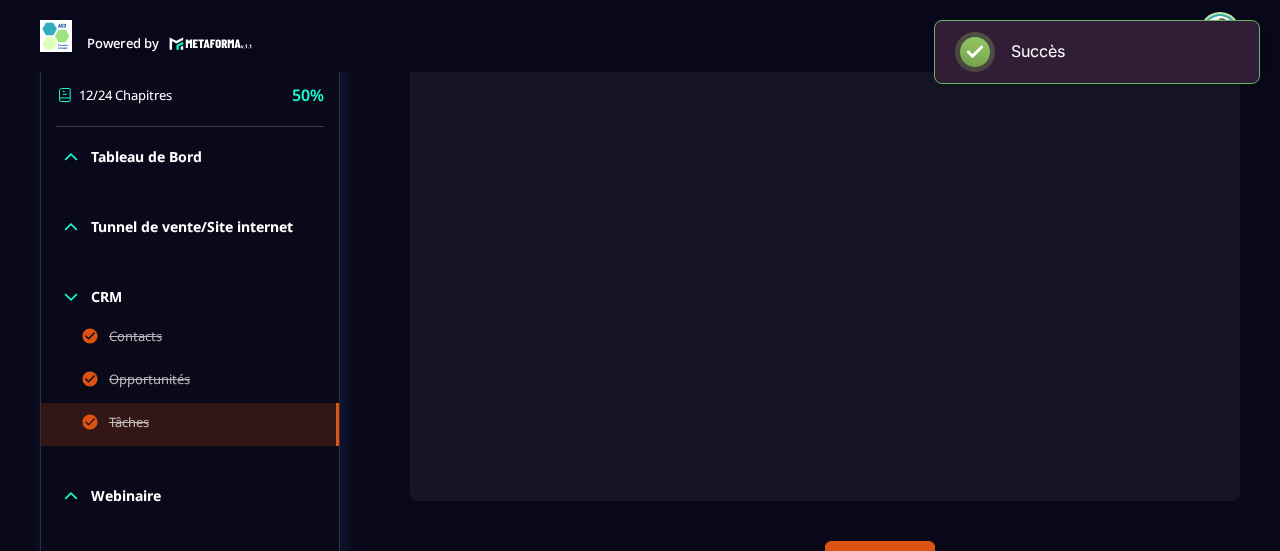 scroll, scrollTop: 419, scrollLeft: 0, axis: vertical 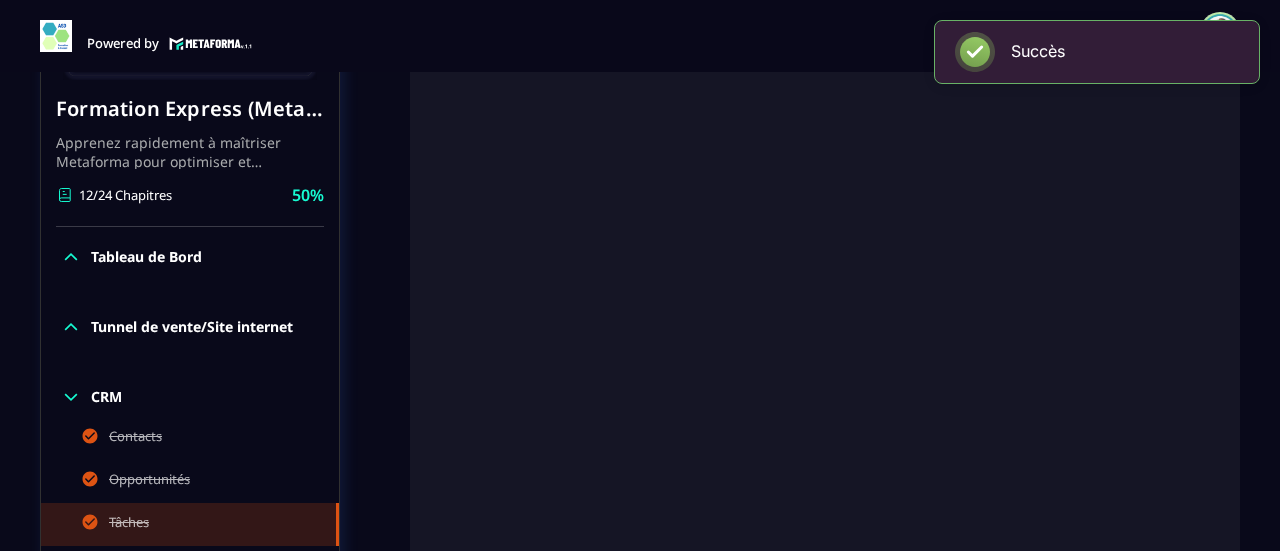 click on "Tunnel de vente/Site internet" at bounding box center [192, 327] 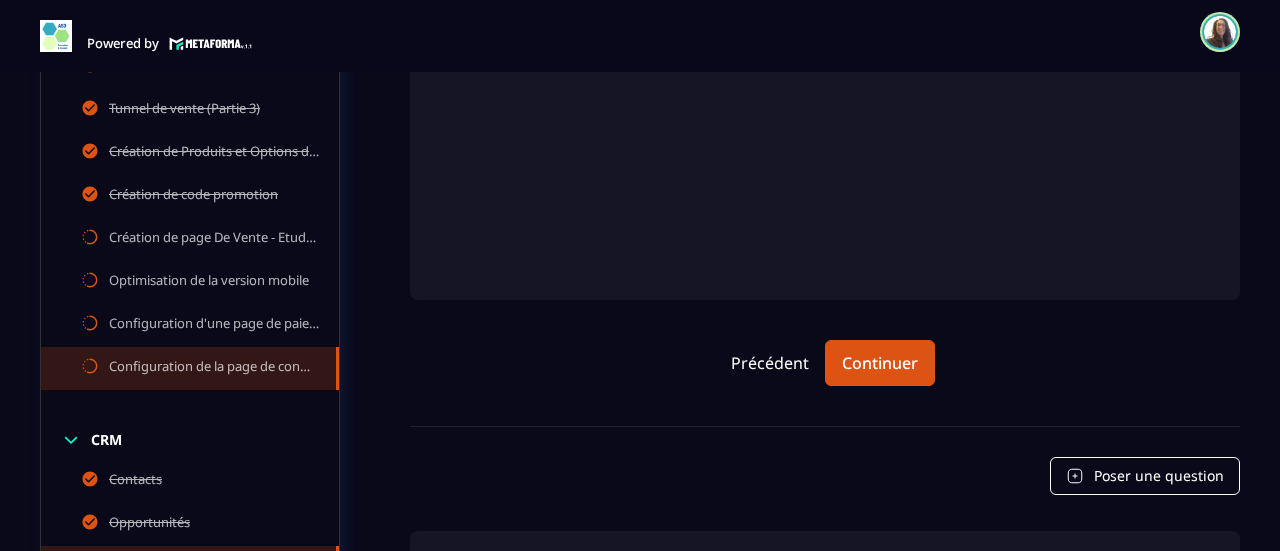 scroll, scrollTop: 719, scrollLeft: 0, axis: vertical 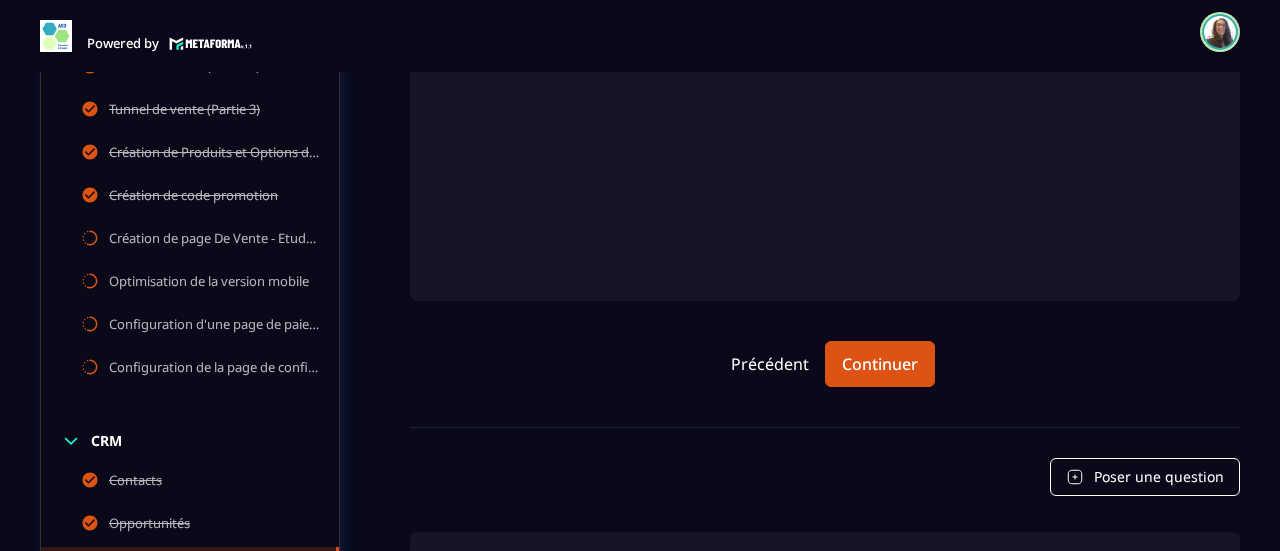 click on "CRM" at bounding box center (106, 441) 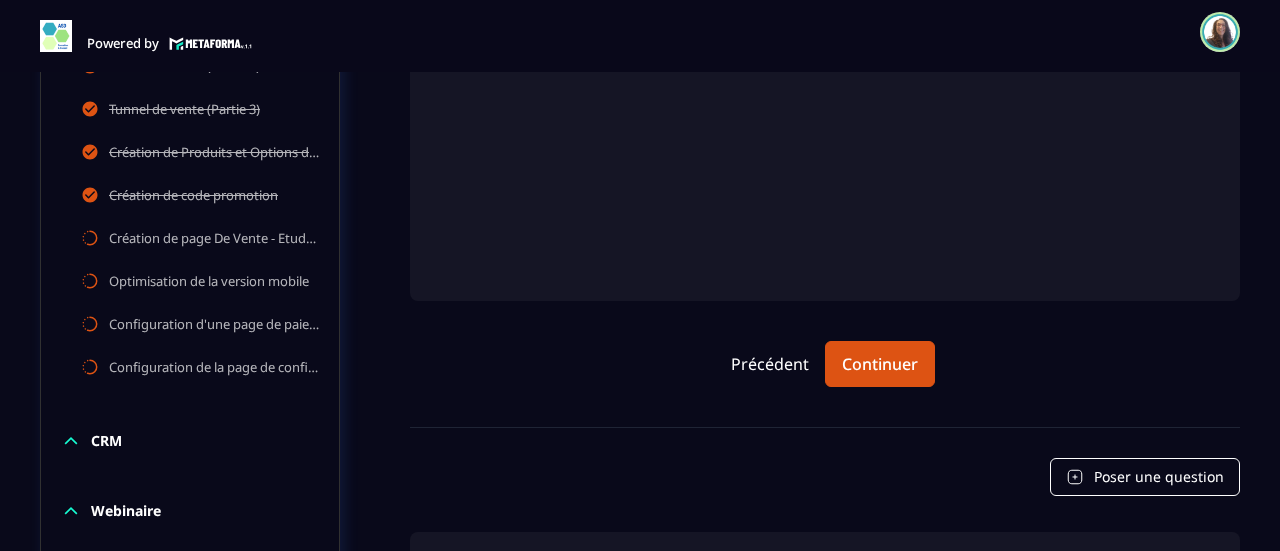 scroll, scrollTop: 419, scrollLeft: 0, axis: vertical 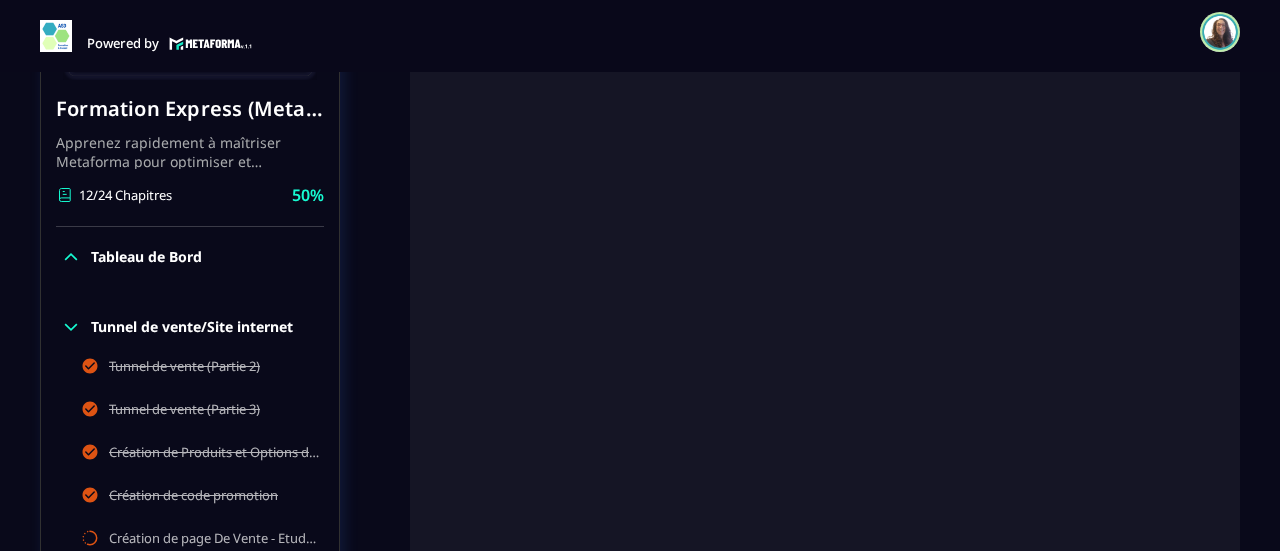 click on "Tunnel de vente/Site internet" at bounding box center (192, 327) 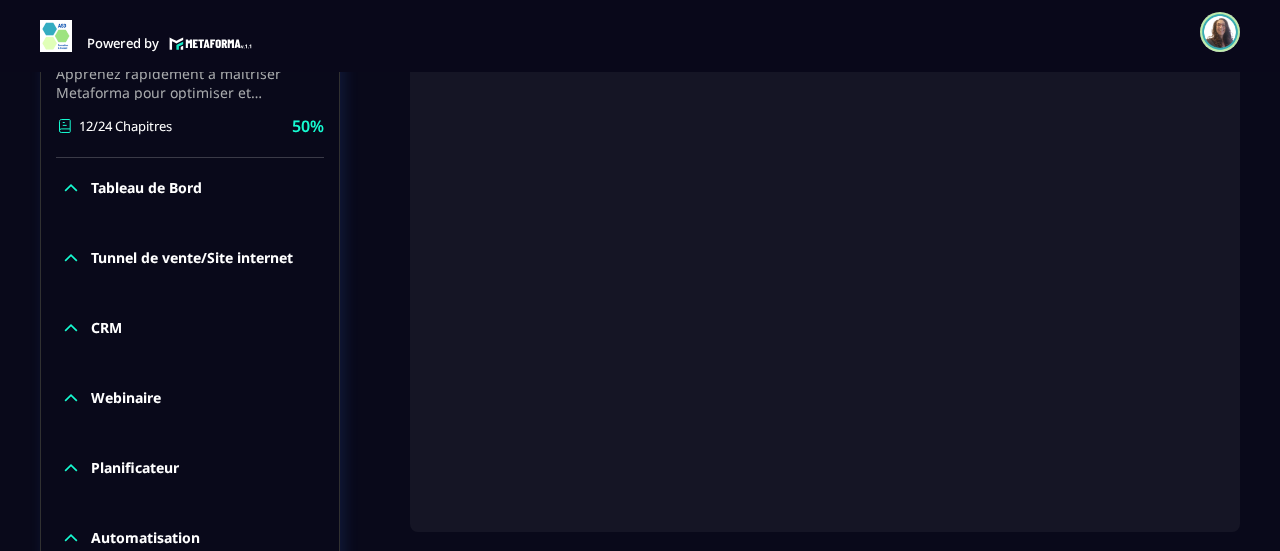 scroll, scrollTop: 519, scrollLeft: 0, axis: vertical 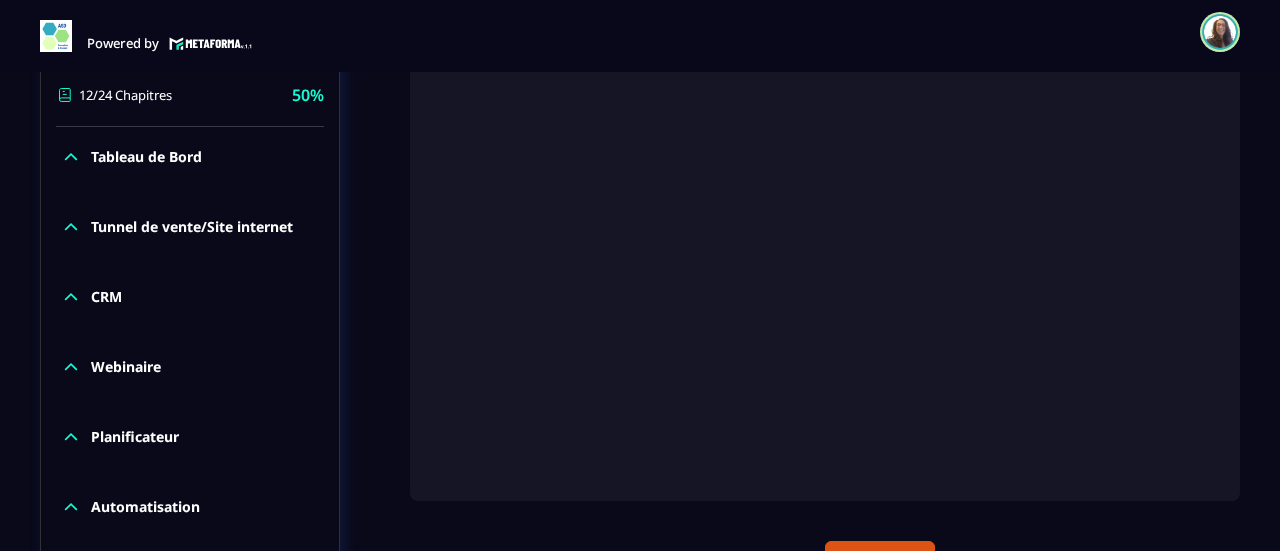 click on "Webinaire" at bounding box center (126, 367) 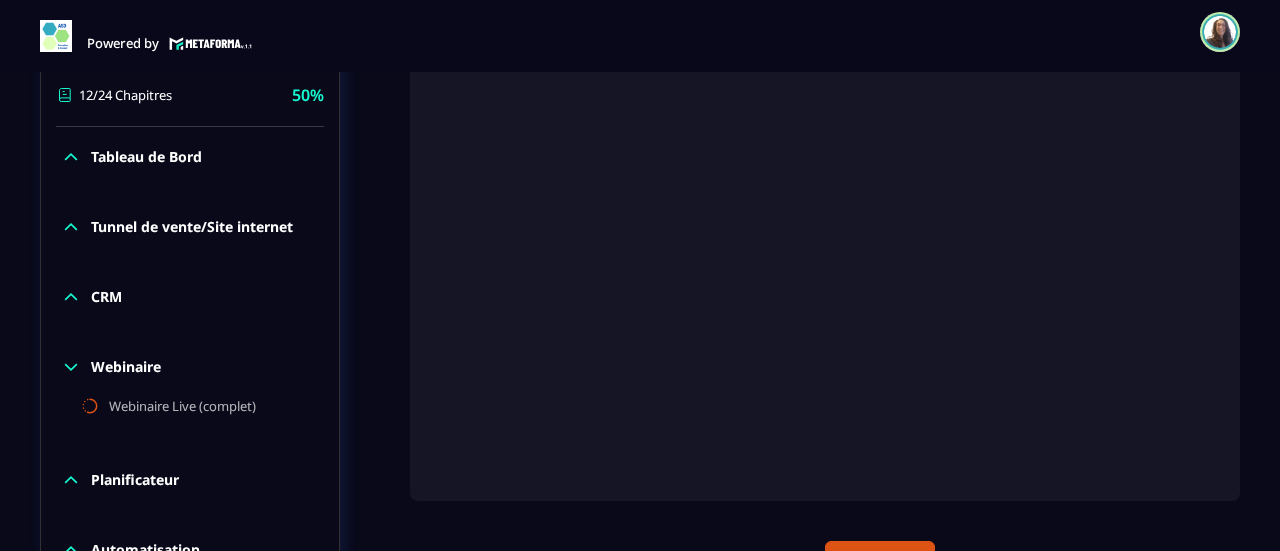 click on "Webinaire" at bounding box center [126, 367] 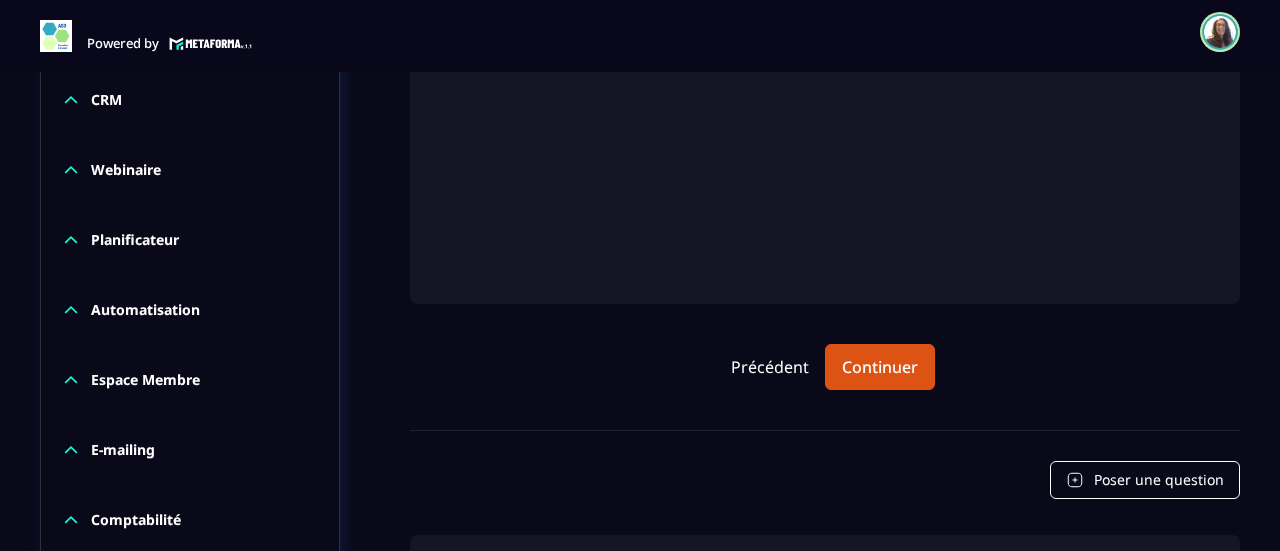scroll, scrollTop: 719, scrollLeft: 0, axis: vertical 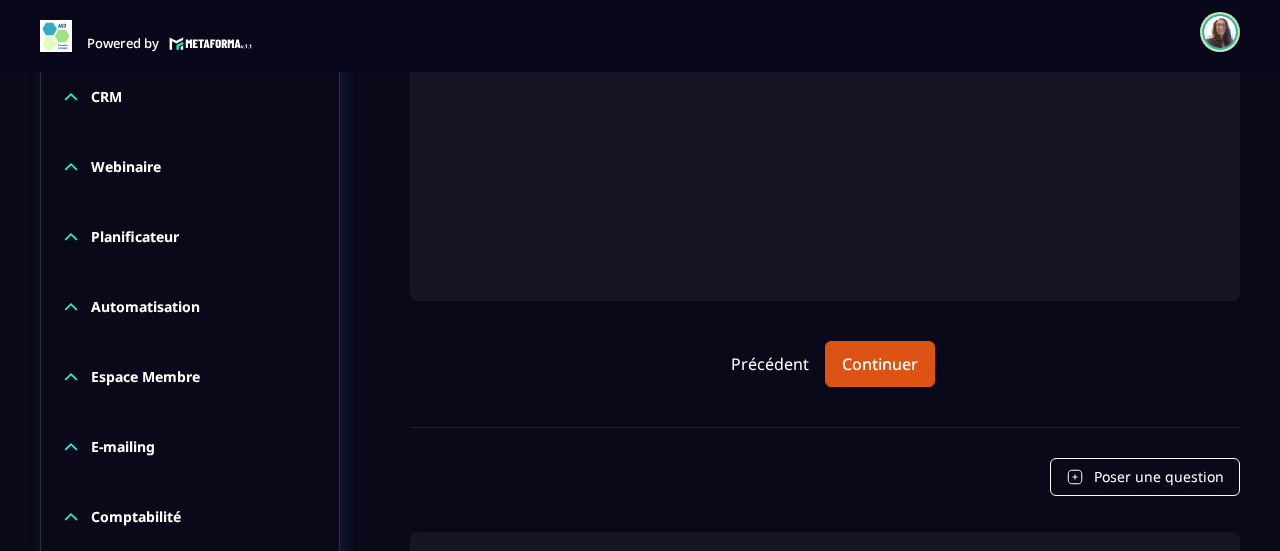 click on "Planificateur" at bounding box center (135, 237) 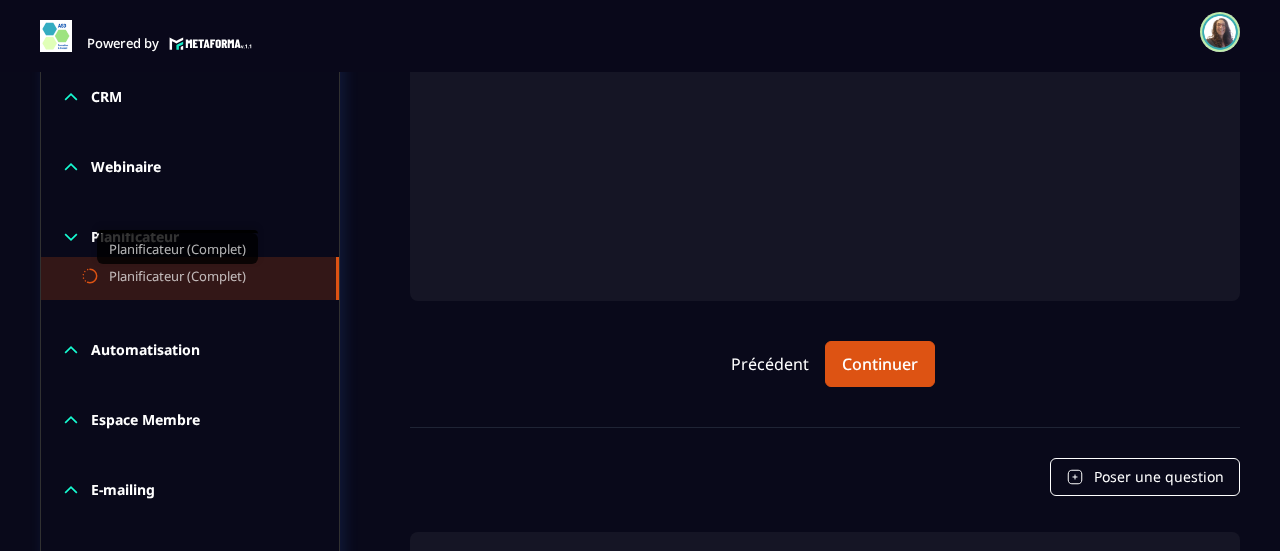 click on "Planificateur (Complet)" at bounding box center (177, 278) 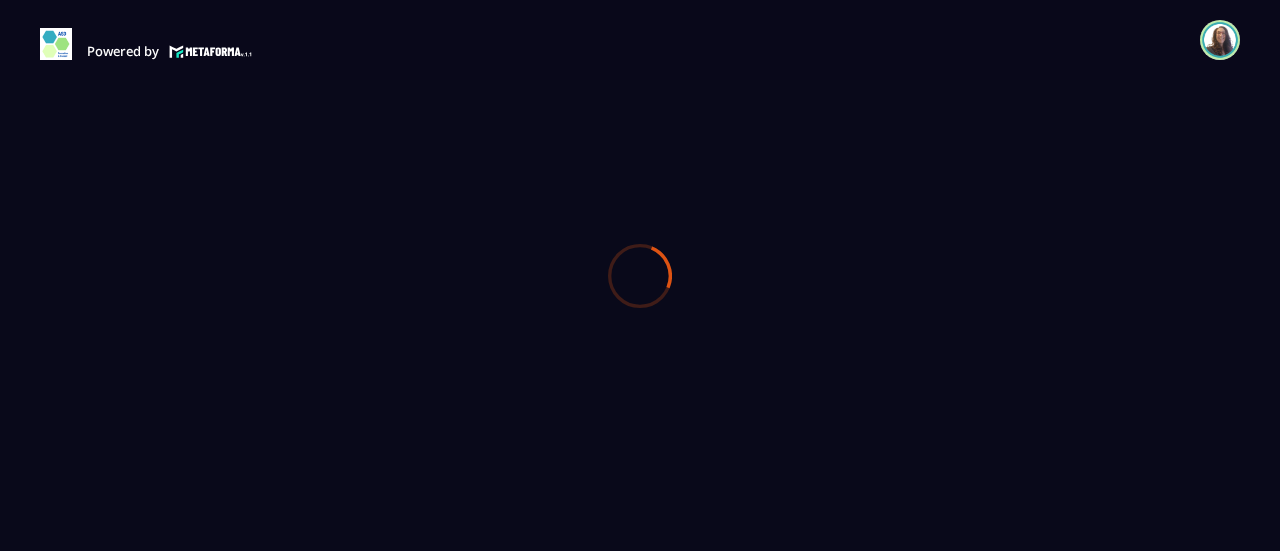 scroll, scrollTop: 0, scrollLeft: 0, axis: both 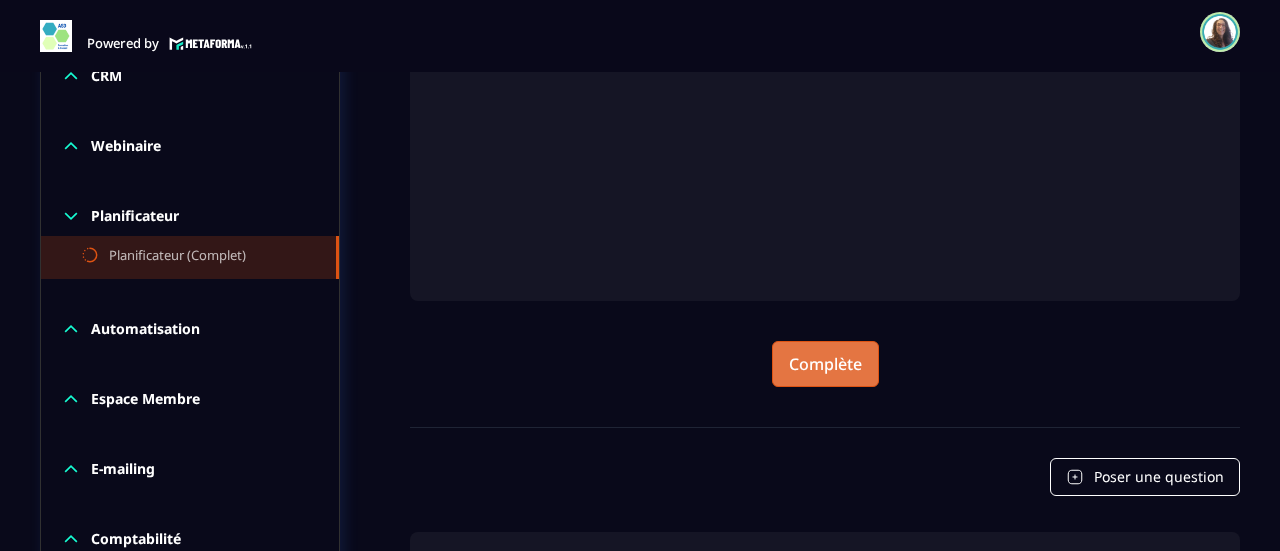 click on "Complète" at bounding box center (825, 364) 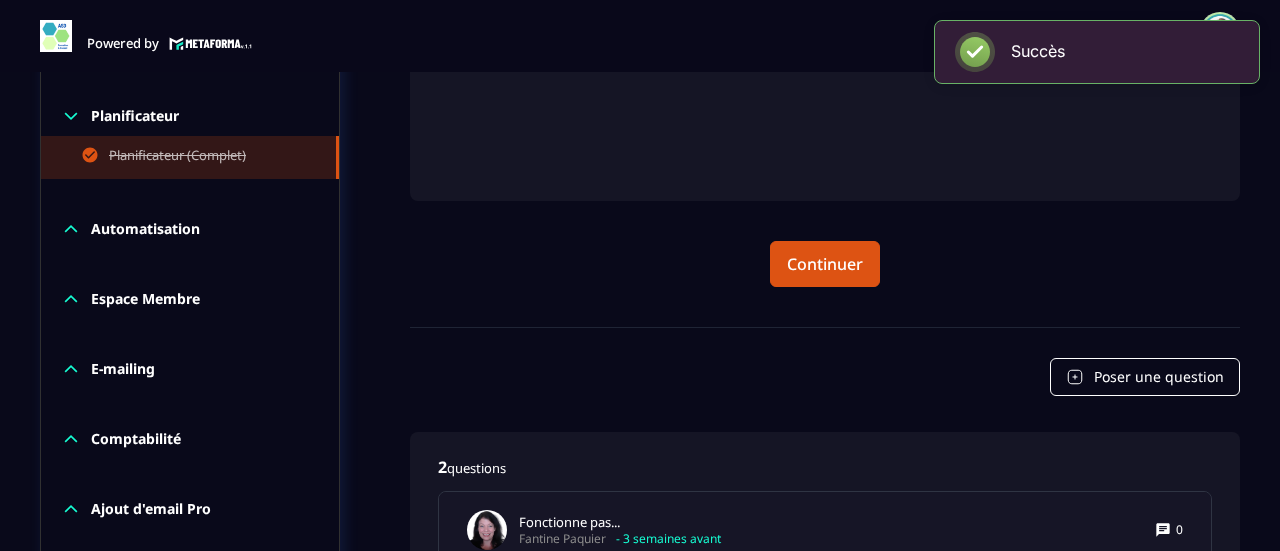 scroll, scrollTop: 740, scrollLeft: 0, axis: vertical 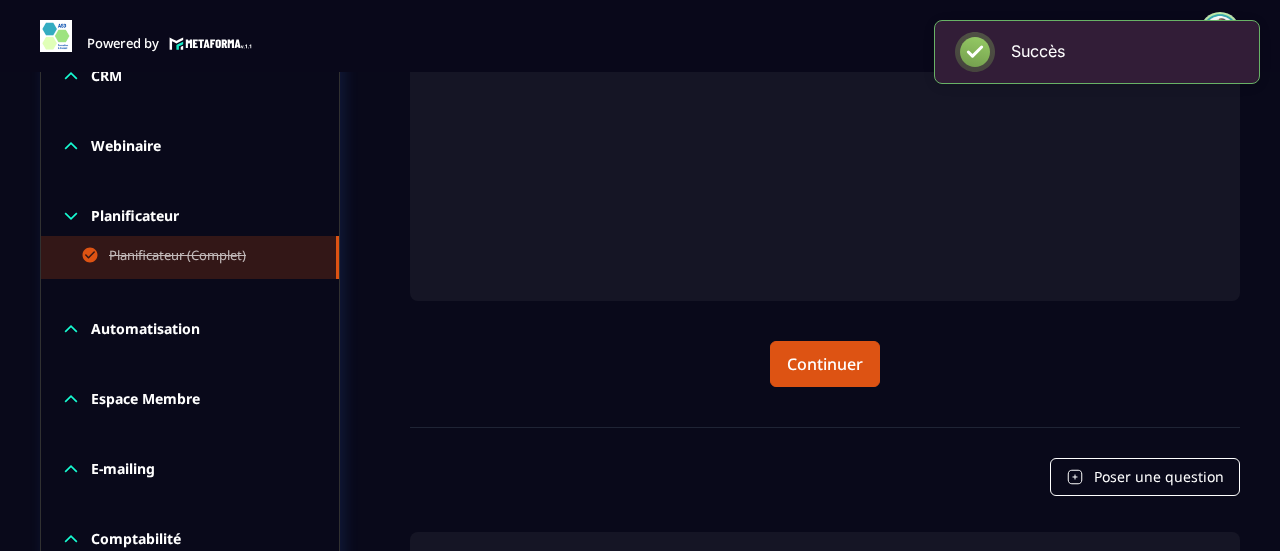 click on "Planificateur" at bounding box center (135, 216) 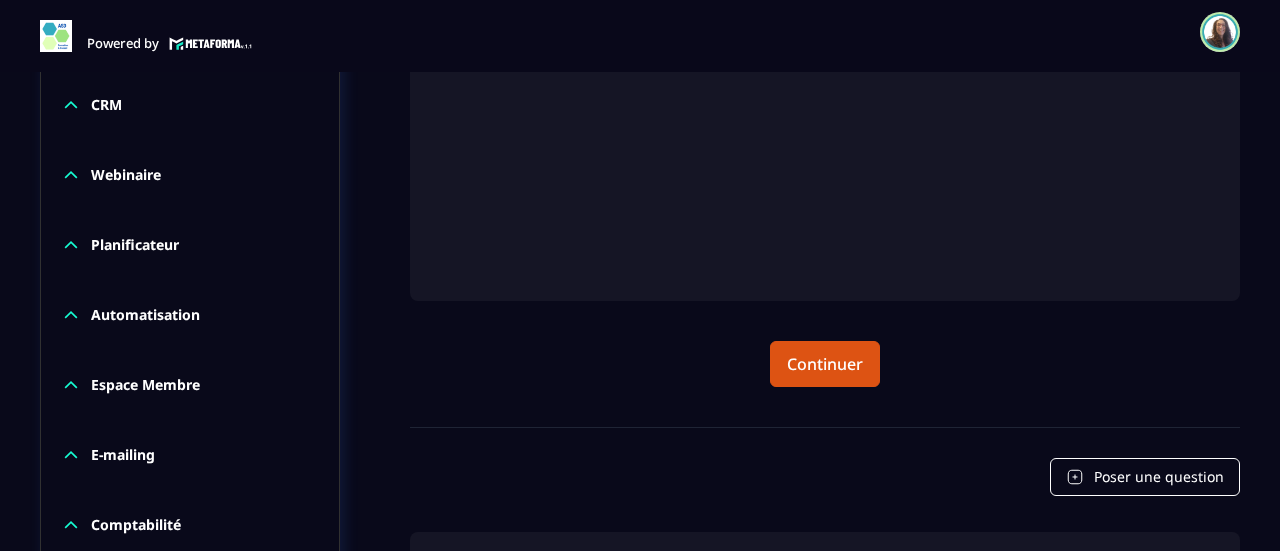 click on "Automatisation" at bounding box center [145, 315] 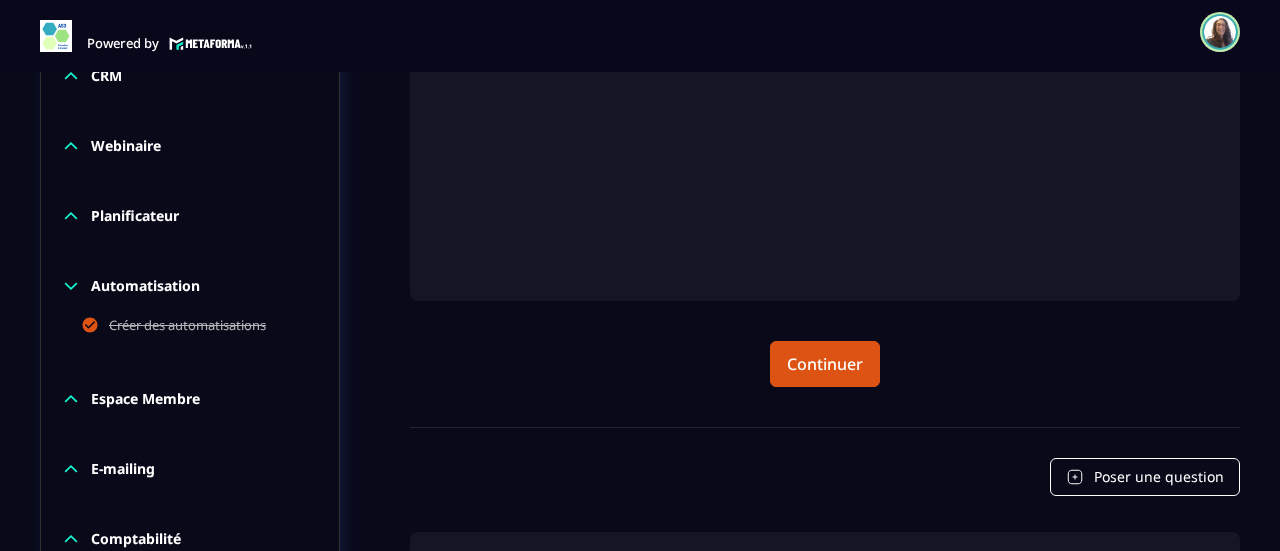 click on "Automatisation" at bounding box center (145, 286) 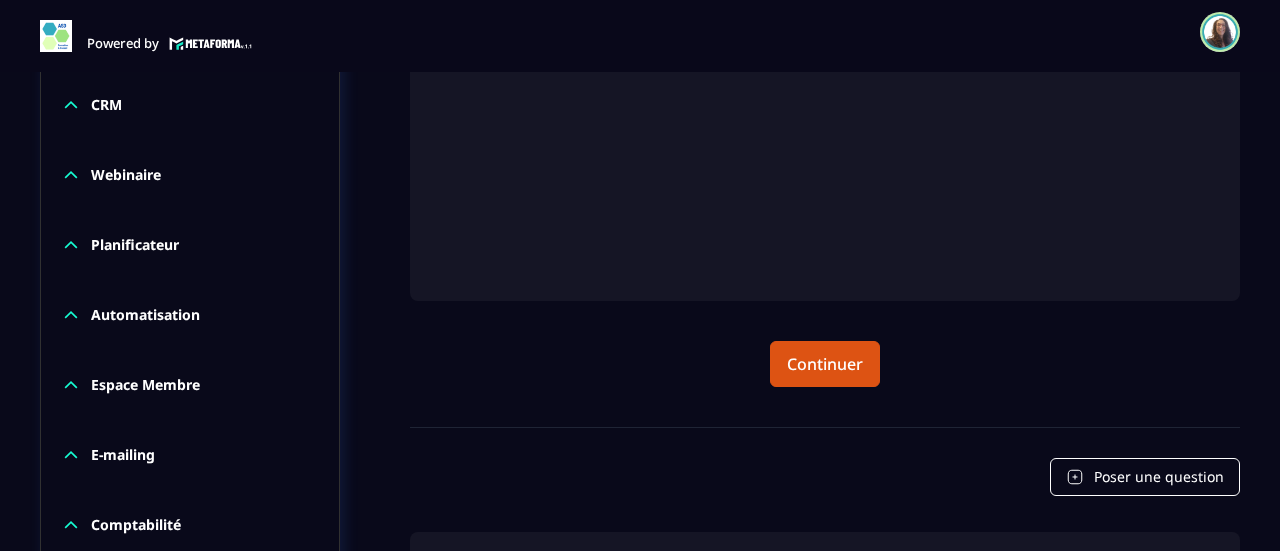 click on "Espace Membre" at bounding box center (145, 385) 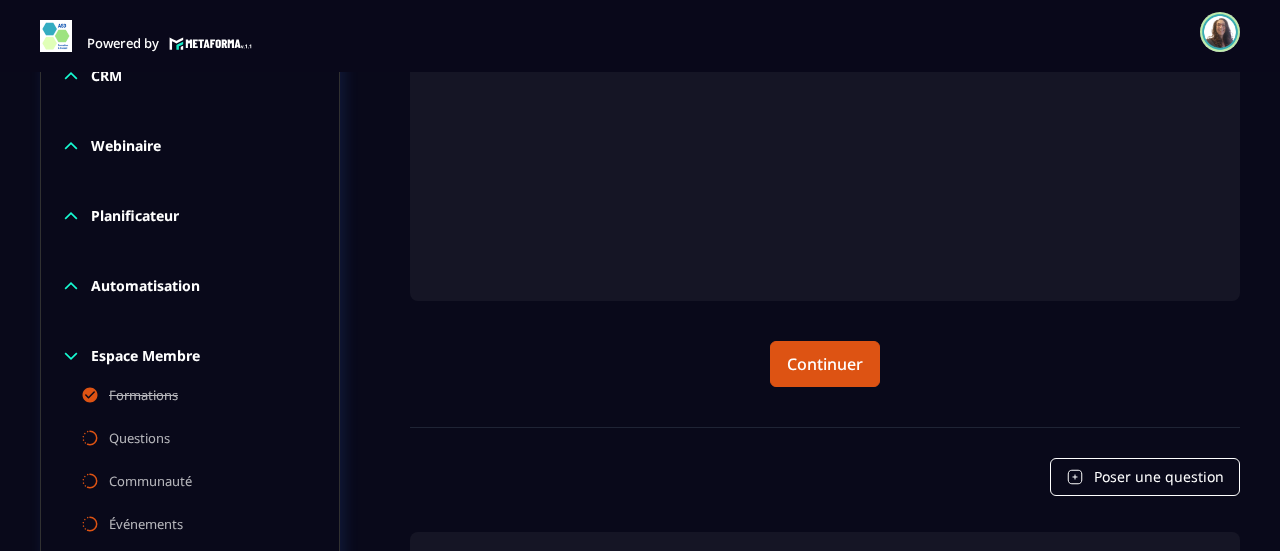 scroll, scrollTop: 840, scrollLeft: 0, axis: vertical 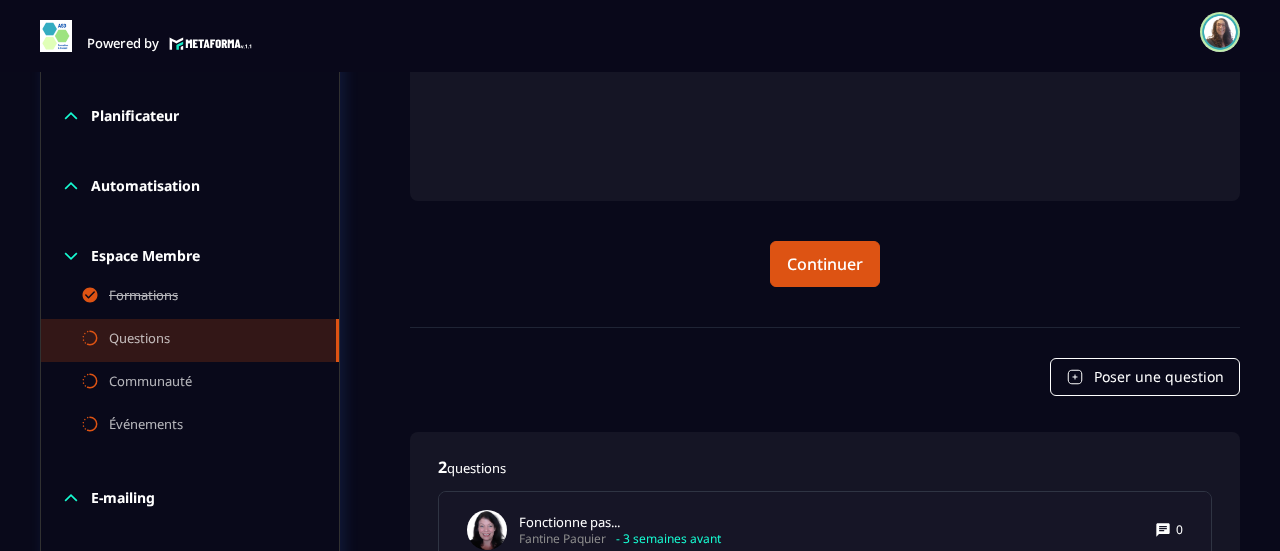 click on "Questions" 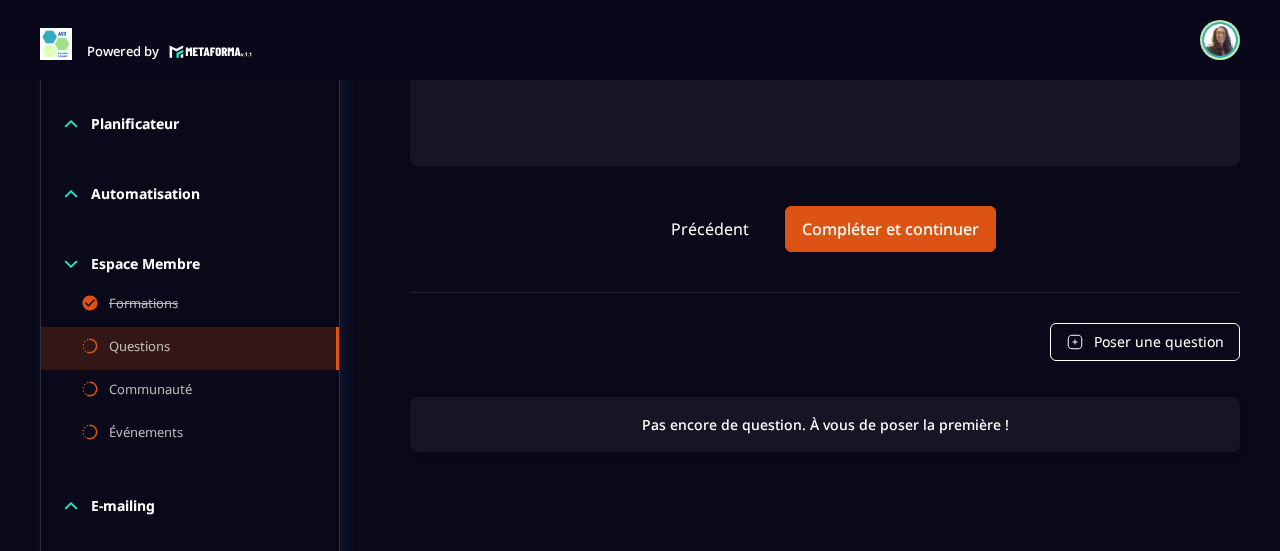 scroll, scrollTop: 672, scrollLeft: 0, axis: vertical 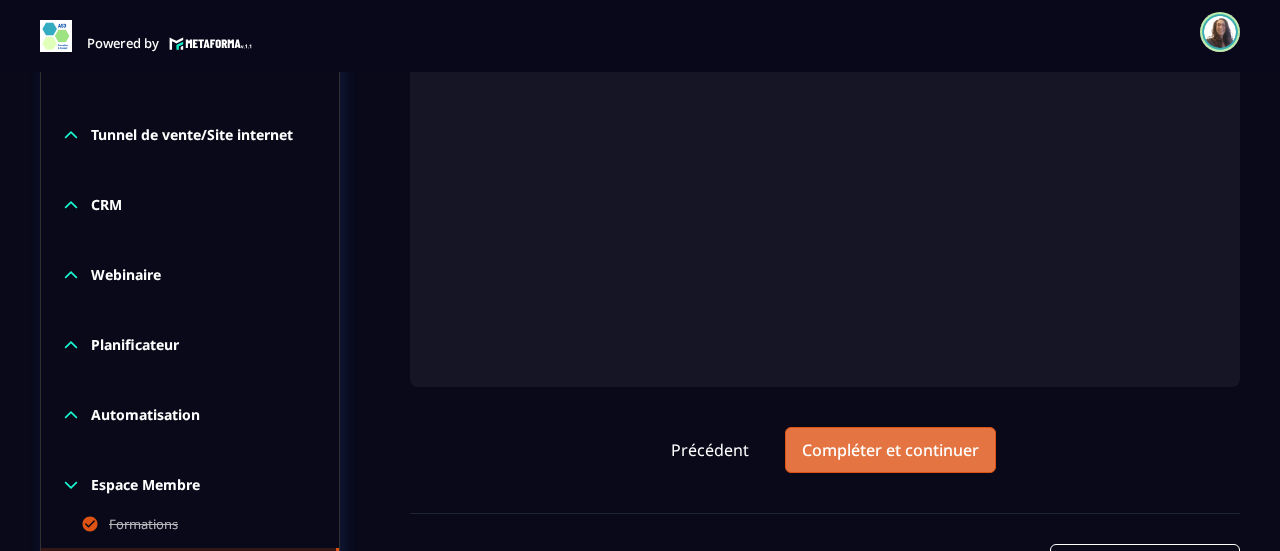 click on "Compléter et continuer" at bounding box center (890, 450) 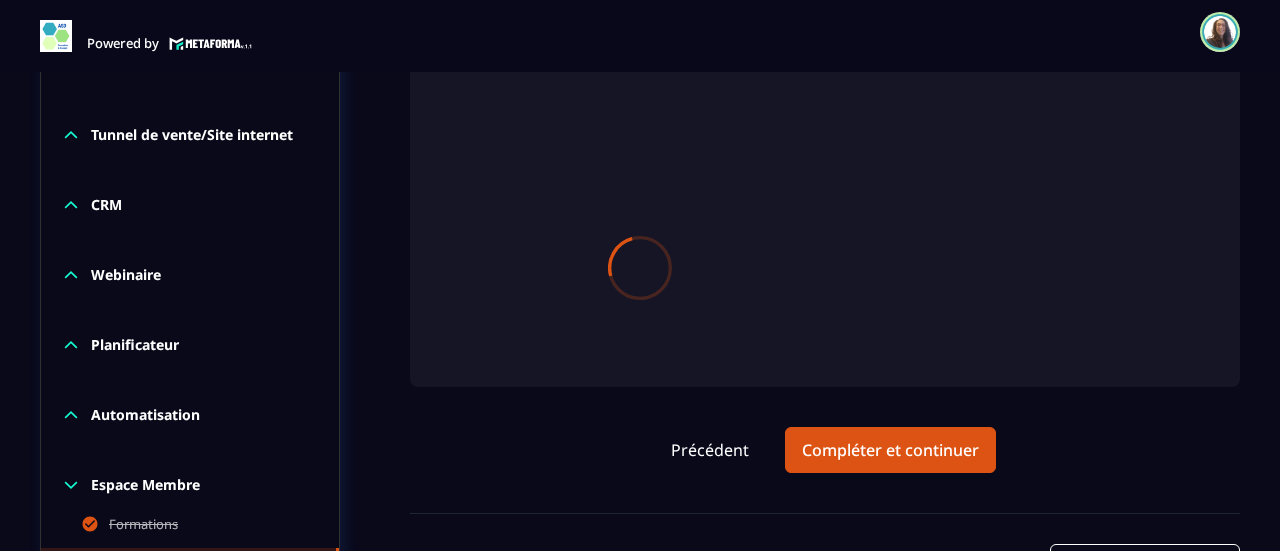 scroll, scrollTop: 0, scrollLeft: 0, axis: both 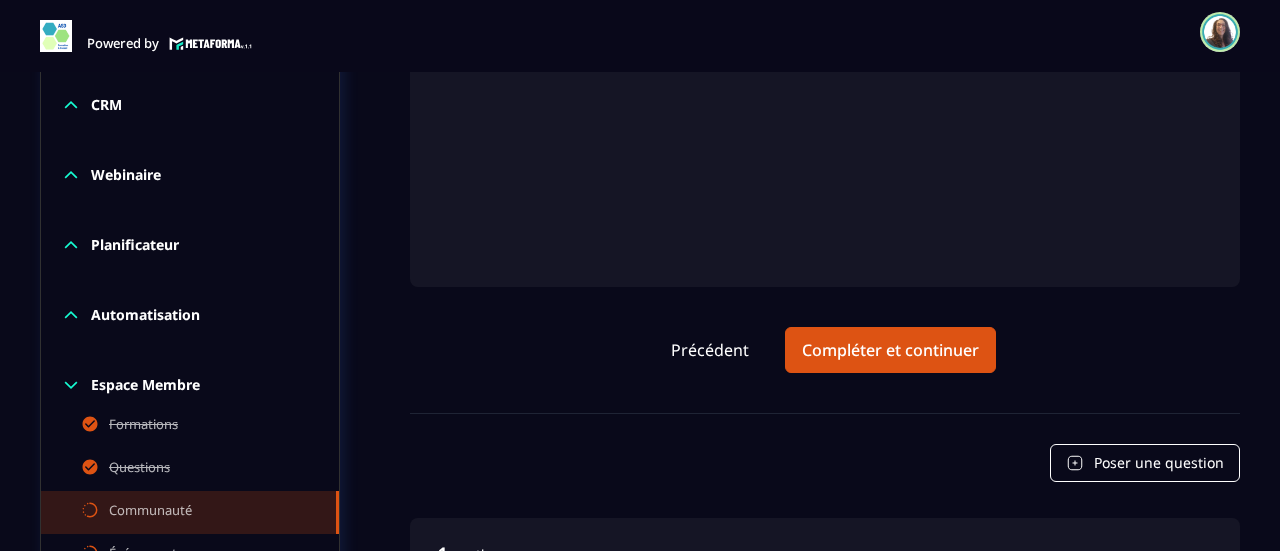 click on "Espace Membre: Onglet Communauté Précédent Compléter et continuer" at bounding box center [825, 2] 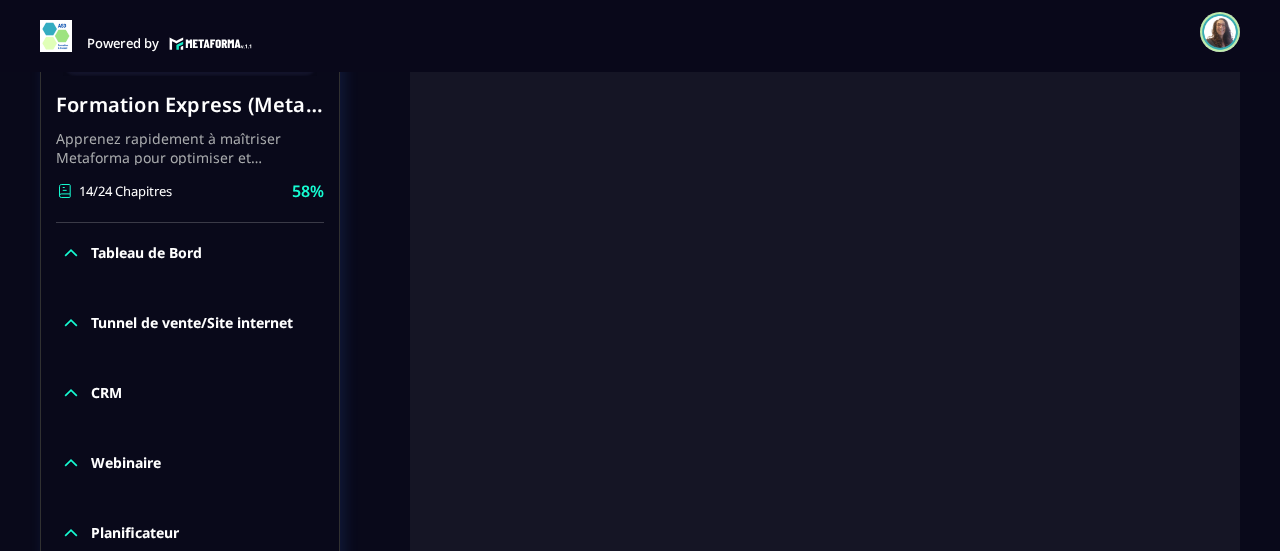 scroll, scrollTop: 611, scrollLeft: 0, axis: vertical 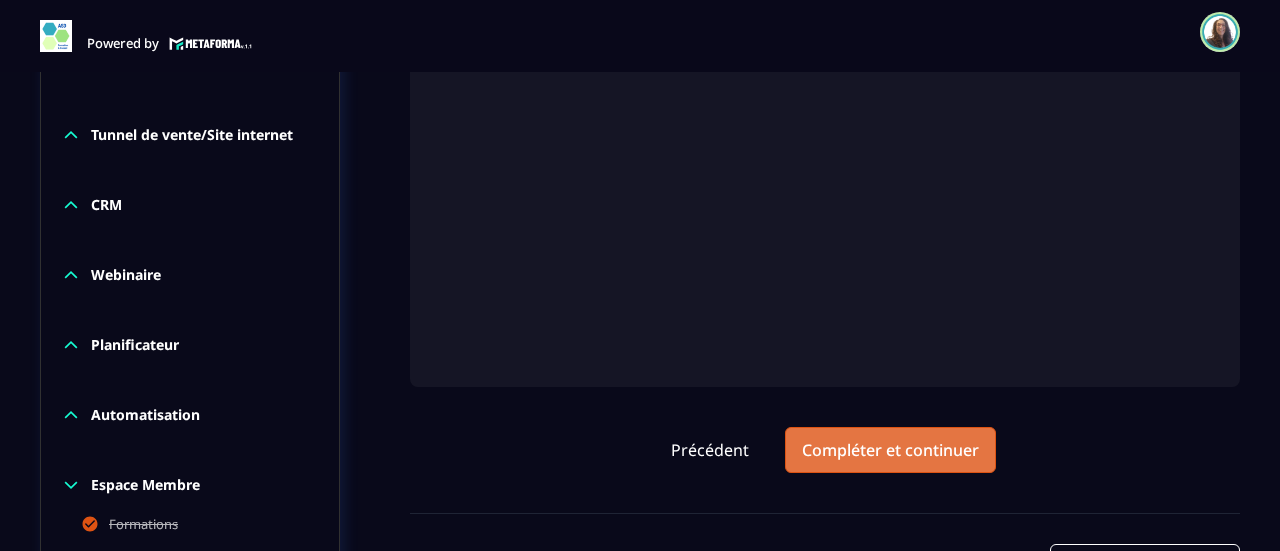click on "Compléter et continuer" at bounding box center [890, 450] 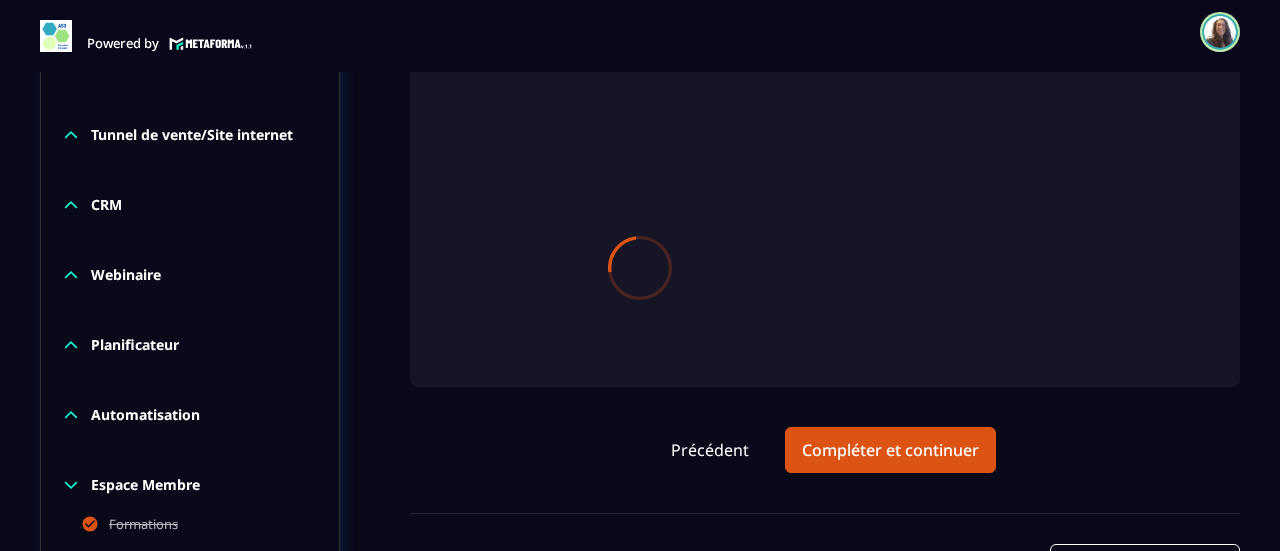 scroll, scrollTop: 0, scrollLeft: 0, axis: both 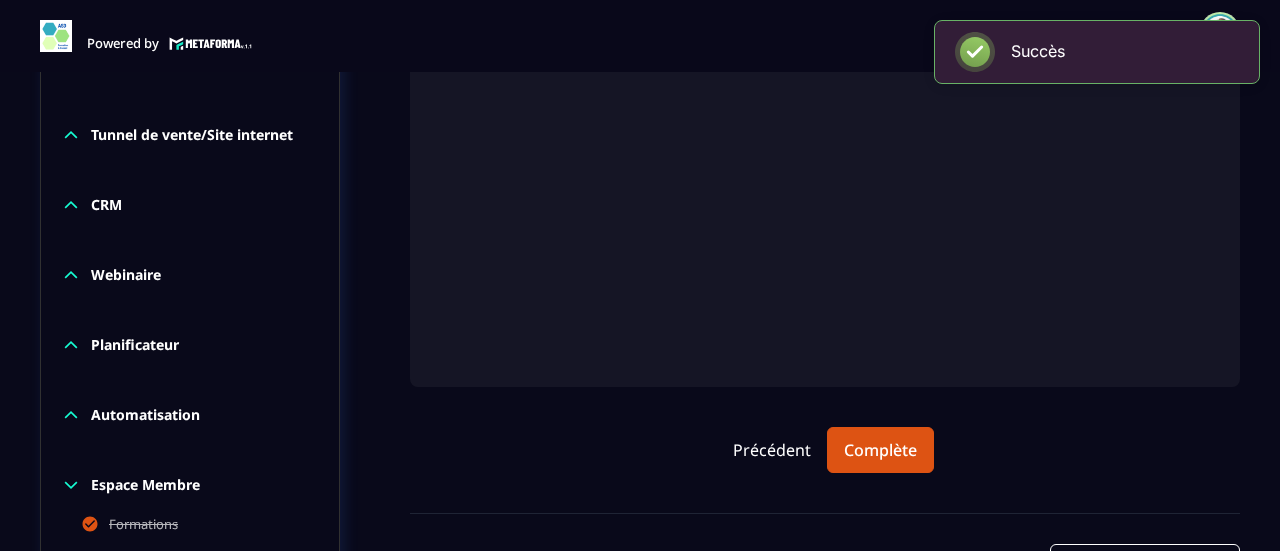 click on "CRM" at bounding box center [106, 205] 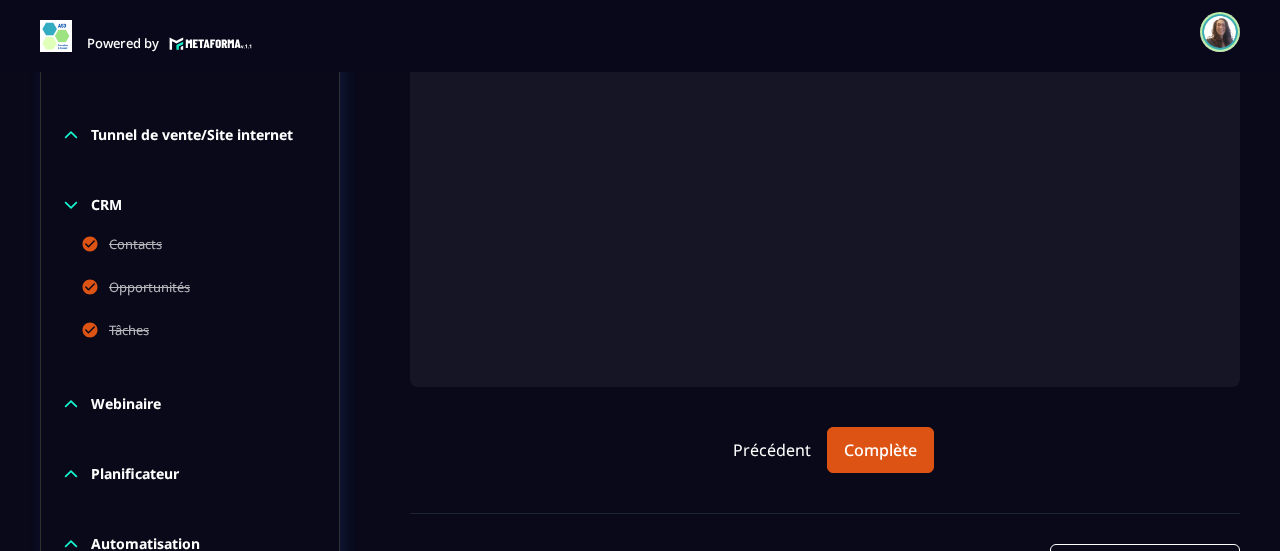 click on "CRM" at bounding box center [106, 205] 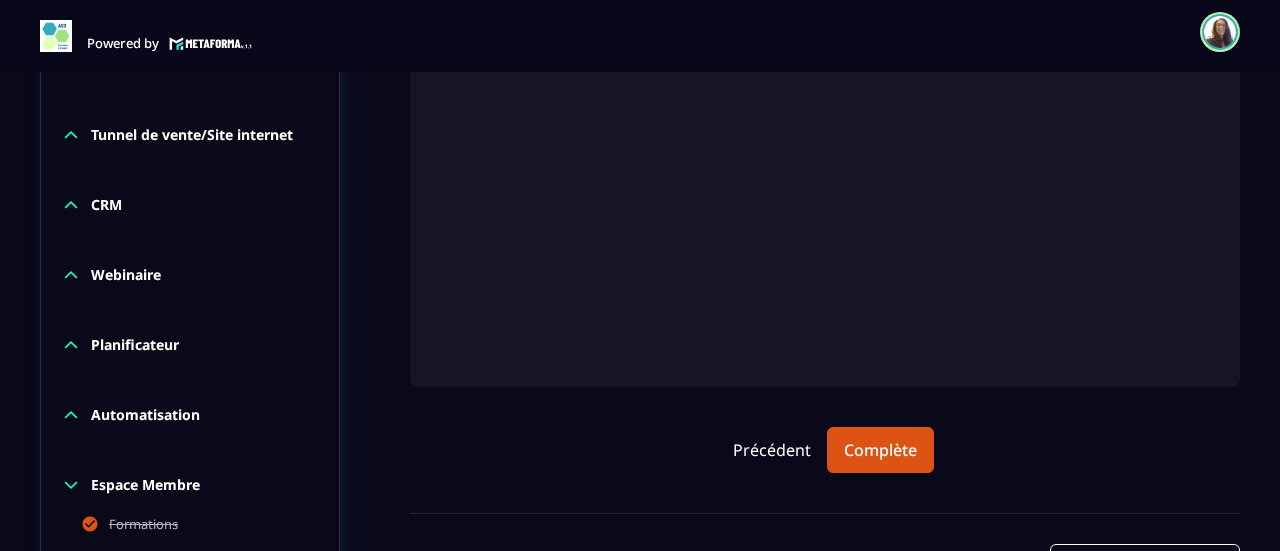 click on "CRM" at bounding box center (106, 205) 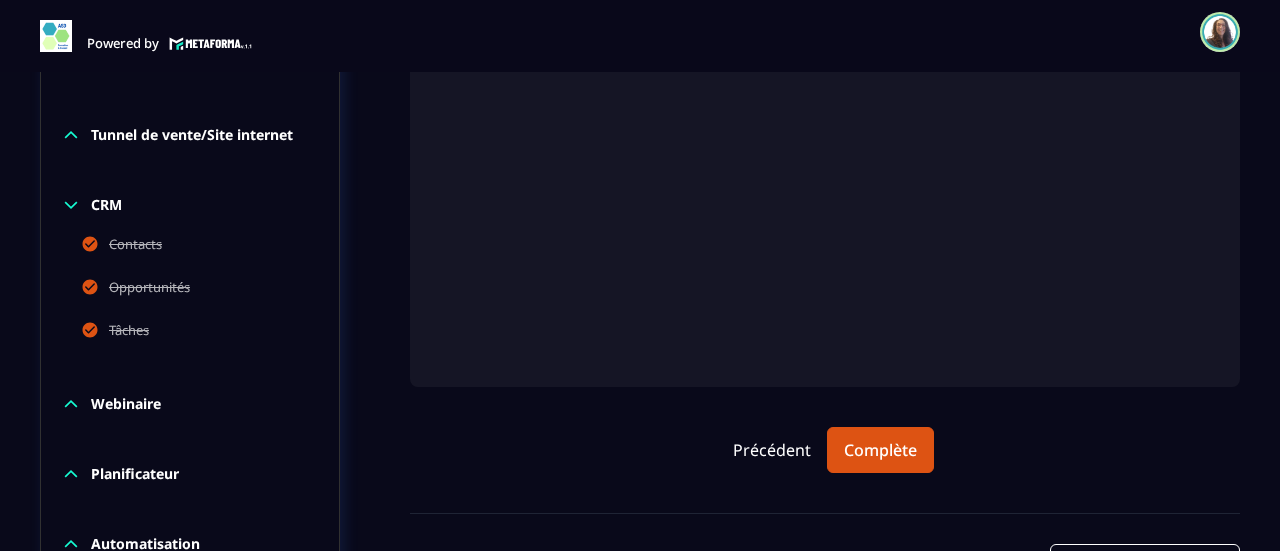 click on "CRM" at bounding box center [106, 205] 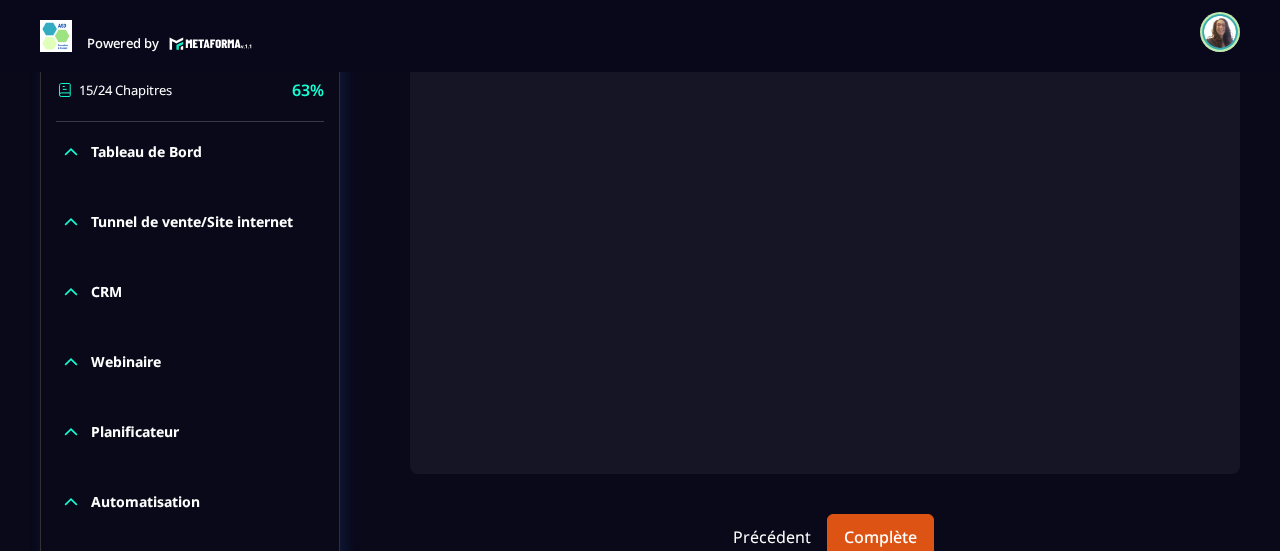 scroll, scrollTop: 711, scrollLeft: 0, axis: vertical 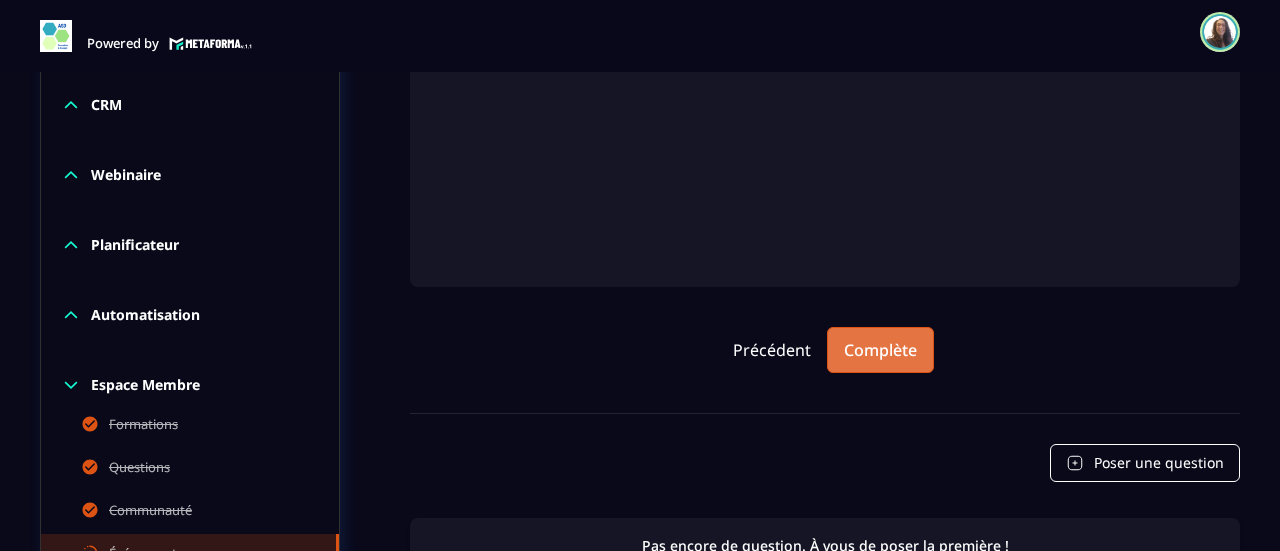 click on "Complète" at bounding box center [880, 350] 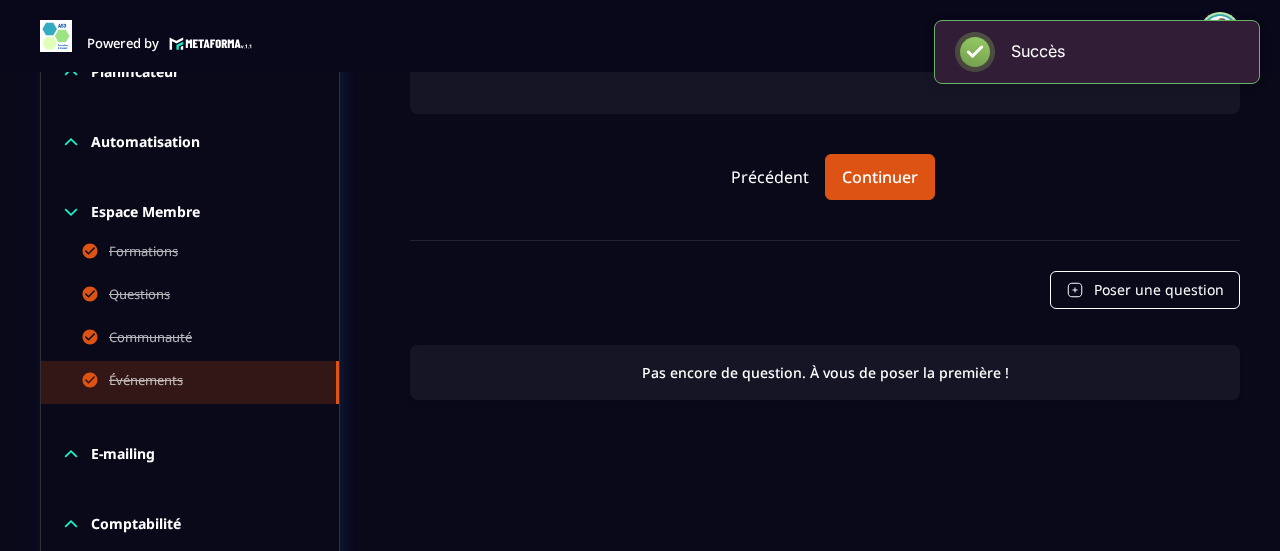scroll, scrollTop: 911, scrollLeft: 0, axis: vertical 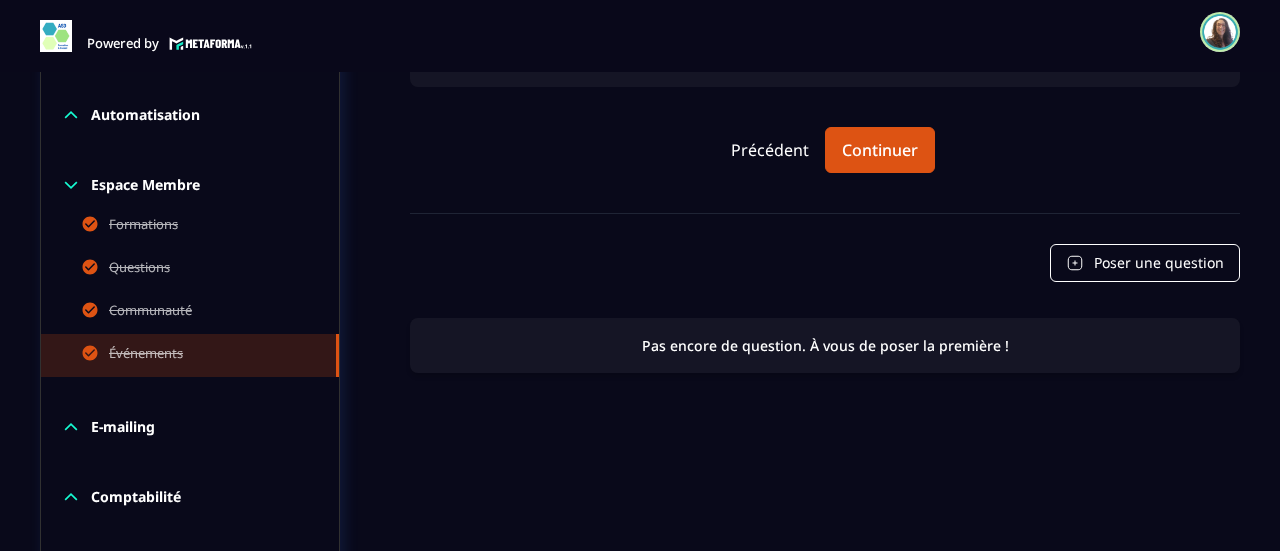 click on "Espace Membre" at bounding box center (145, 185) 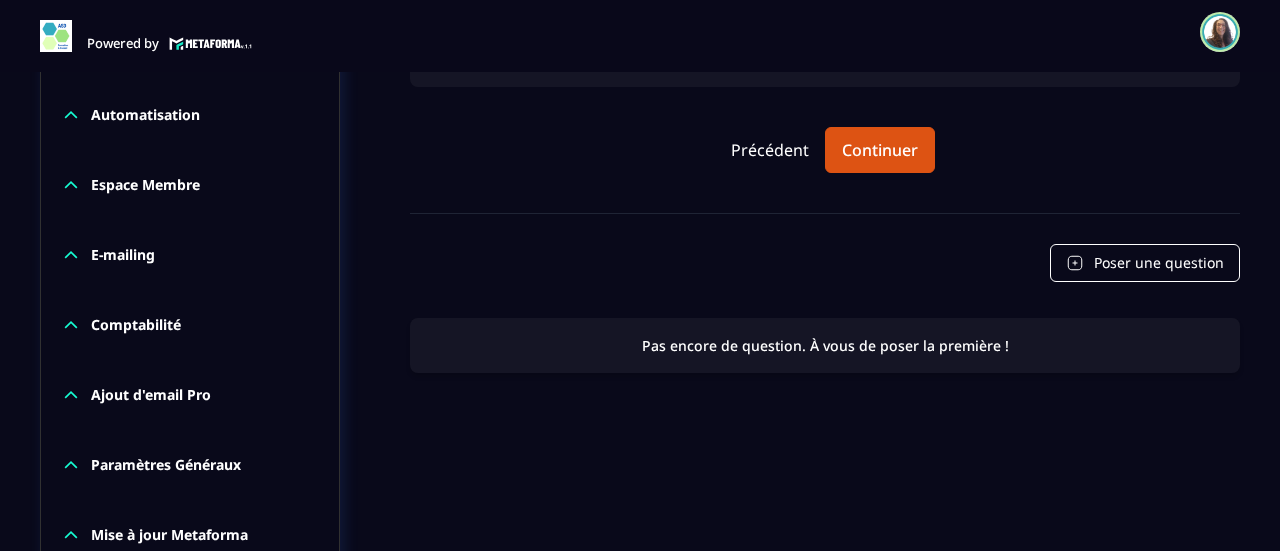 click on "E-mailing" at bounding box center [123, 255] 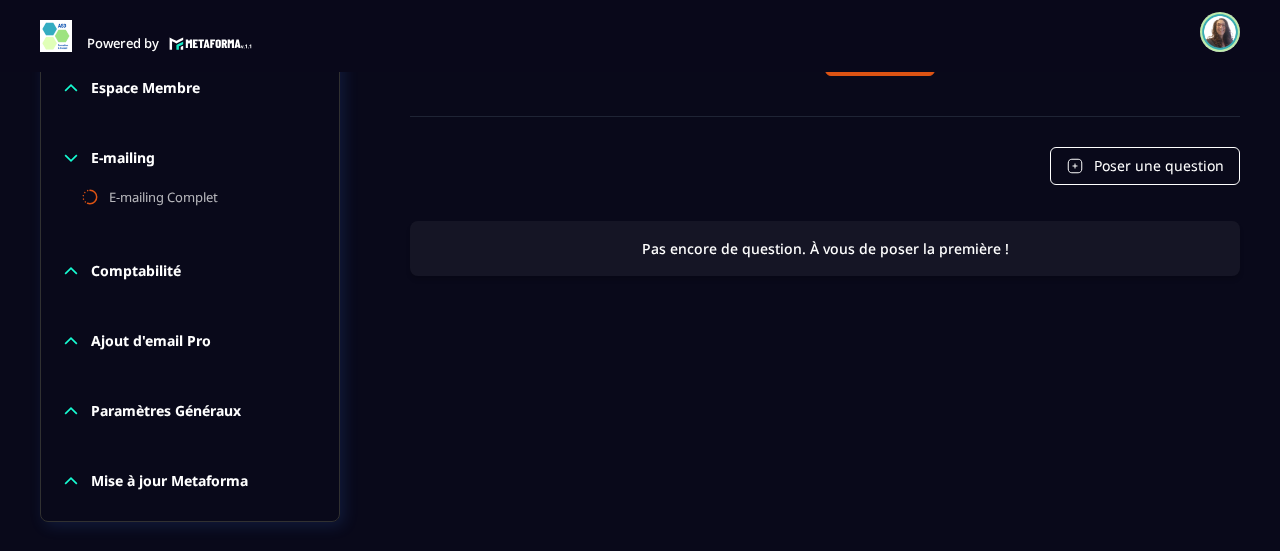 scroll, scrollTop: 1011, scrollLeft: 0, axis: vertical 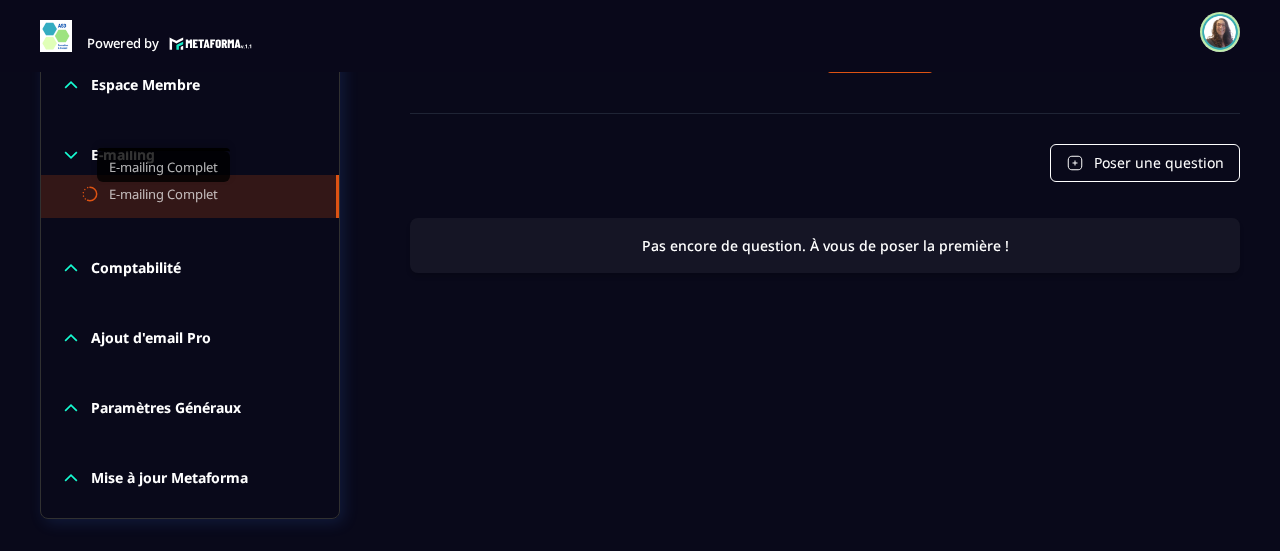 click on "E-mailing Complet" at bounding box center (163, 196) 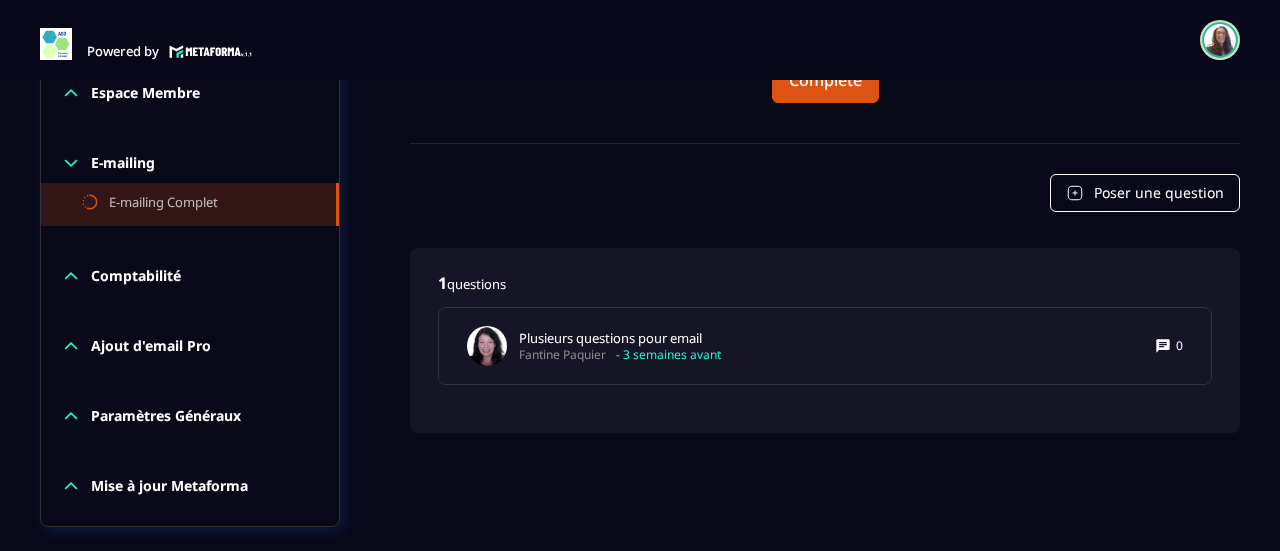 scroll, scrollTop: 811, scrollLeft: 0, axis: vertical 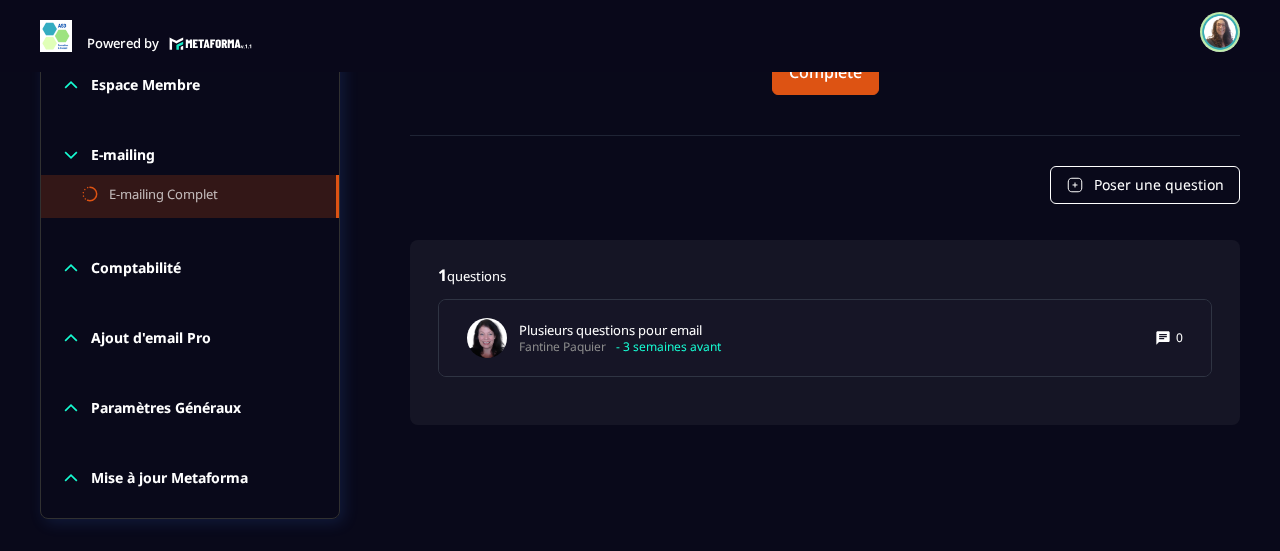 click on "Comptabilité" at bounding box center (136, 268) 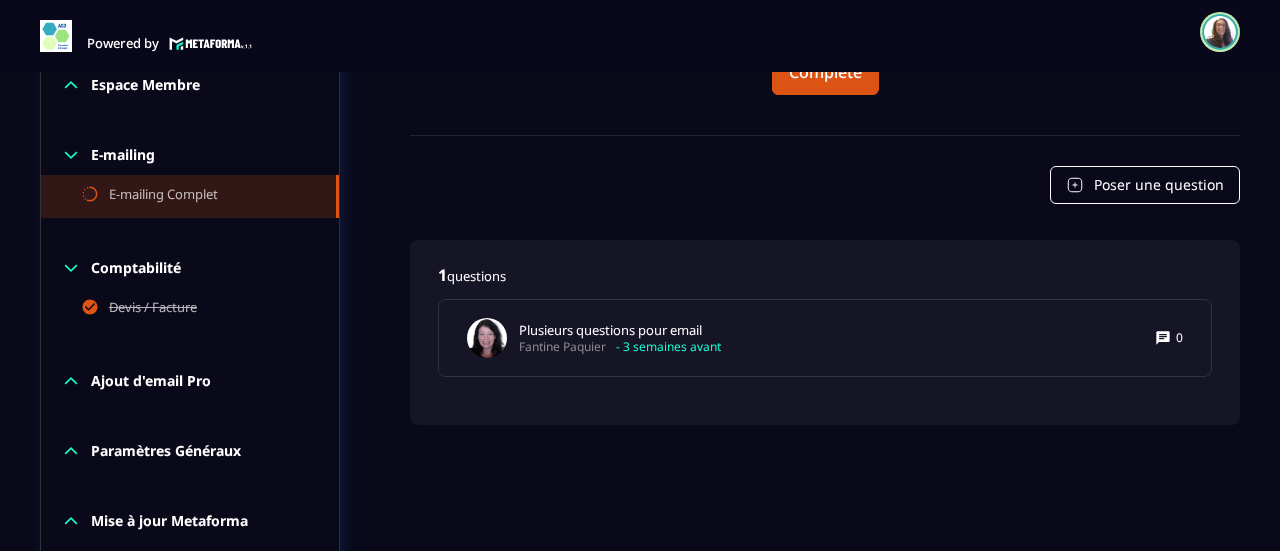 click on "Comptabilité" at bounding box center (136, 268) 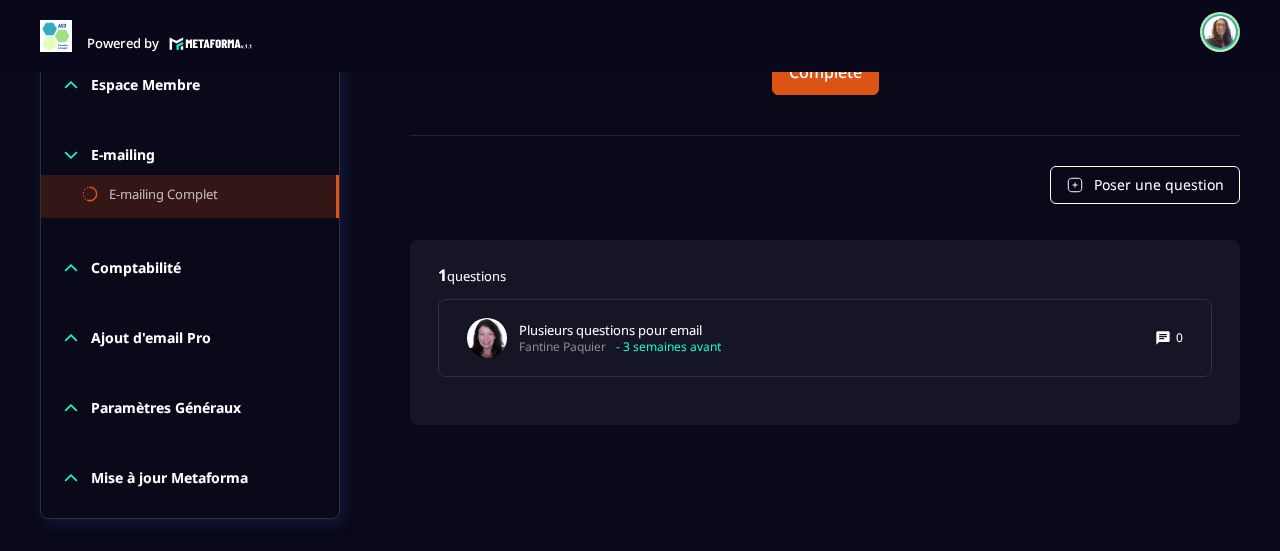 click on "Ajout d'email Pro" at bounding box center (151, 338) 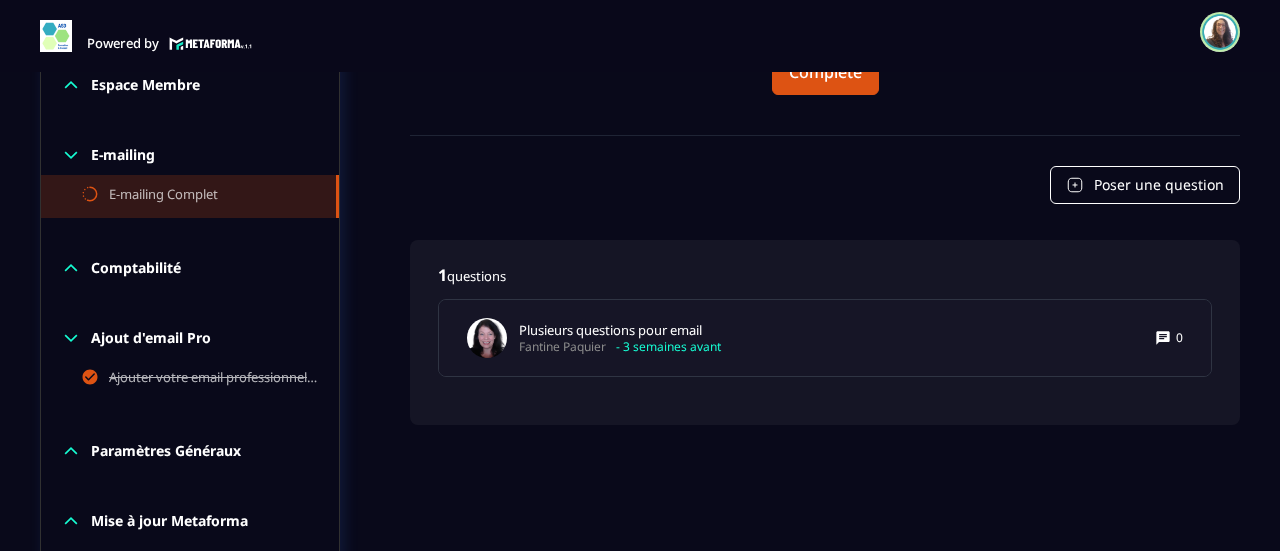 click on "Ajout d'email Pro" at bounding box center (151, 338) 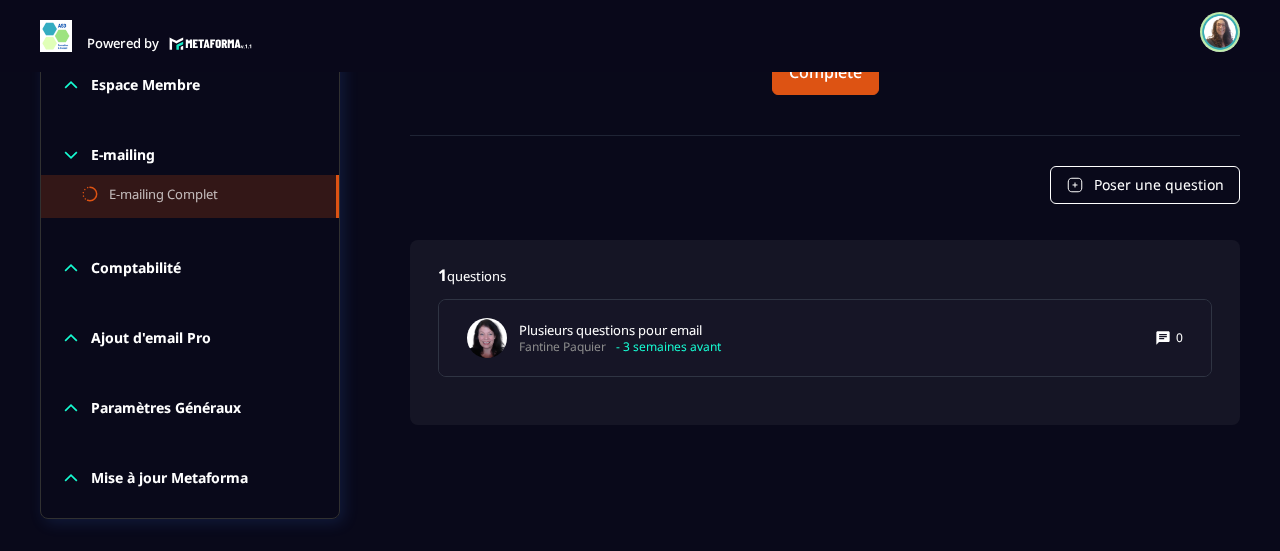 click on "Paramètres Généraux" at bounding box center (166, 408) 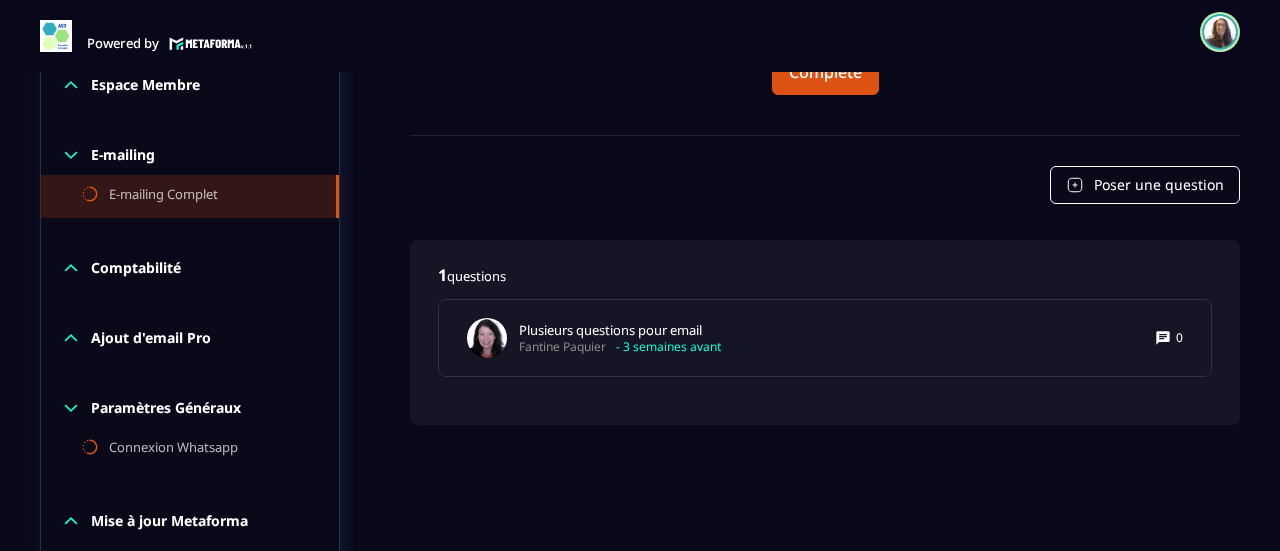 click on "Paramètres Généraux" at bounding box center (166, 408) 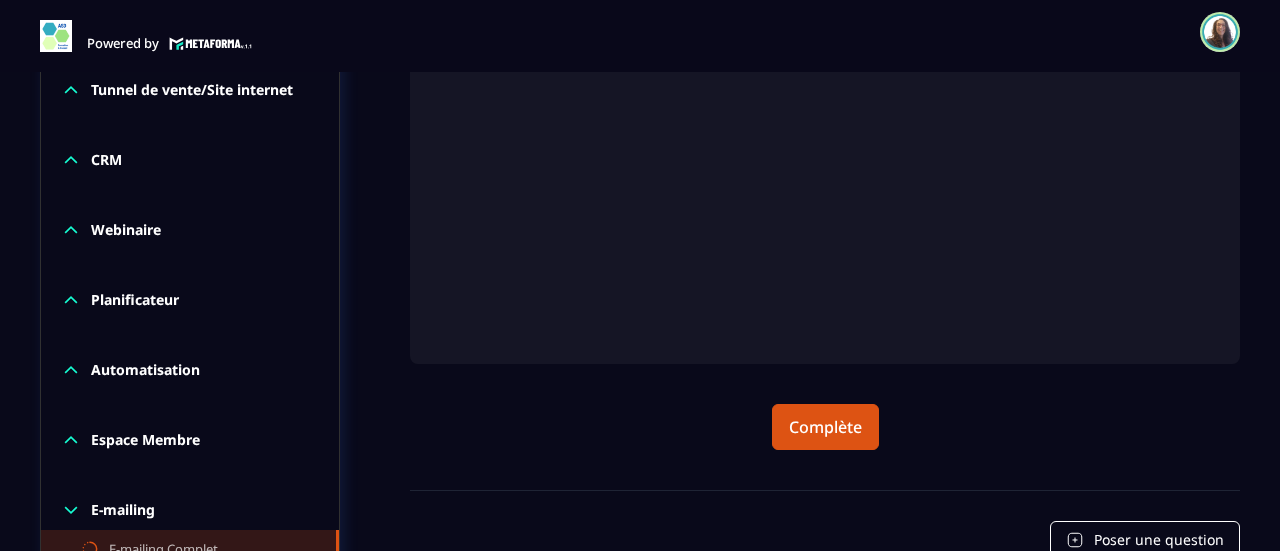 scroll, scrollTop: 800, scrollLeft: 0, axis: vertical 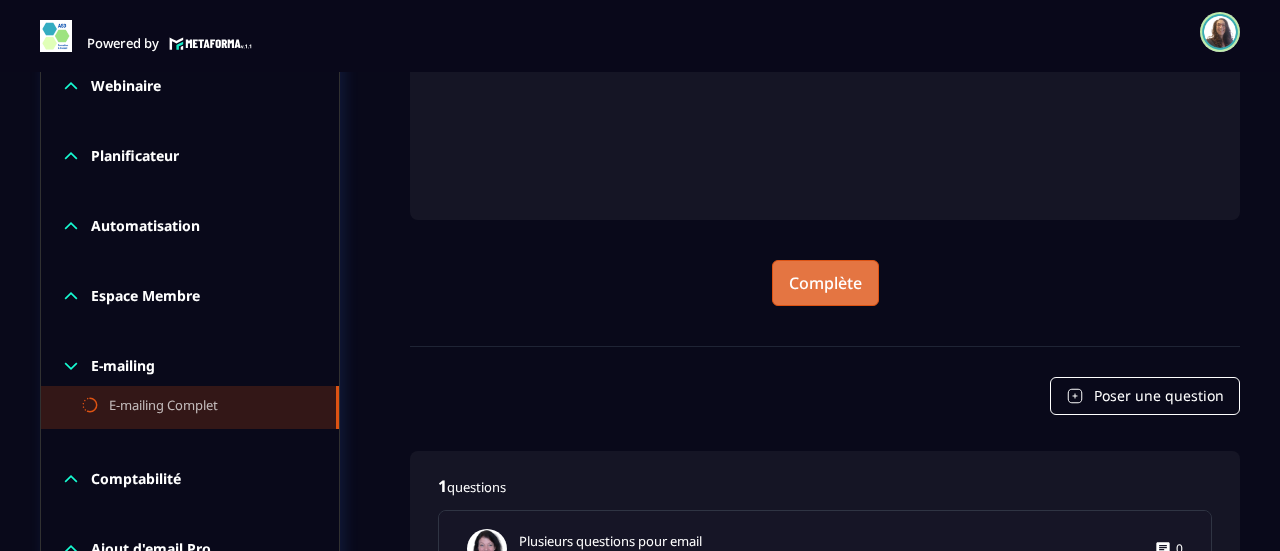 click on "Complète" at bounding box center (825, 283) 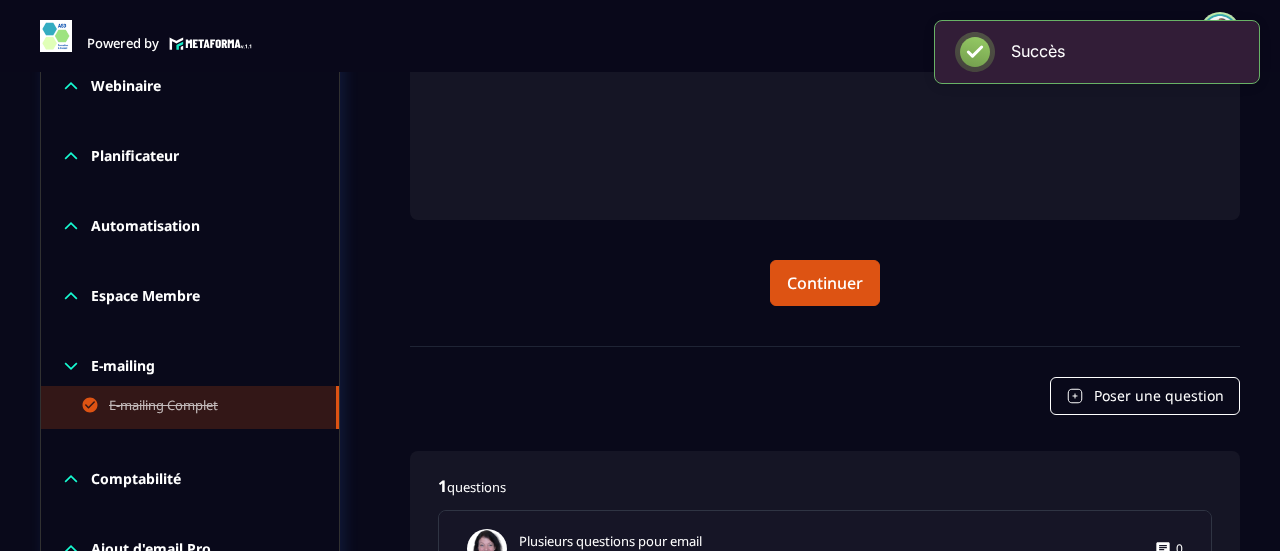 click on "E-mailing" at bounding box center (123, 366) 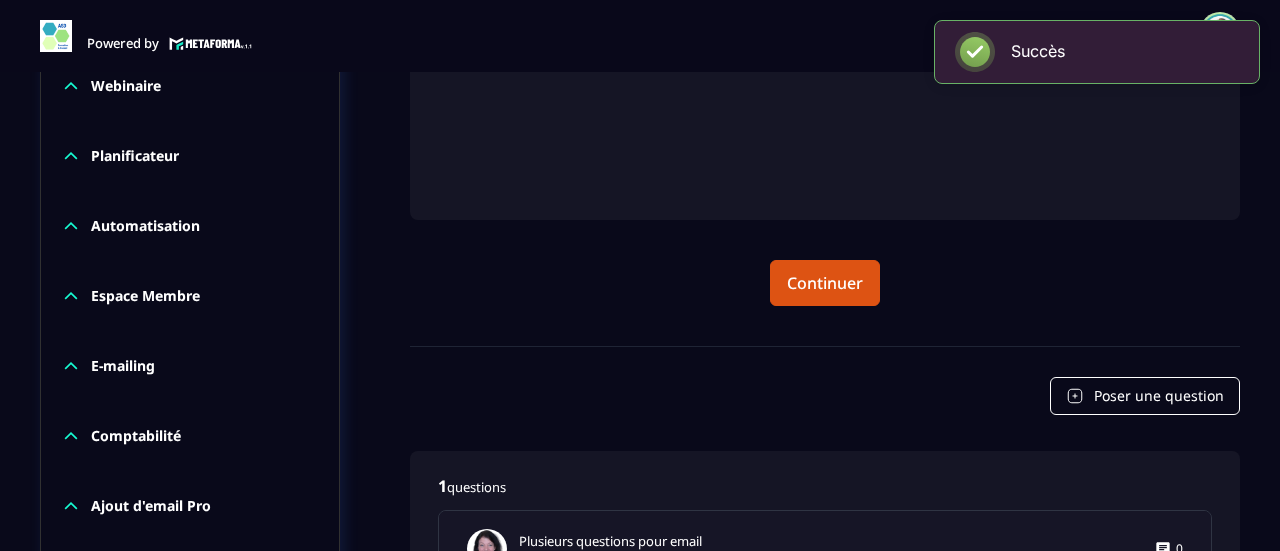 scroll, scrollTop: 900, scrollLeft: 0, axis: vertical 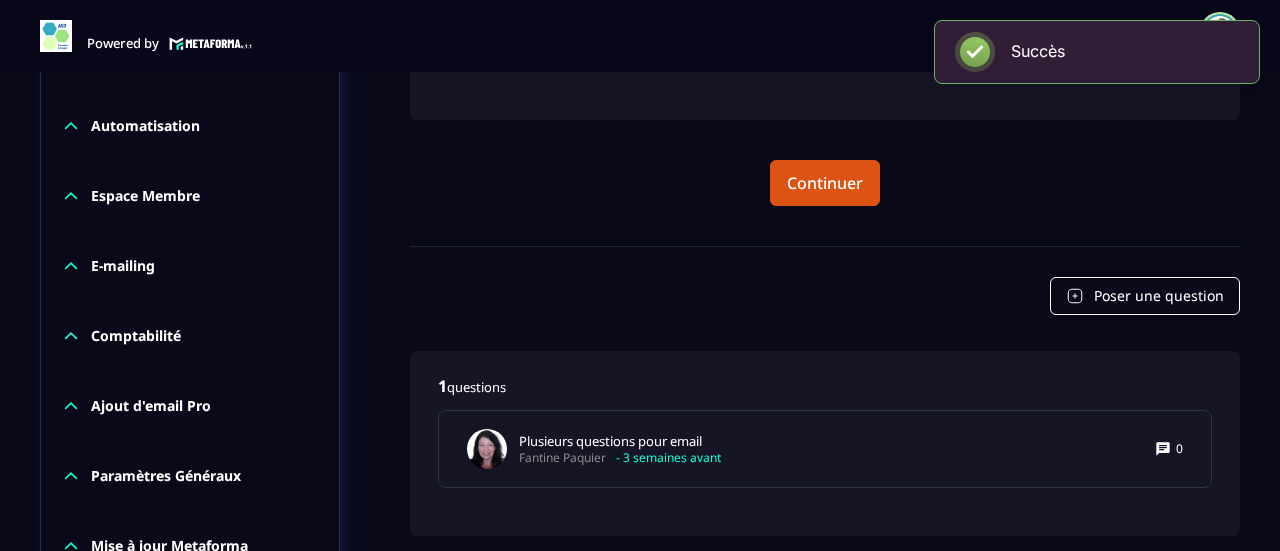 click on "Ajout d'email Pro" at bounding box center (151, 406) 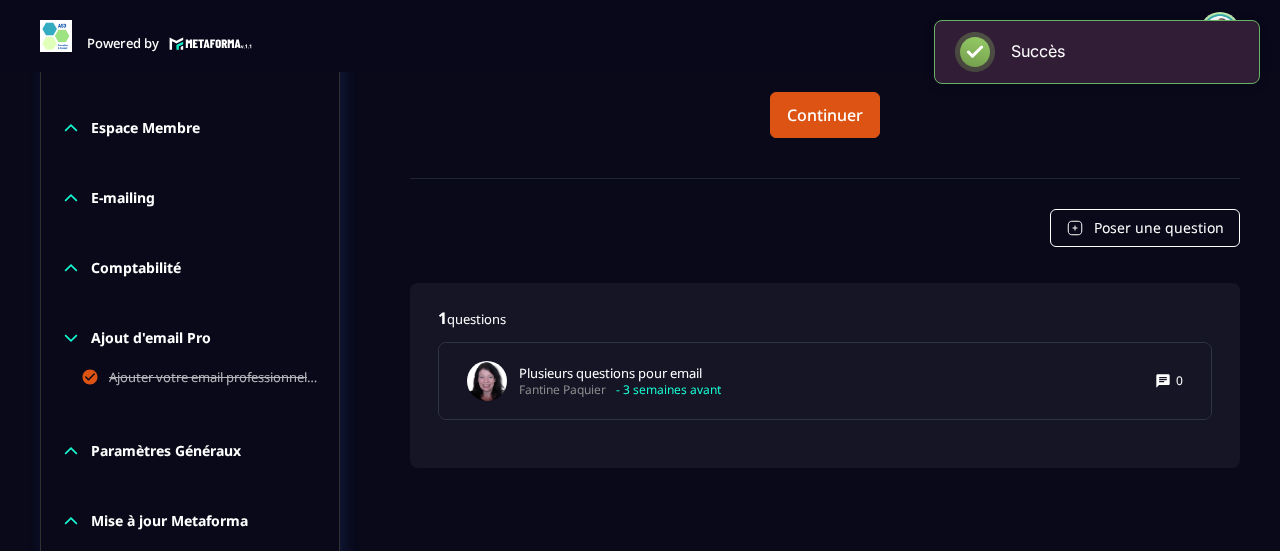 scroll, scrollTop: 1000, scrollLeft: 0, axis: vertical 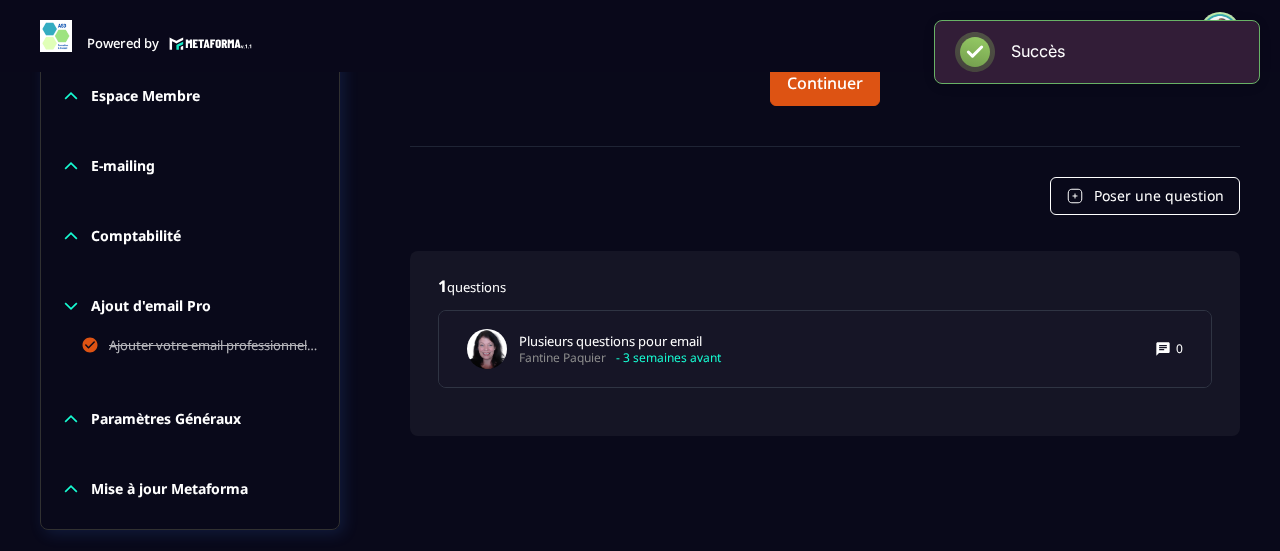click on "Paramètres Généraux" 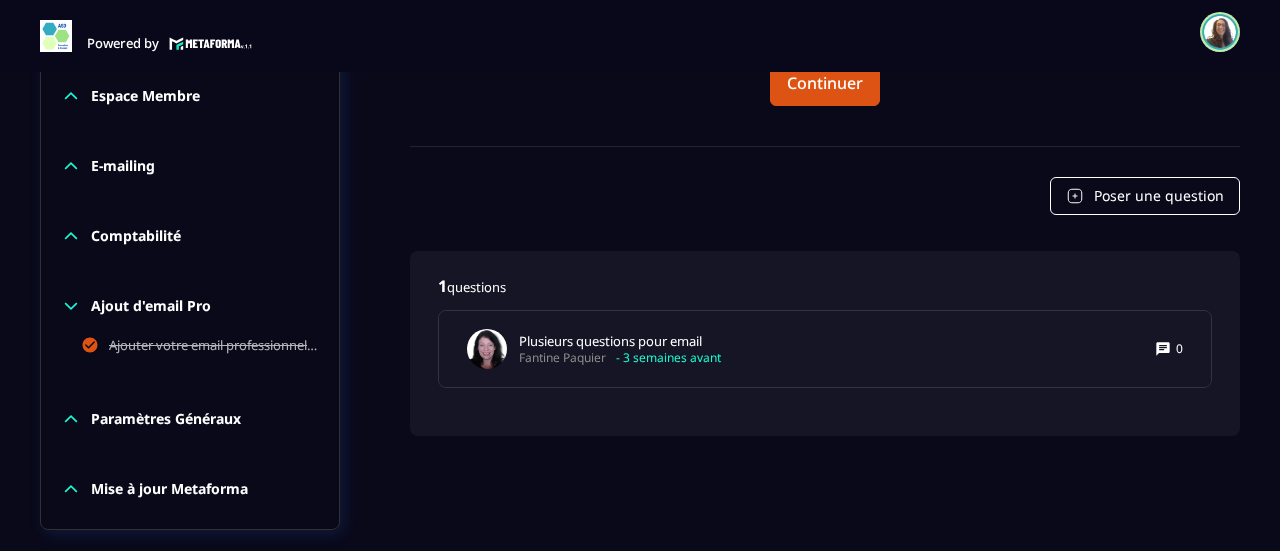 click on "Ajout d'email Pro" at bounding box center (151, 306) 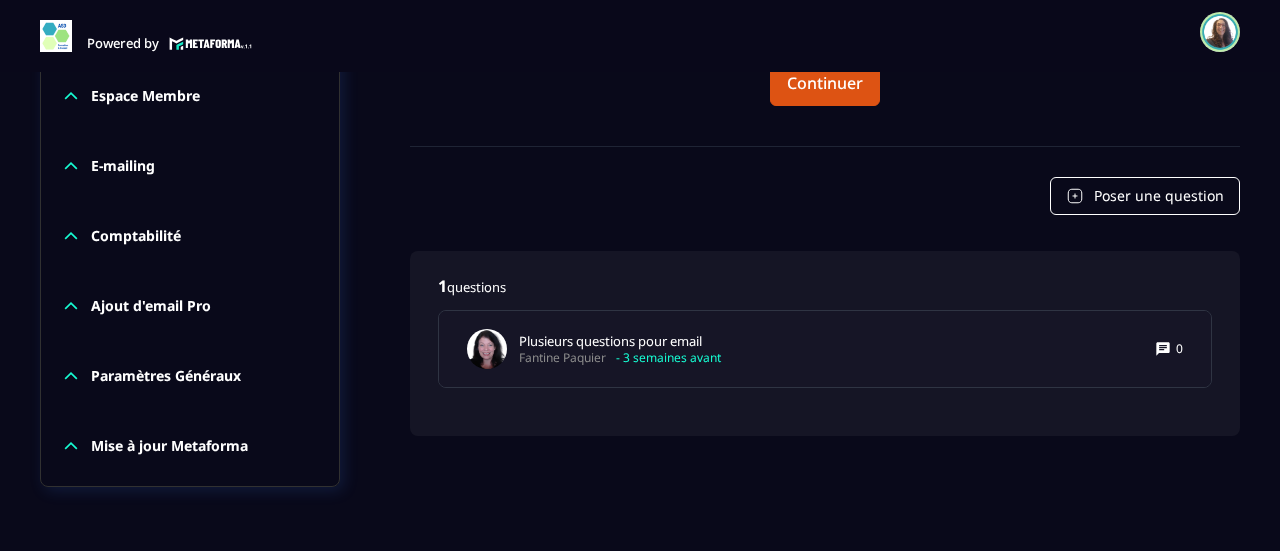 click on "Paramètres Généraux" 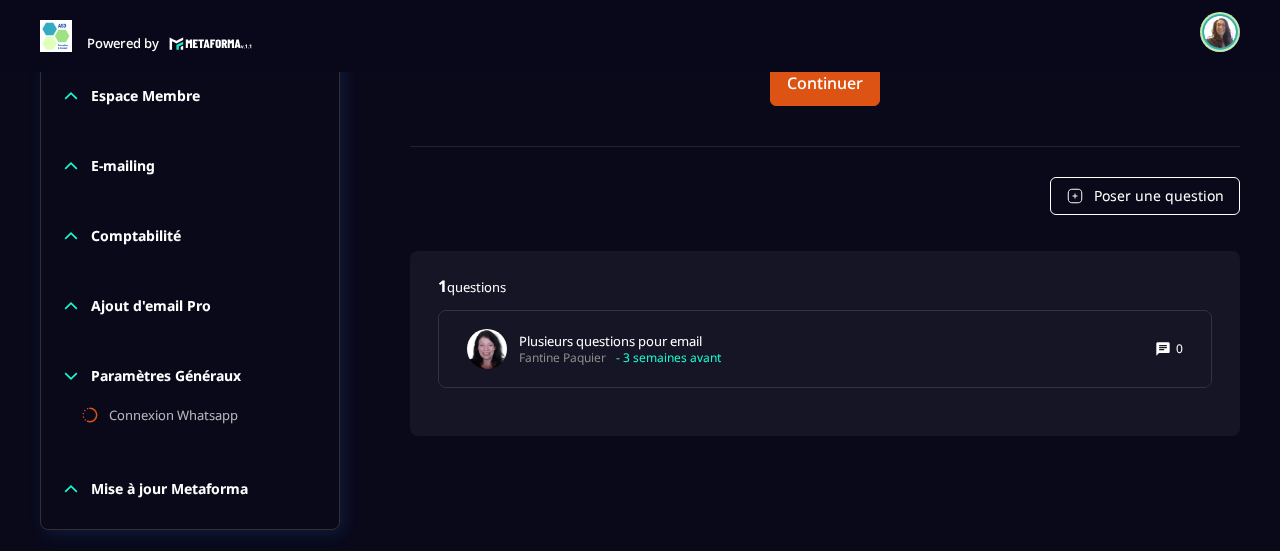 scroll, scrollTop: 1100, scrollLeft: 0, axis: vertical 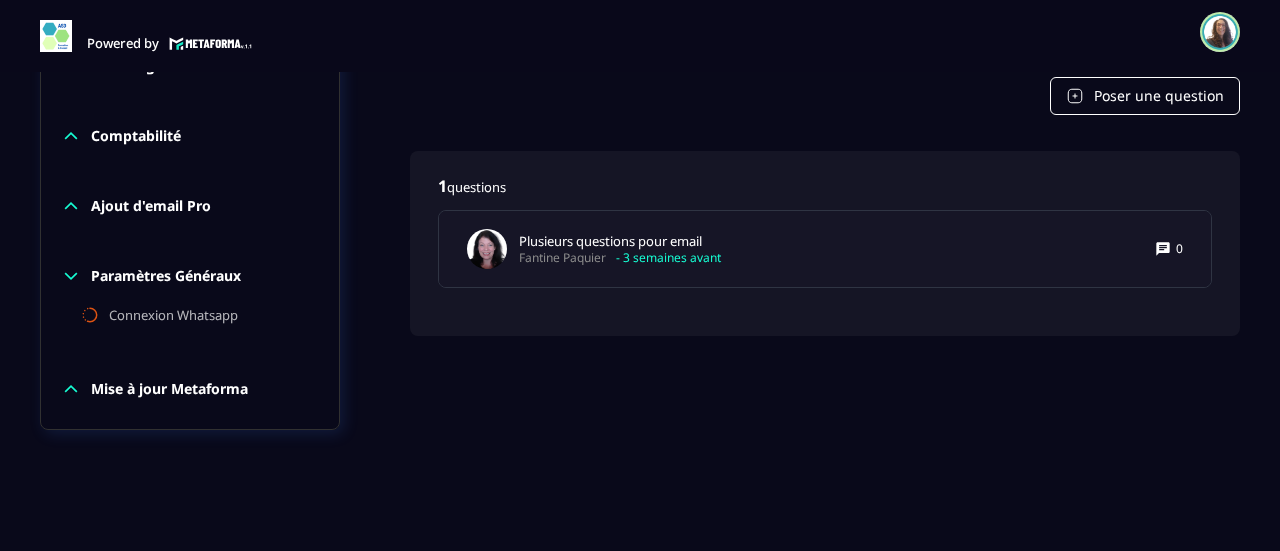 click on "Paramètres Généraux" at bounding box center [166, 276] 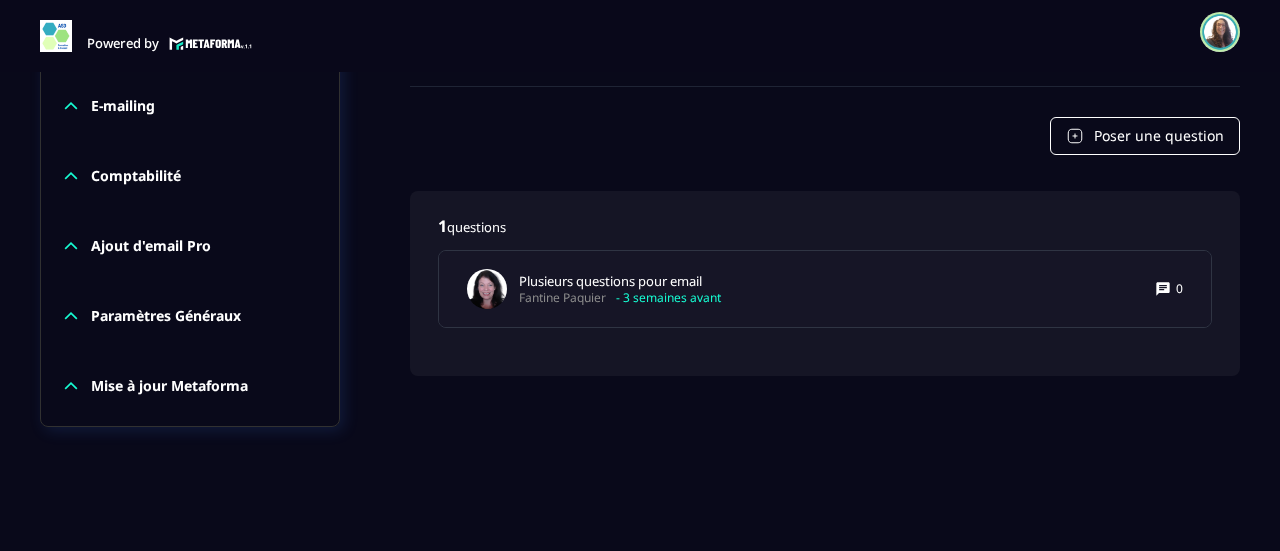 click on "Mise à jour Metaforma" 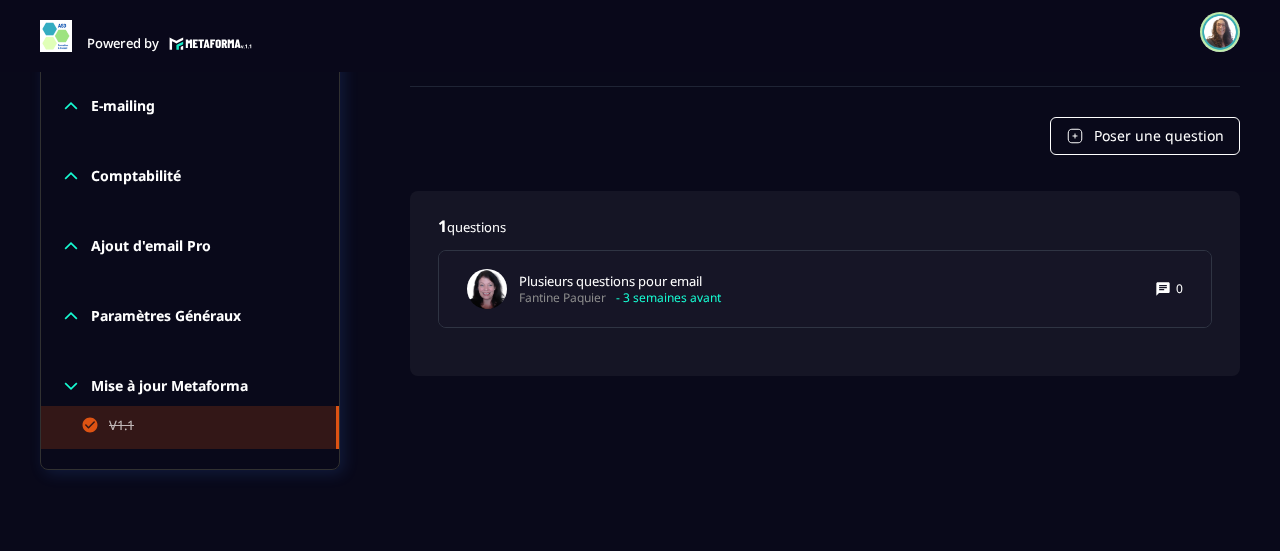 scroll, scrollTop: 1100, scrollLeft: 0, axis: vertical 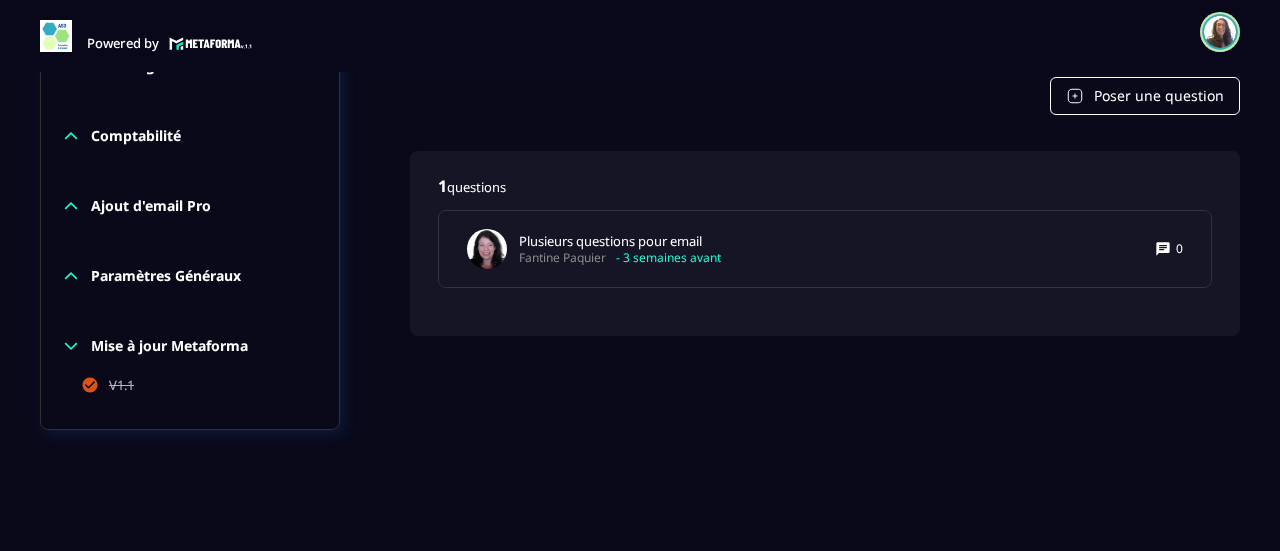 click on "Mise à jour Metaforma" at bounding box center (169, 346) 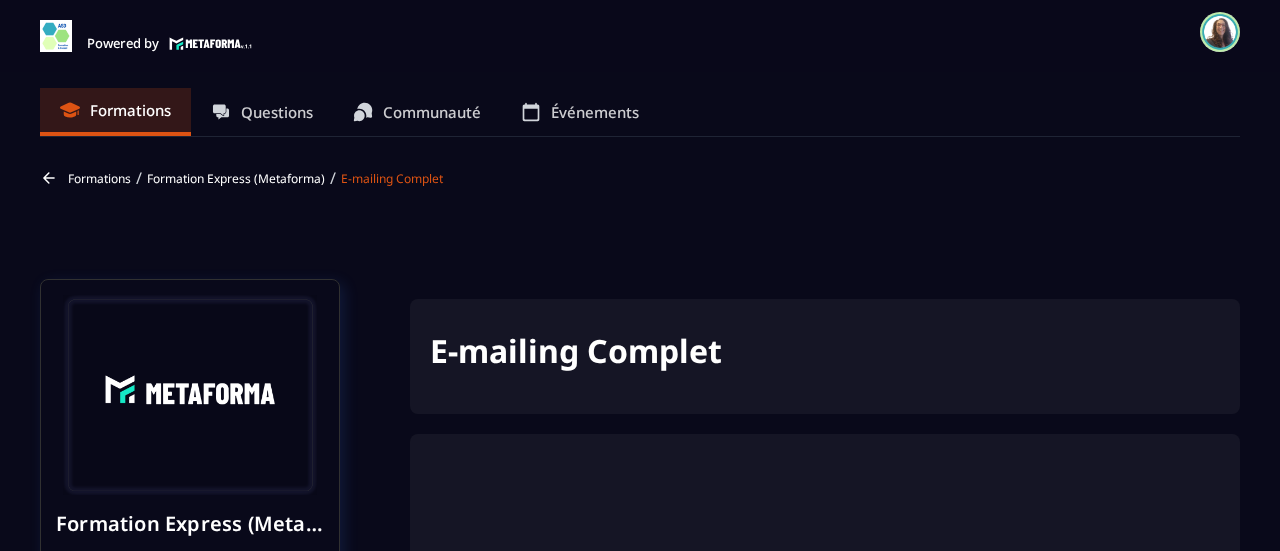 scroll, scrollTop: 0, scrollLeft: 0, axis: both 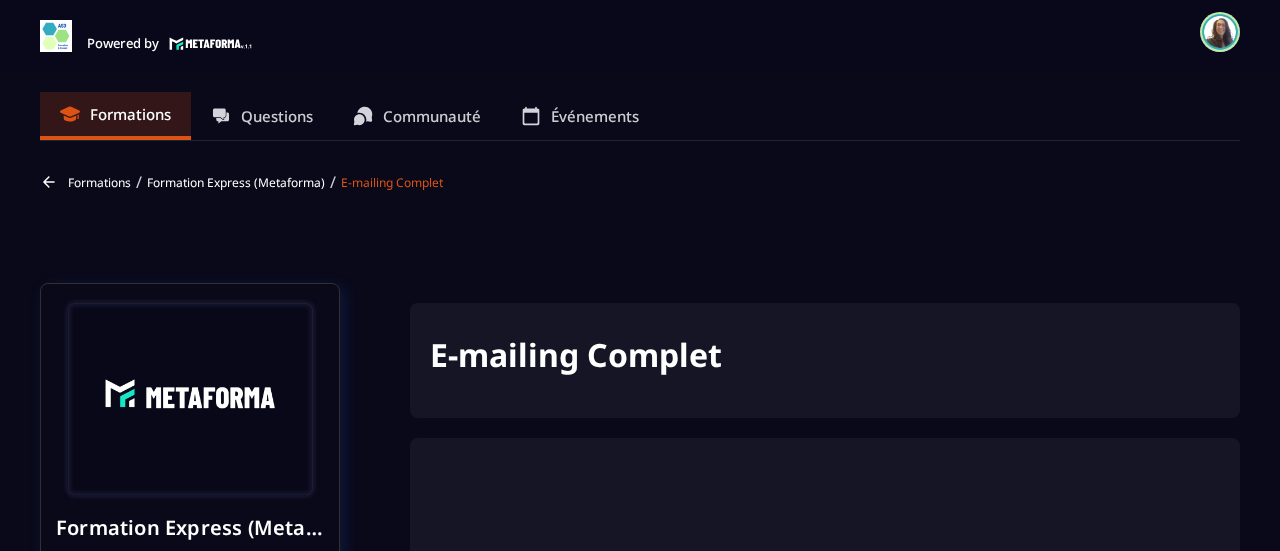 click on "Événements" at bounding box center [595, 116] 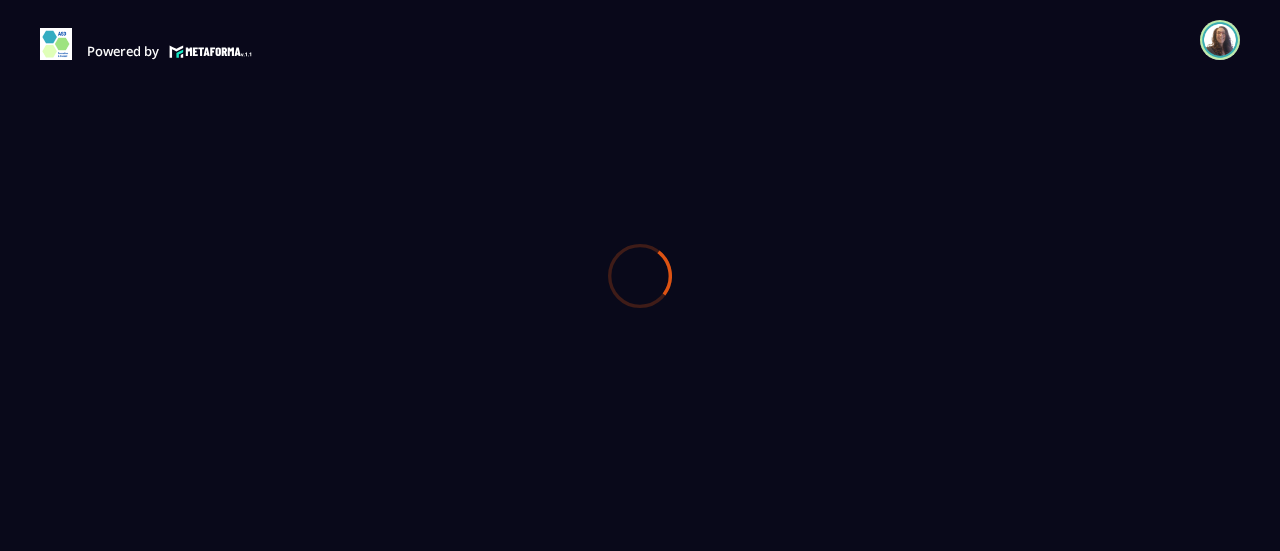 scroll, scrollTop: 0, scrollLeft: 0, axis: both 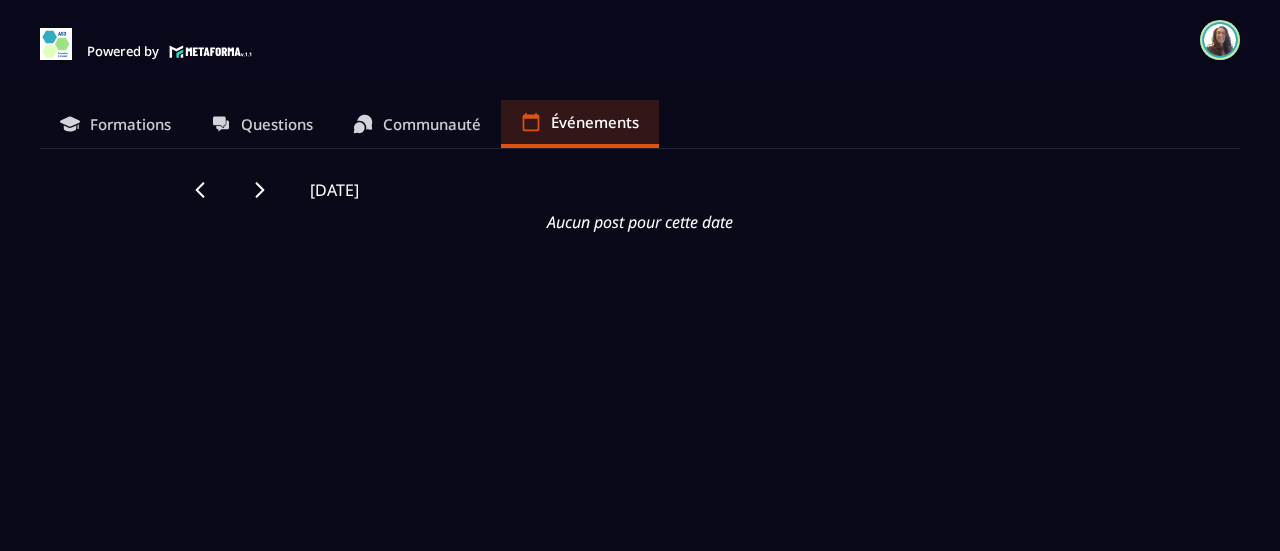 click on "Formations" at bounding box center (130, 124) 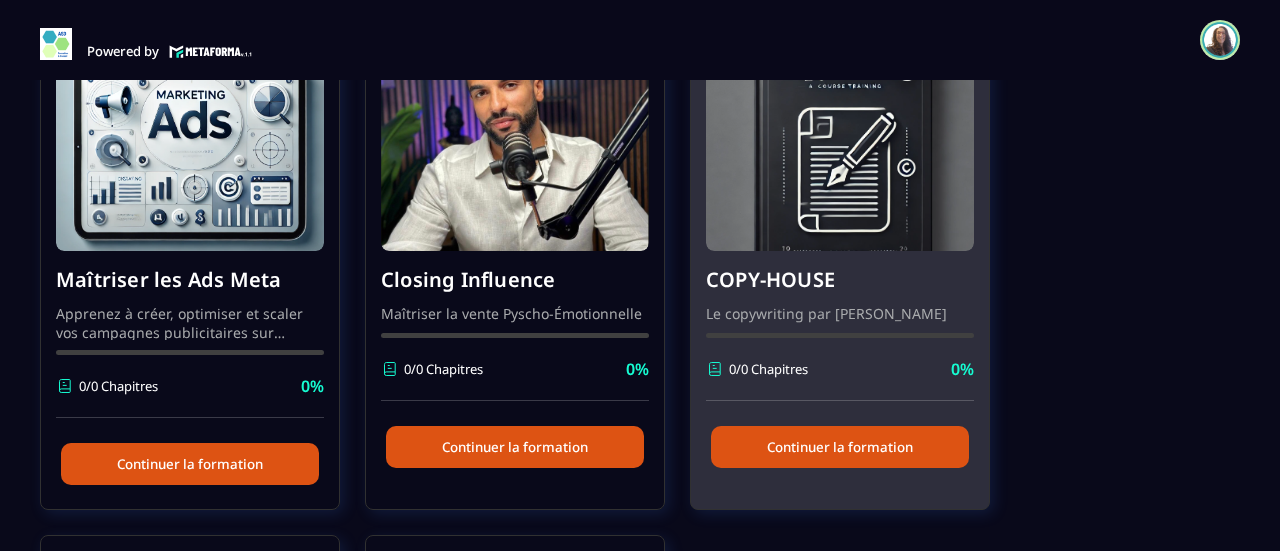 scroll, scrollTop: 0, scrollLeft: 0, axis: both 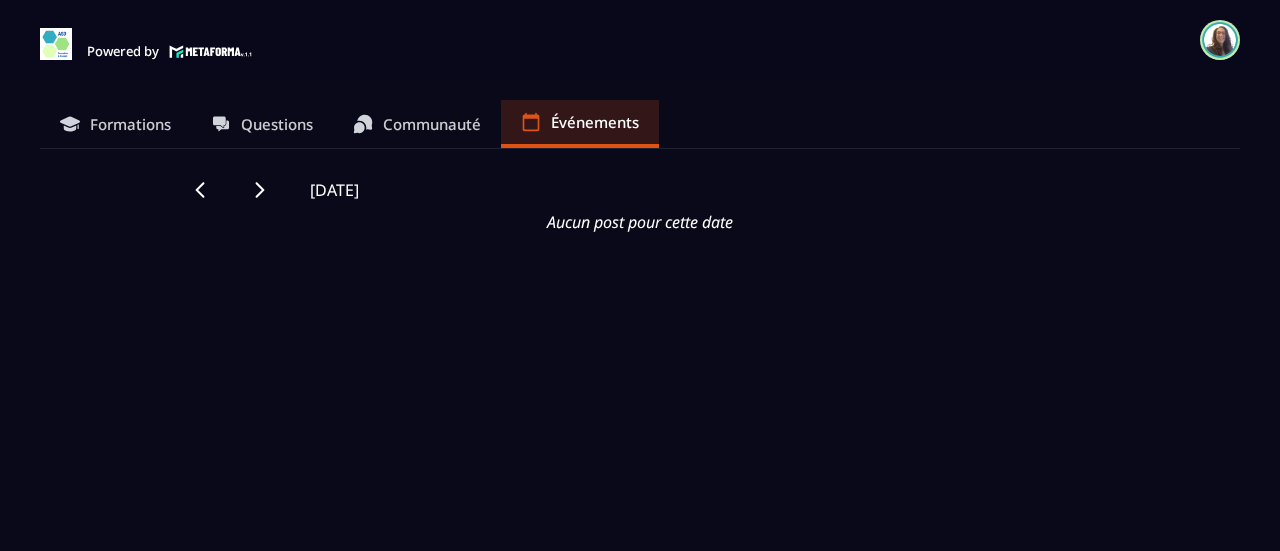 click at bounding box center (1220, 40) 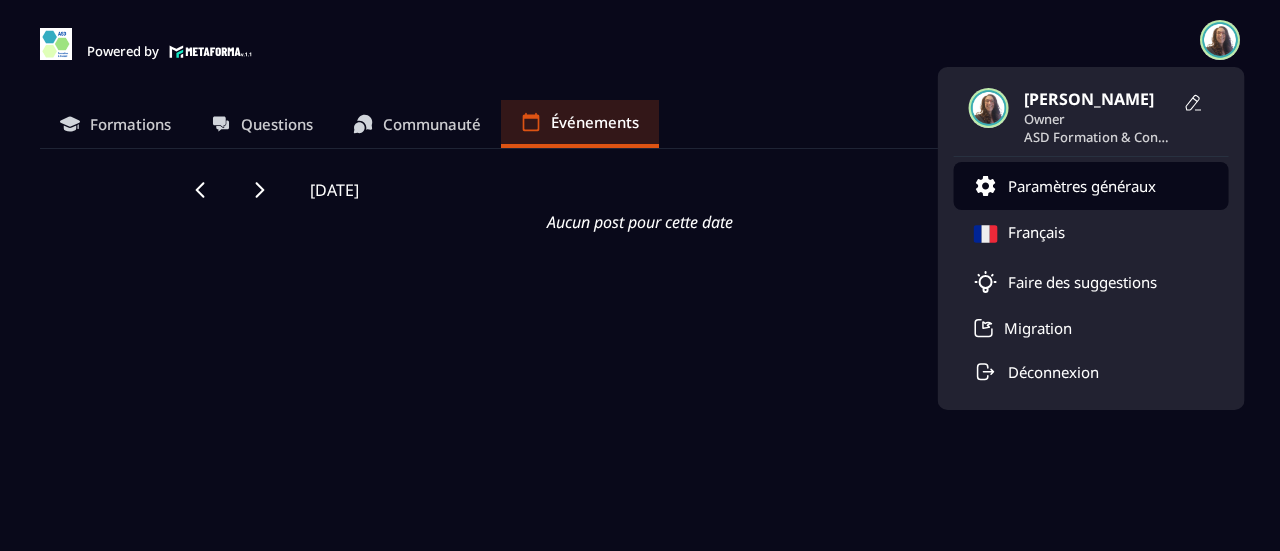 click on "Paramètres généraux" at bounding box center (1082, 186) 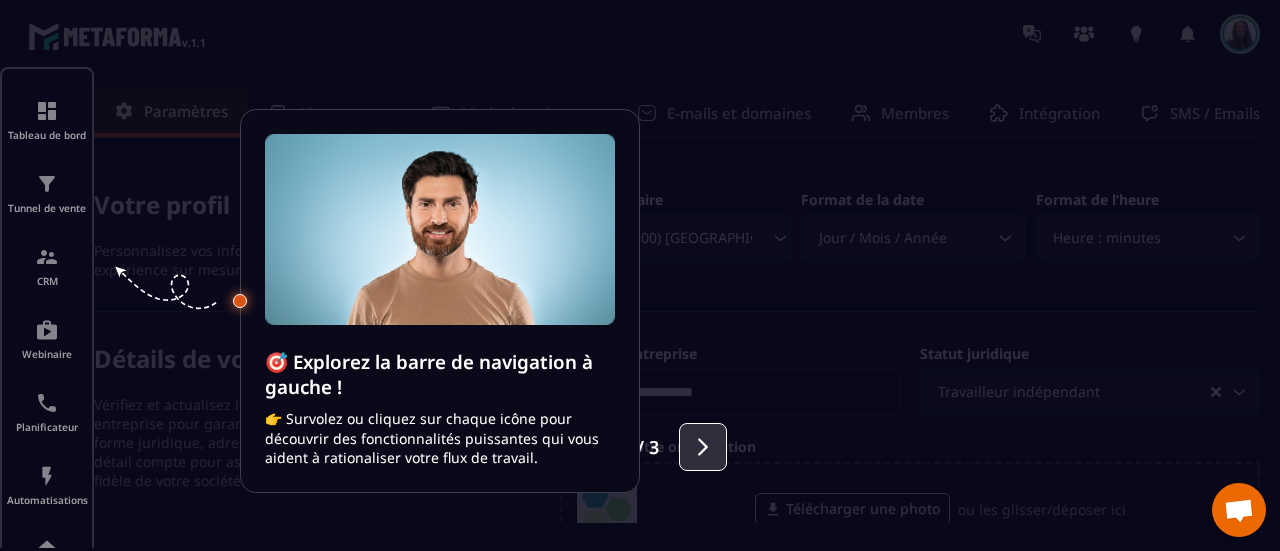 click 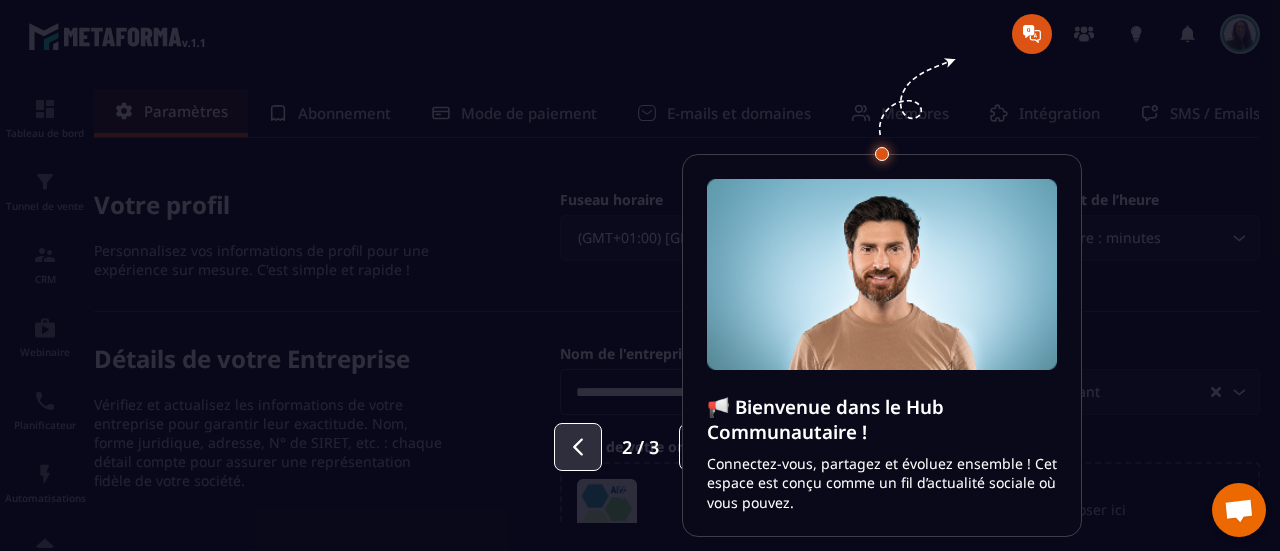 click at bounding box center [578, 447] 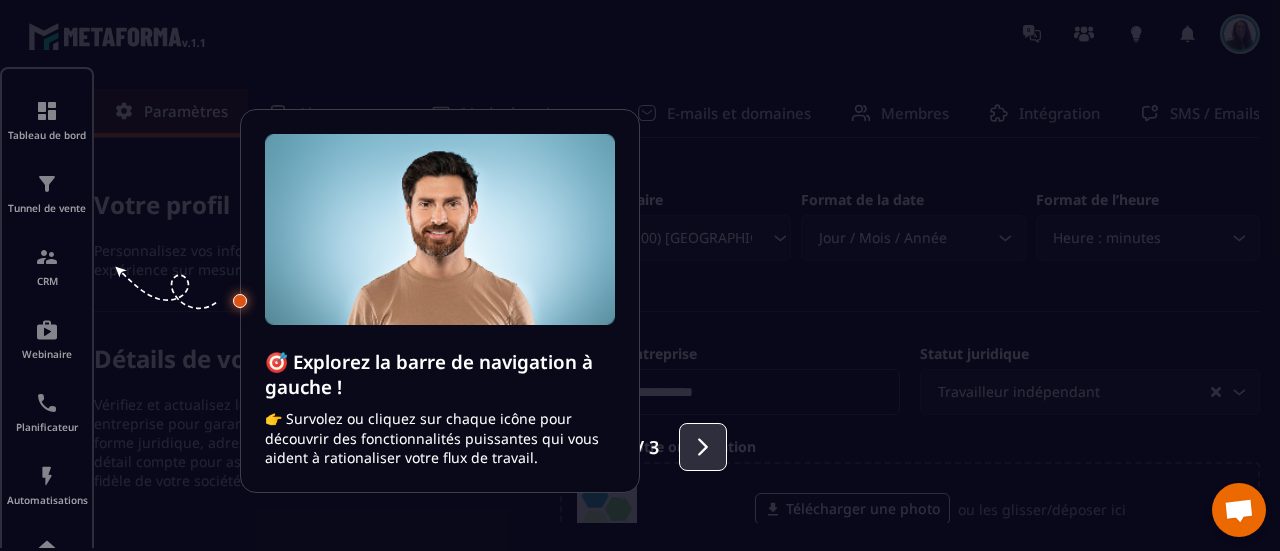 click 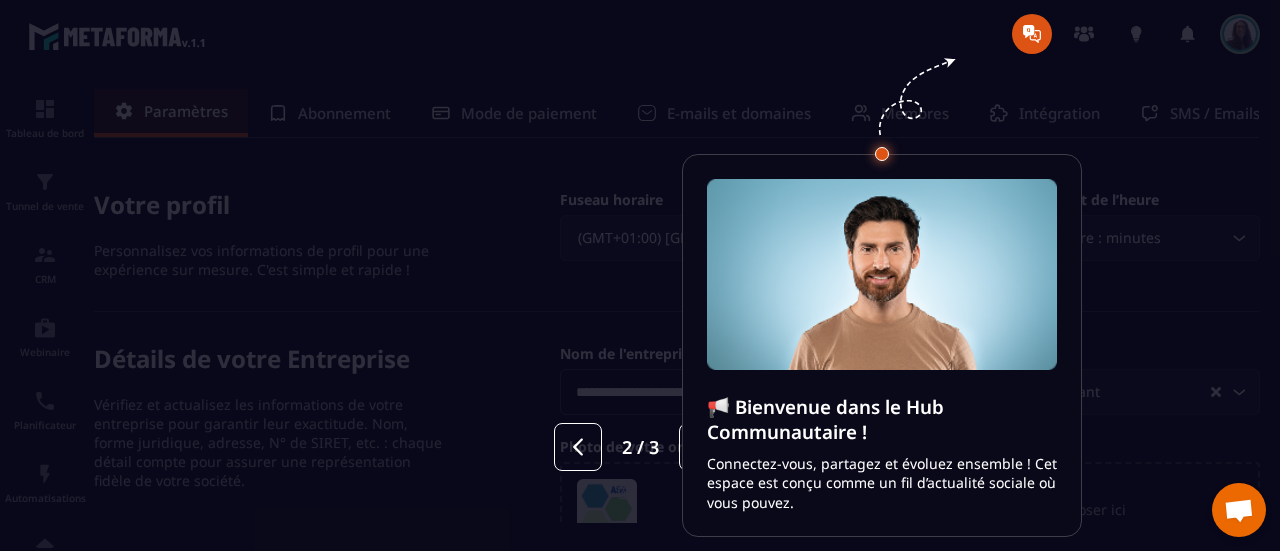 click at bounding box center [640, 275] 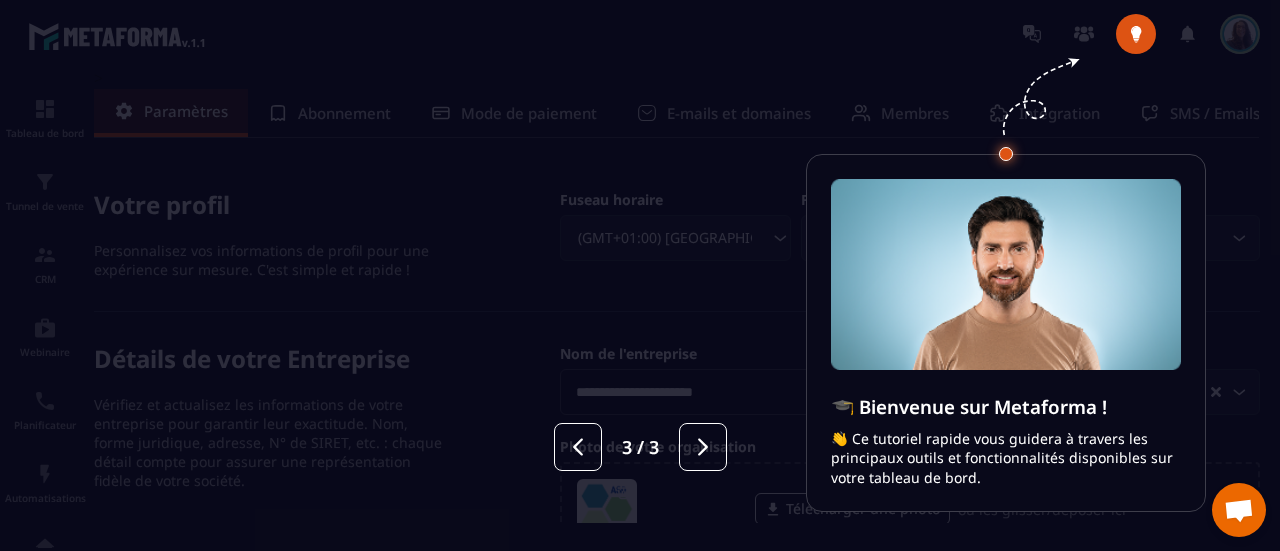 click at bounding box center [640, 275] 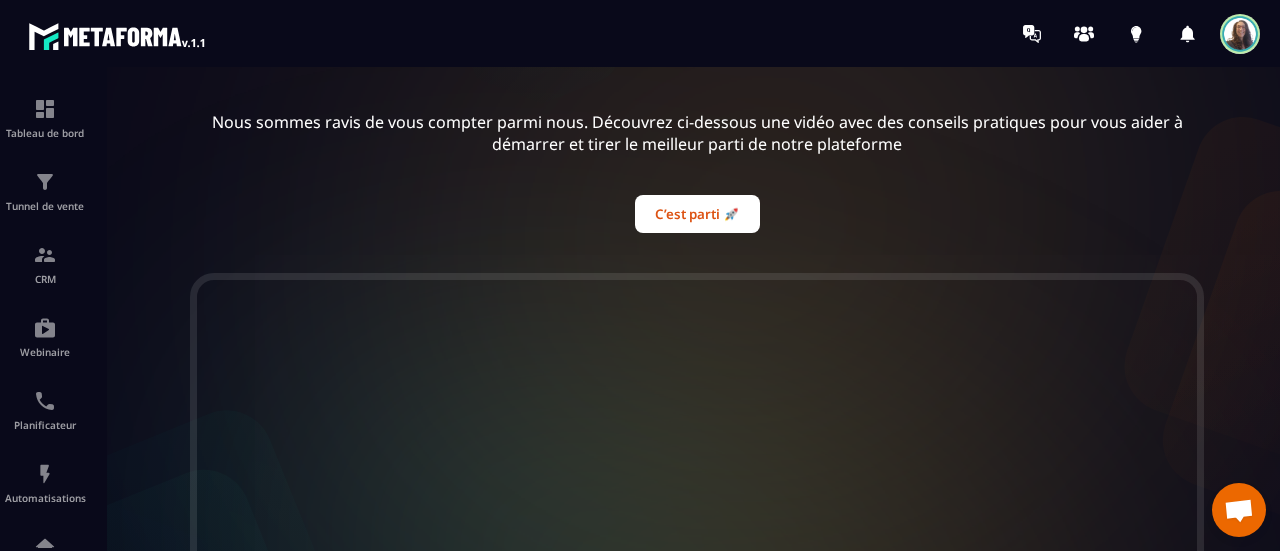 scroll, scrollTop: 258, scrollLeft: 0, axis: vertical 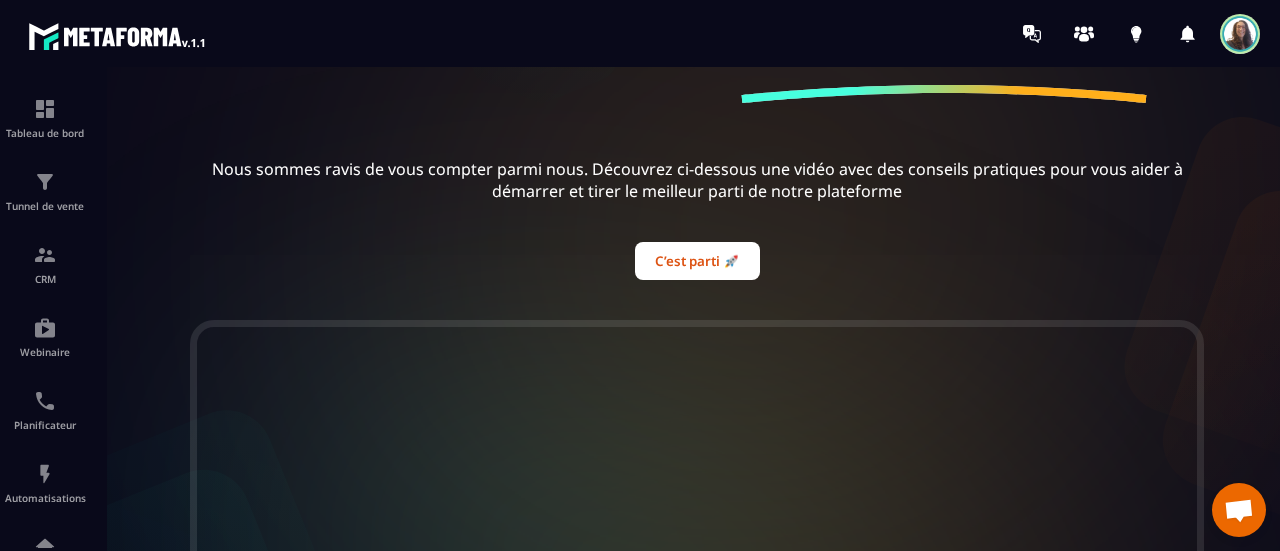 click on "Bienvenue, Caroline BLONDEAU!  Nous sommes ravis de vous avoir ici. Commençons 🚀 Bienvenue chez METAFORMA!  Nous sommes ravis de vous compter parmi nous. Découvrez ci-dessous une vidéo avec des conseils pratiques pour vous aider à démarrer et tirer le meilleur parti de notre plateforme C’est parti 🚀" at bounding box center [697, 64] 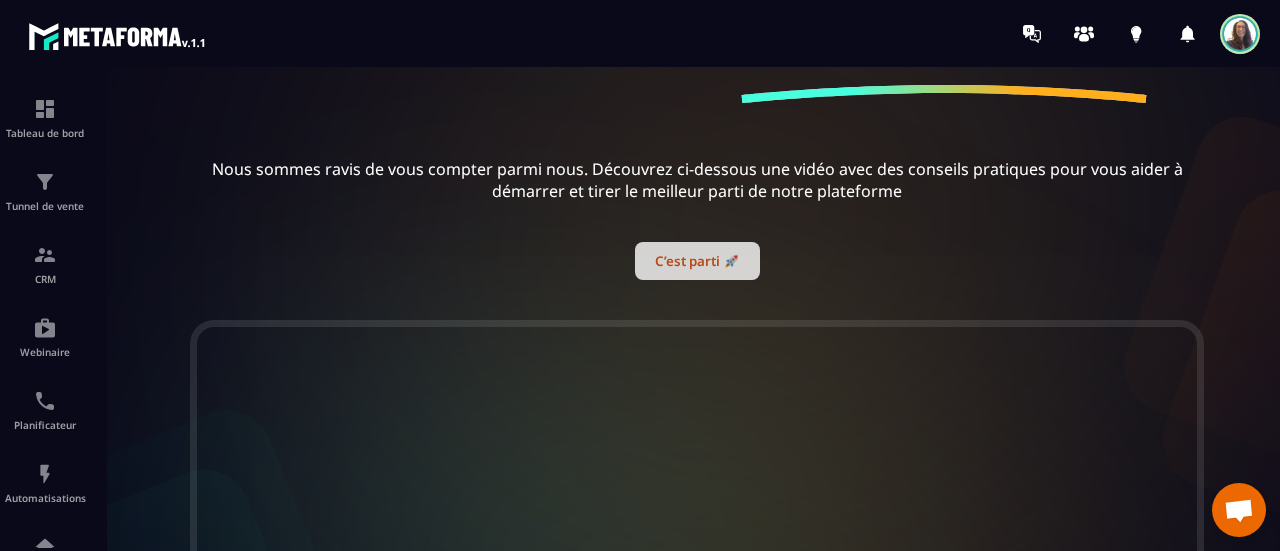 click on "C’est parti 🚀" at bounding box center (697, 261) 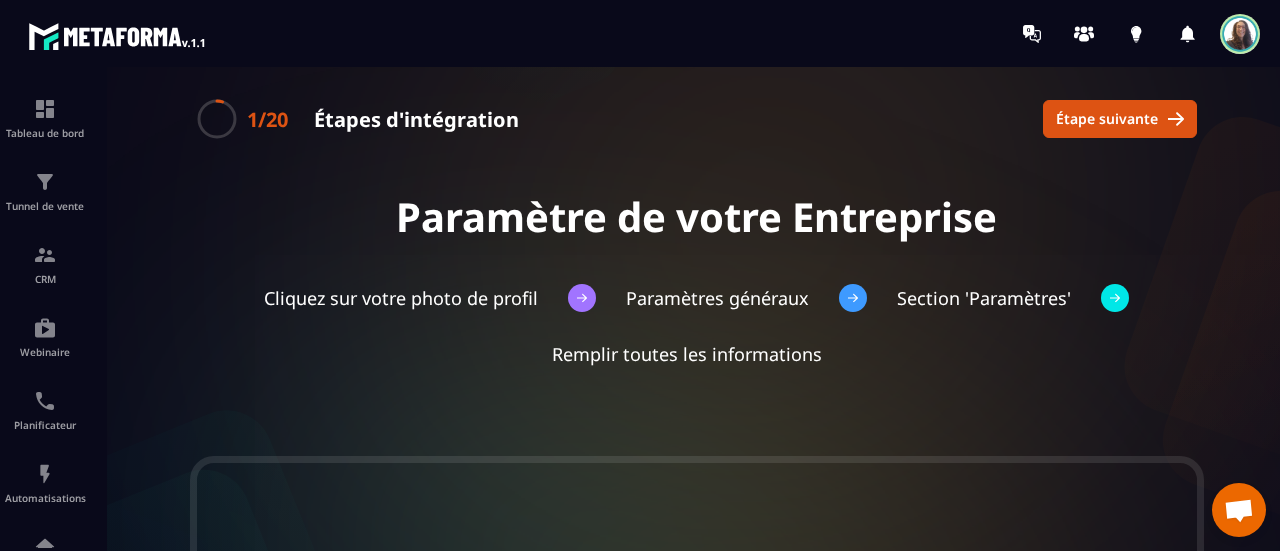 scroll, scrollTop: 0, scrollLeft: 0, axis: both 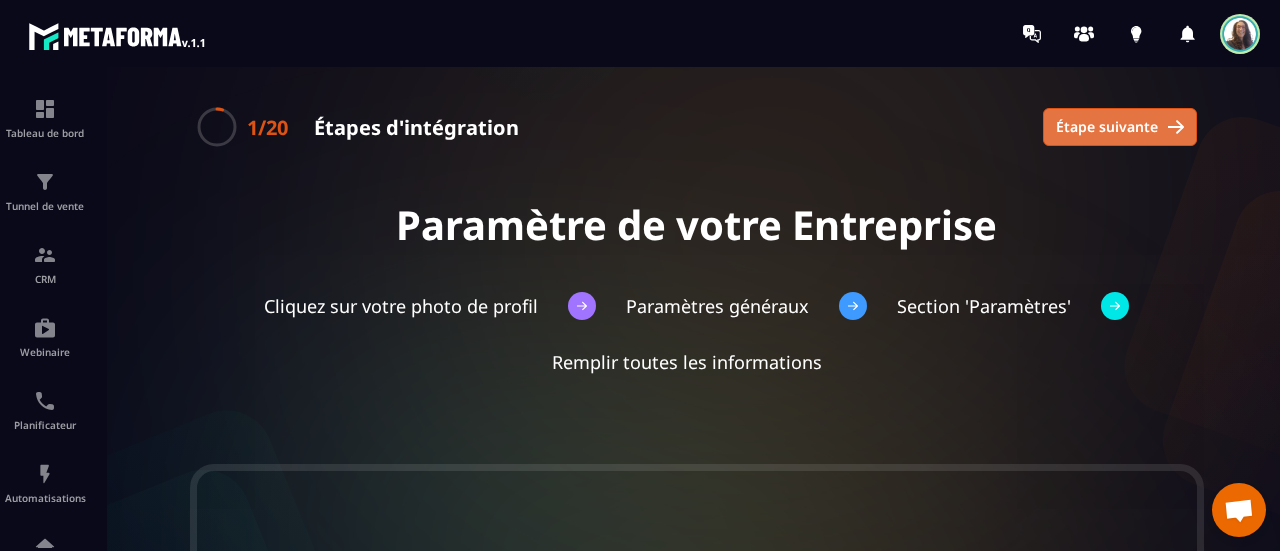 click on "Étape suivante" at bounding box center (1107, 127) 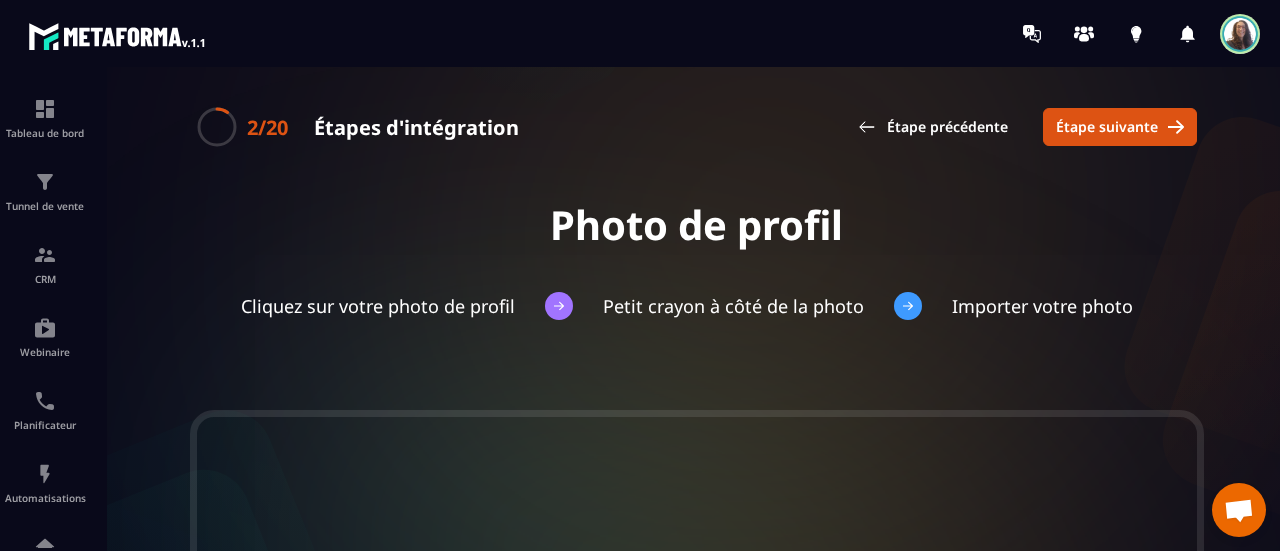 click on "Étape suivante" at bounding box center (1107, 127) 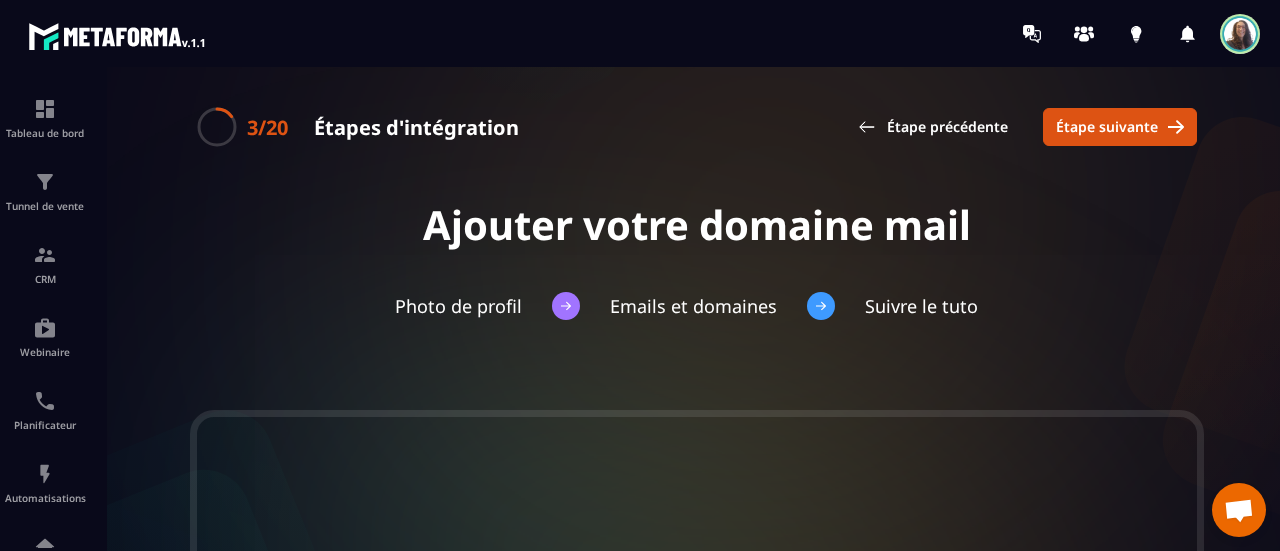 click on "Étape suivante" at bounding box center (1107, 127) 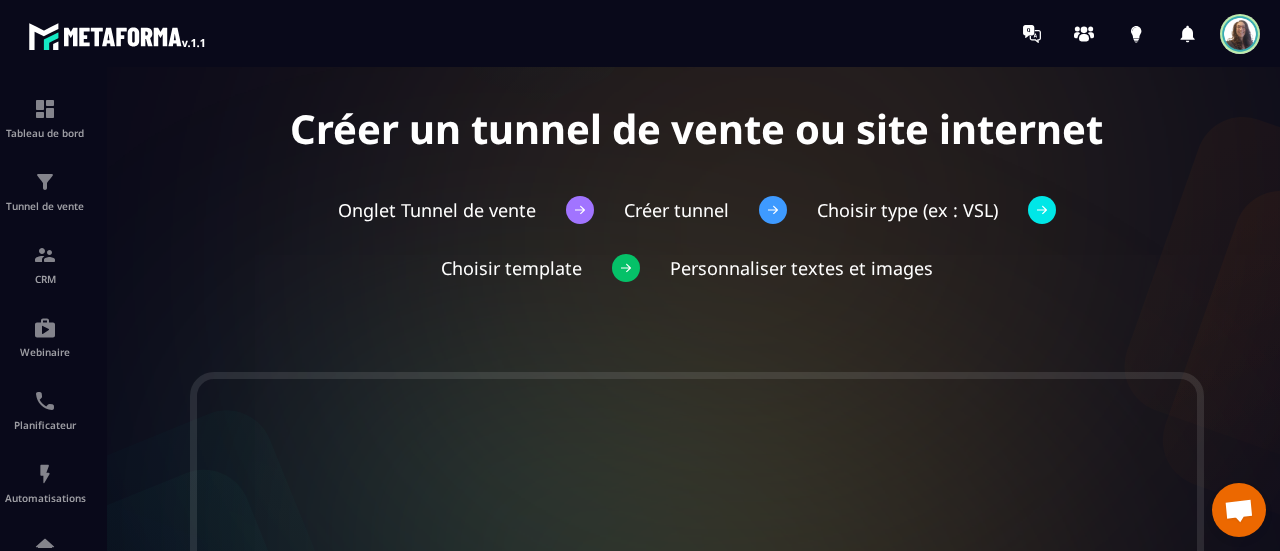 scroll, scrollTop: 0, scrollLeft: 0, axis: both 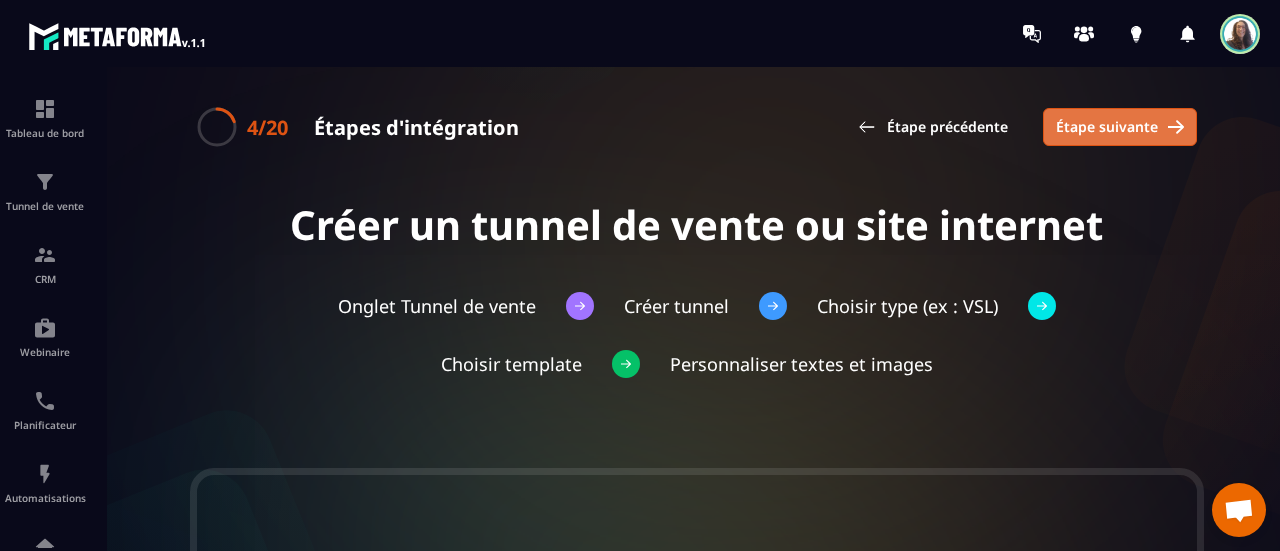 click on "Étape suivante" at bounding box center (1120, 127) 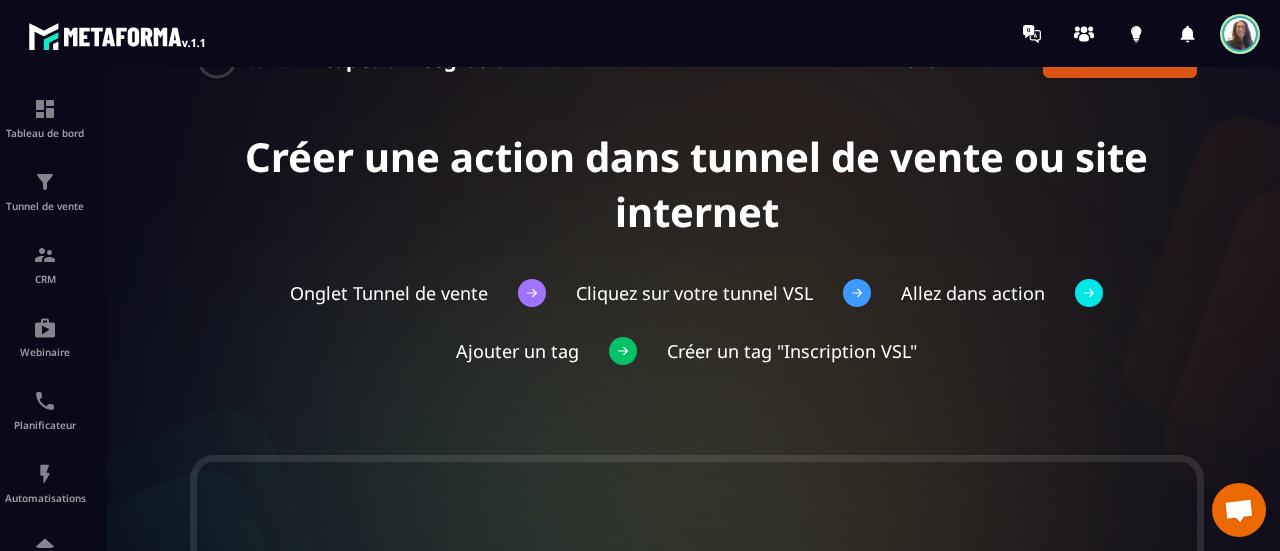 scroll, scrollTop: 0, scrollLeft: 0, axis: both 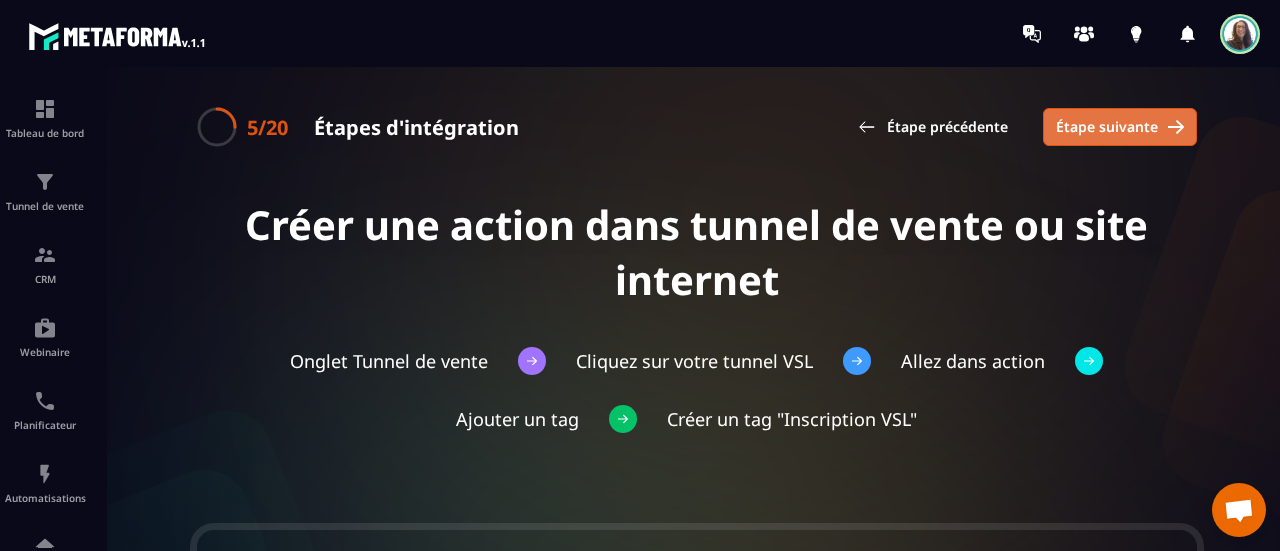 click on "Étape suivante" at bounding box center (1107, 127) 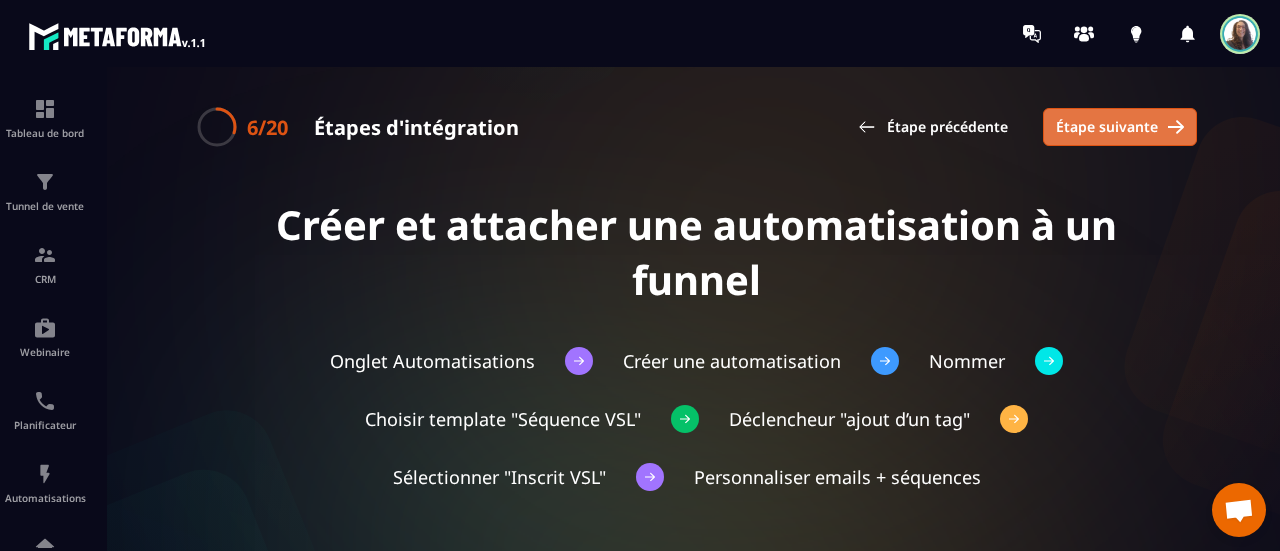 click on "Étape suivante" at bounding box center (1120, 127) 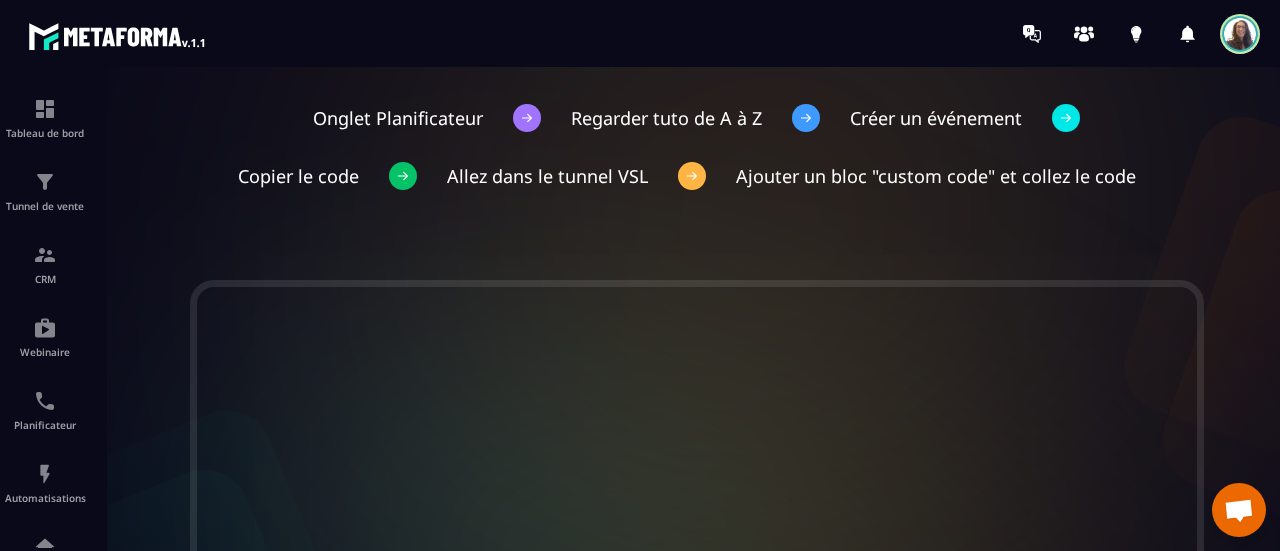 scroll, scrollTop: 0, scrollLeft: 0, axis: both 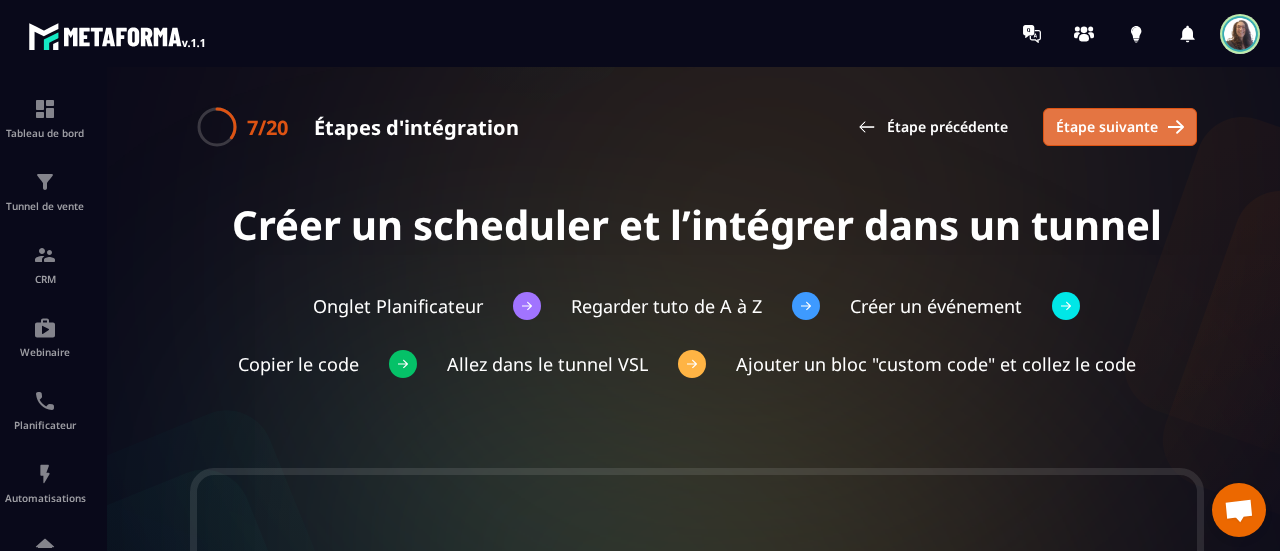 click on "Étape suivante" at bounding box center [1120, 127] 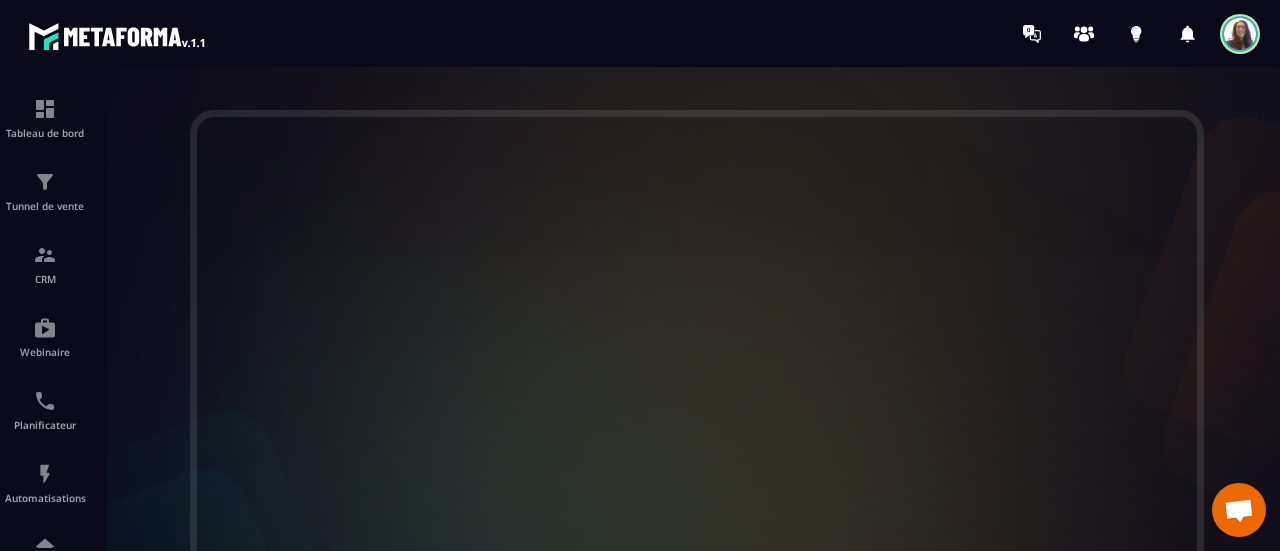 scroll, scrollTop: 0, scrollLeft: 0, axis: both 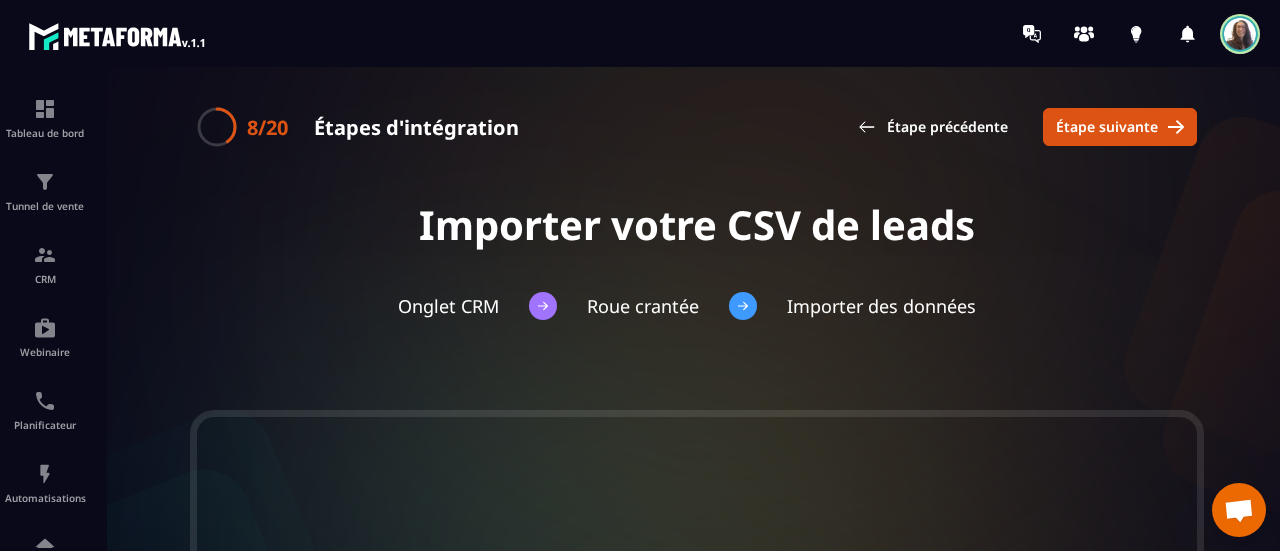 click on "Étape suivante" at bounding box center [1107, 127] 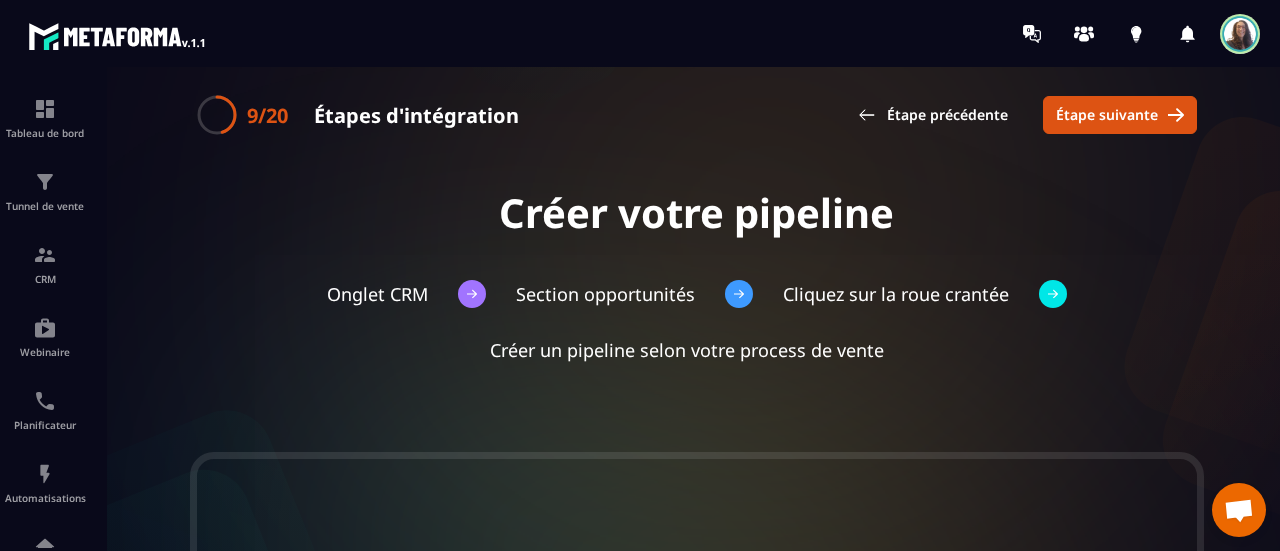 scroll, scrollTop: 0, scrollLeft: 0, axis: both 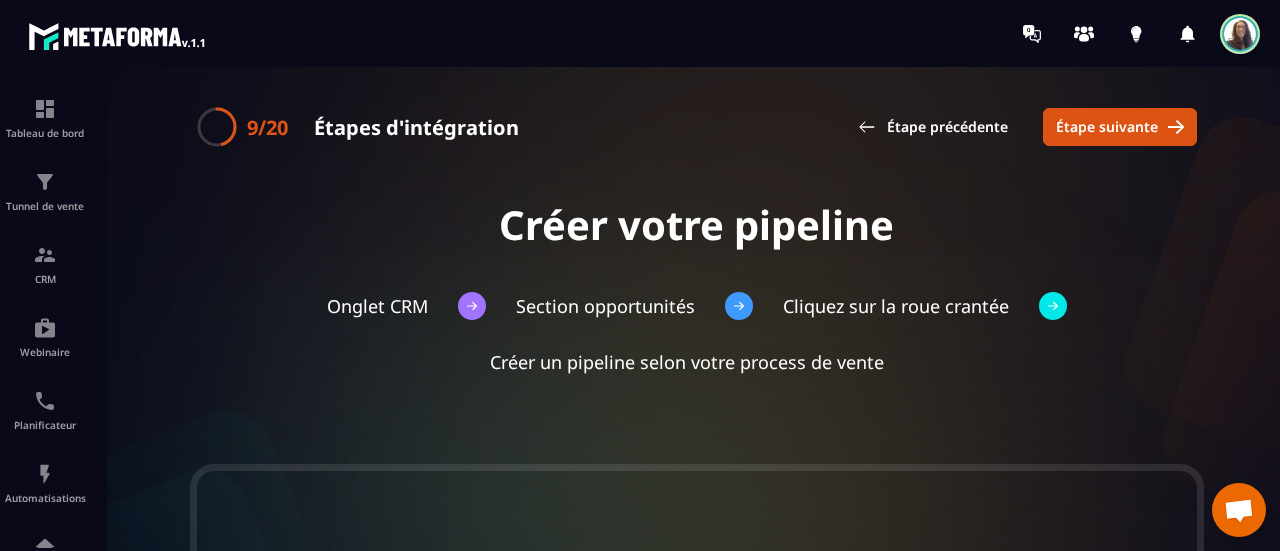 click on "Étape suivante" at bounding box center (1107, 127) 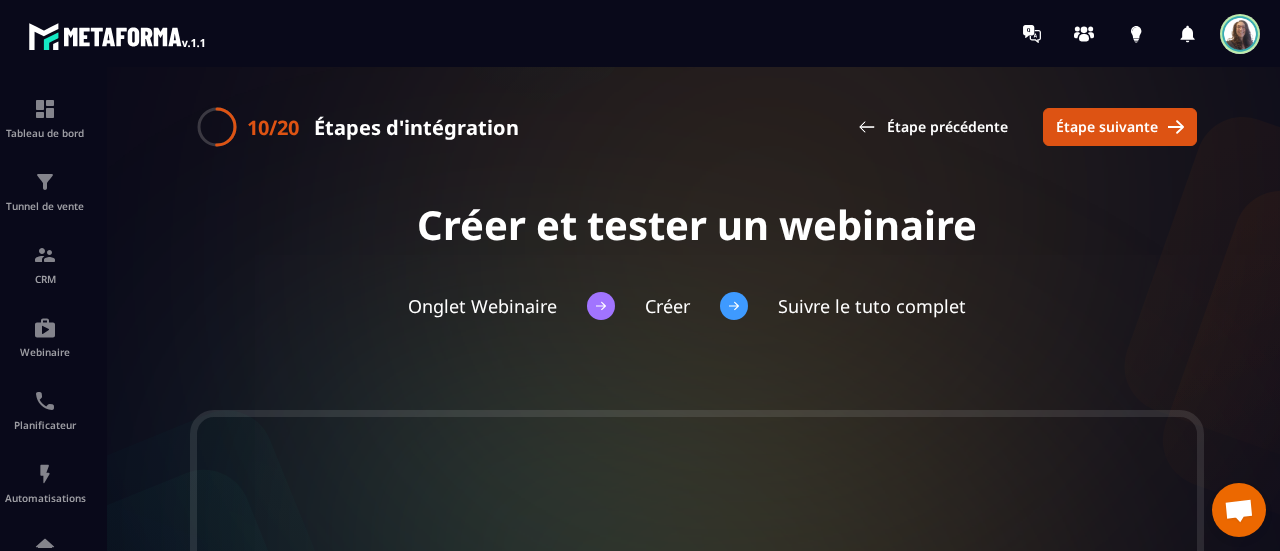 click on "Étape suivante" at bounding box center (1107, 127) 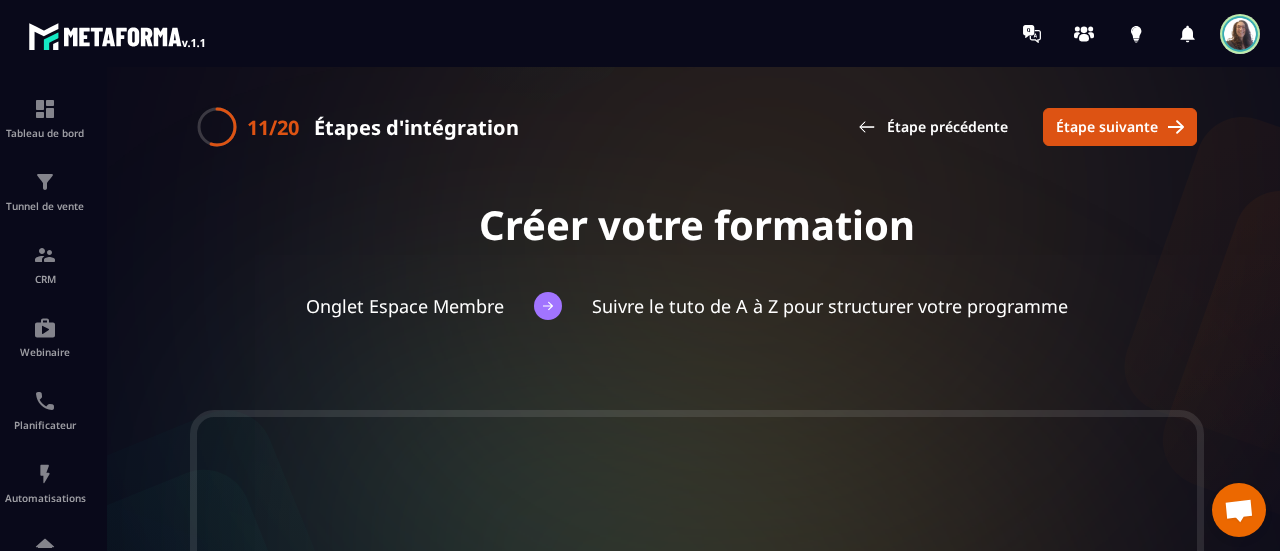 click on "Étape suivante" at bounding box center (1107, 127) 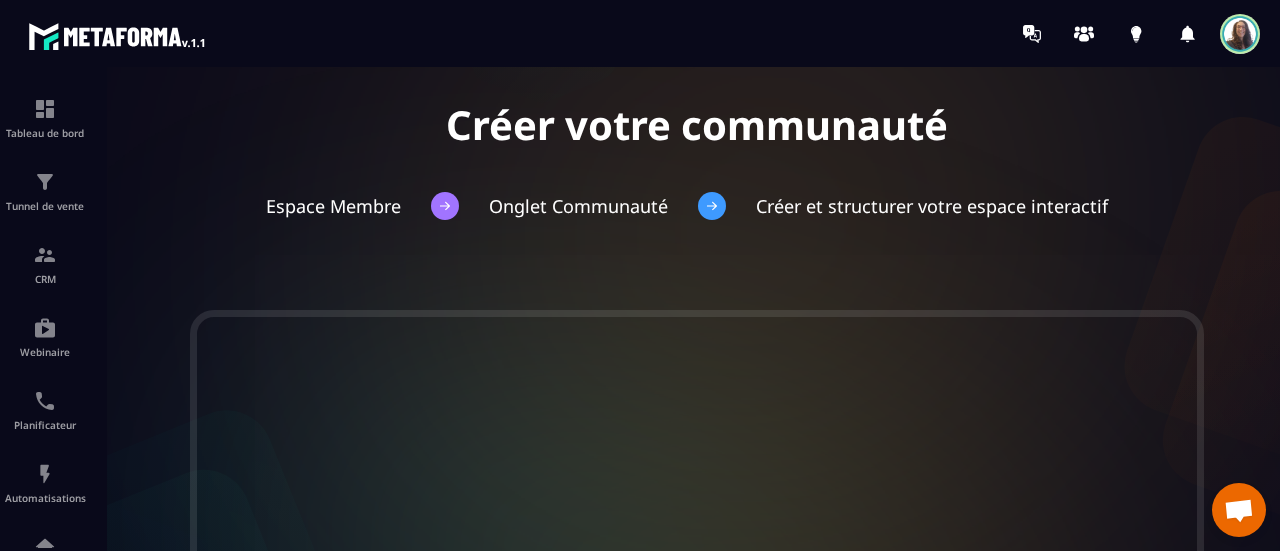 scroll, scrollTop: 0, scrollLeft: 0, axis: both 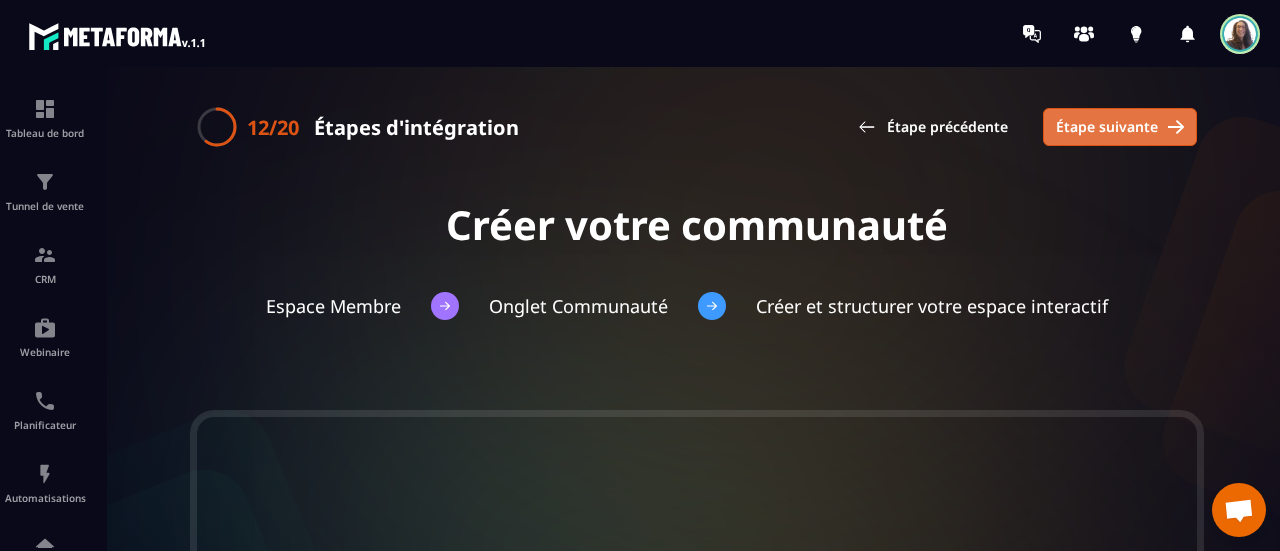 click on "Étape suivante" at bounding box center [1107, 127] 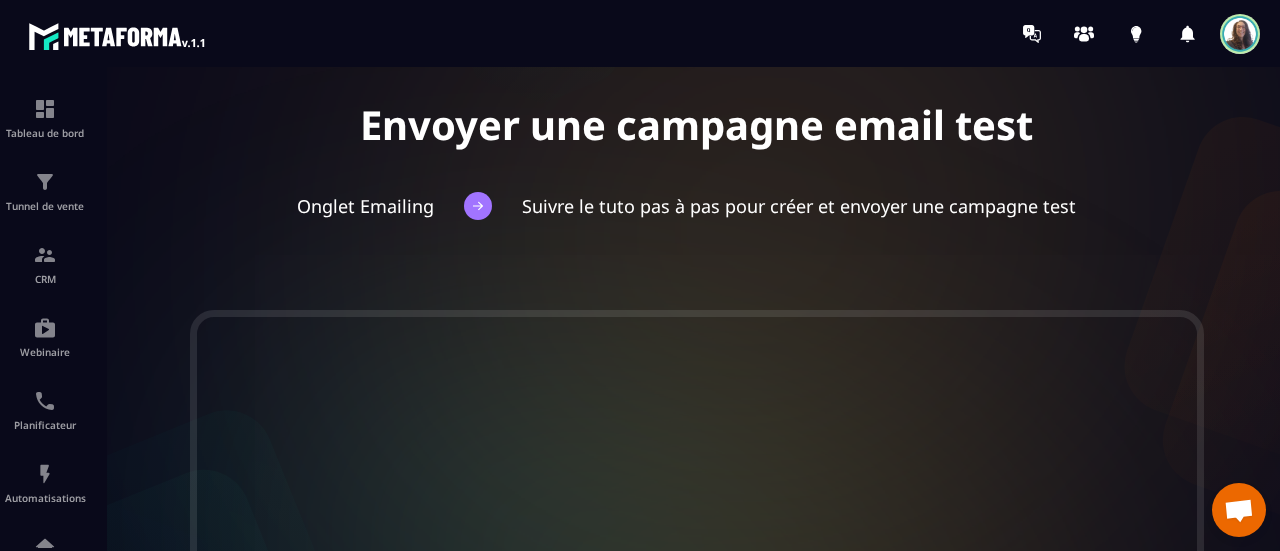 scroll, scrollTop: 0, scrollLeft: 0, axis: both 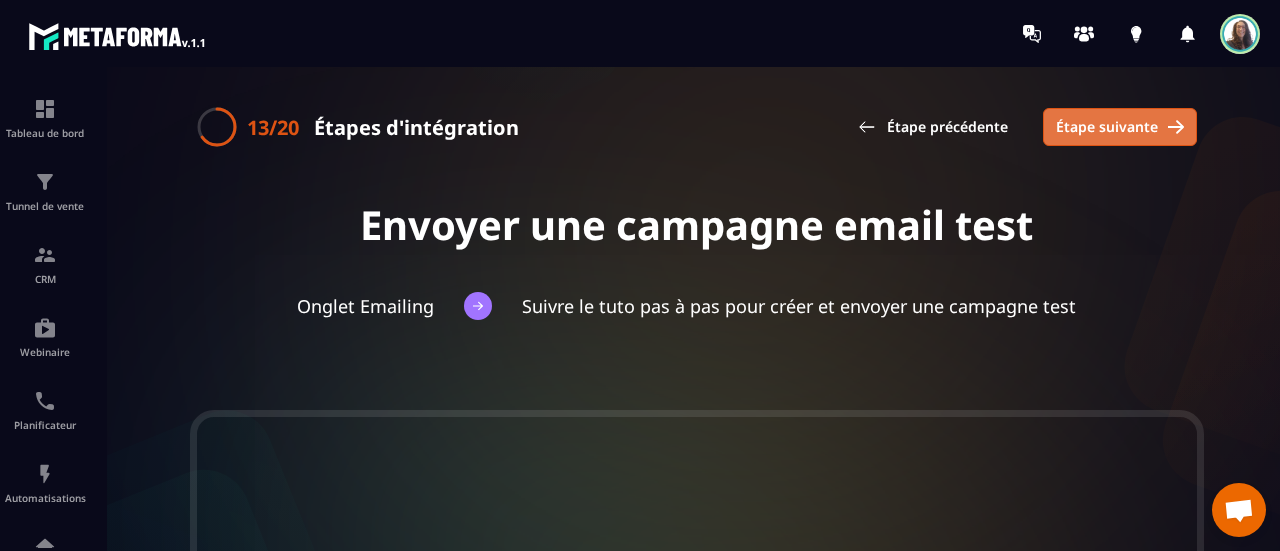 click on "Étape suivante" at bounding box center (1107, 127) 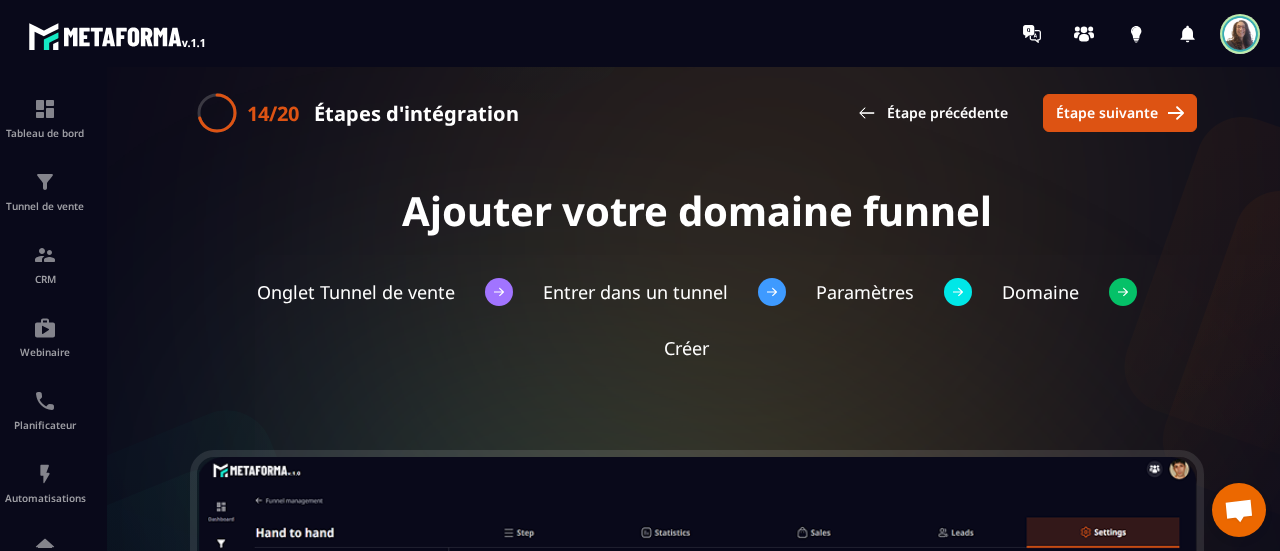 scroll, scrollTop: 0, scrollLeft: 0, axis: both 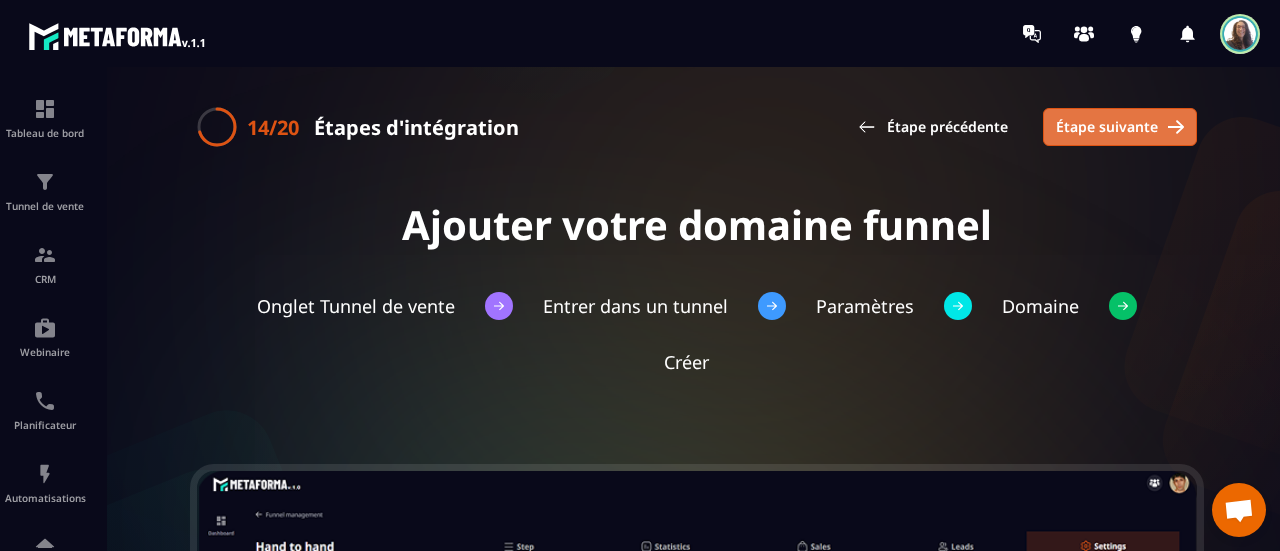 click on "Étape suivante" at bounding box center [1107, 127] 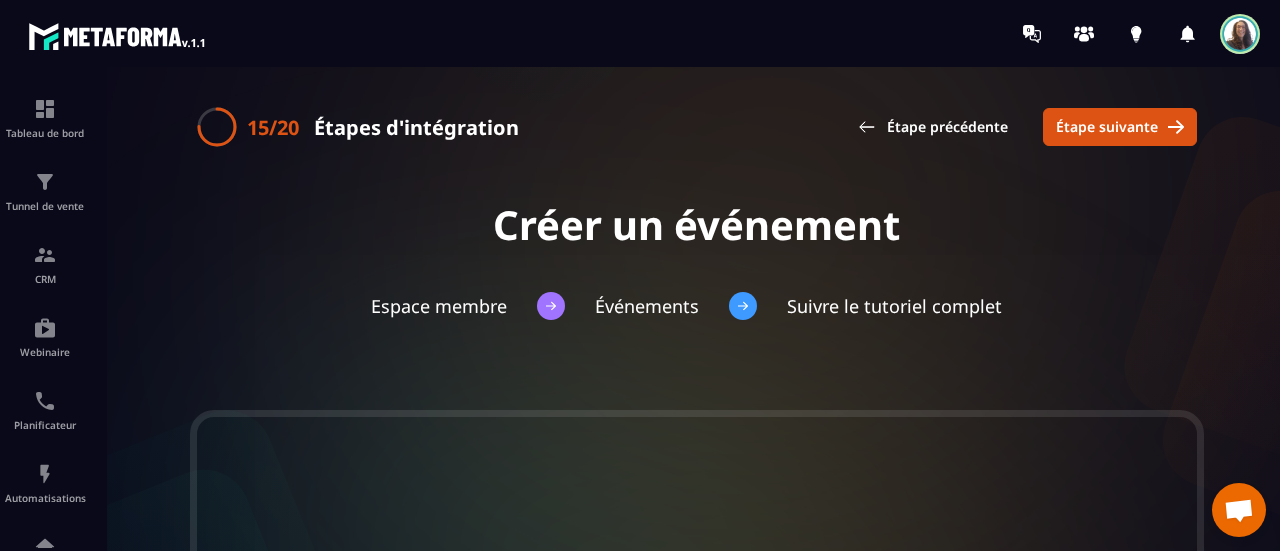 click on "Étape suivante" at bounding box center (1107, 127) 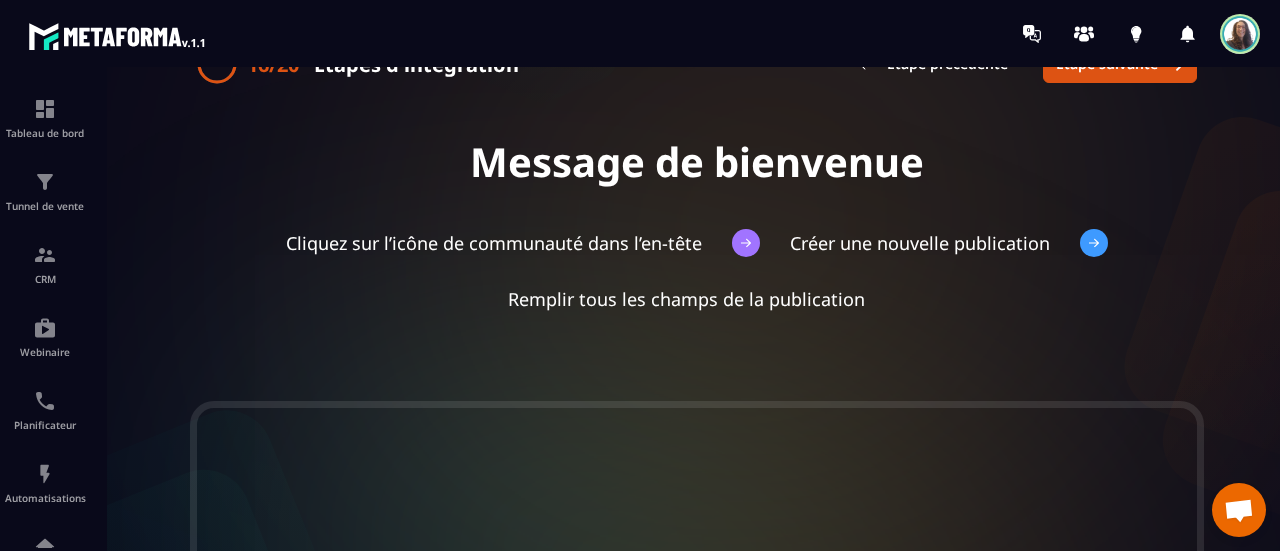 scroll, scrollTop: 0, scrollLeft: 0, axis: both 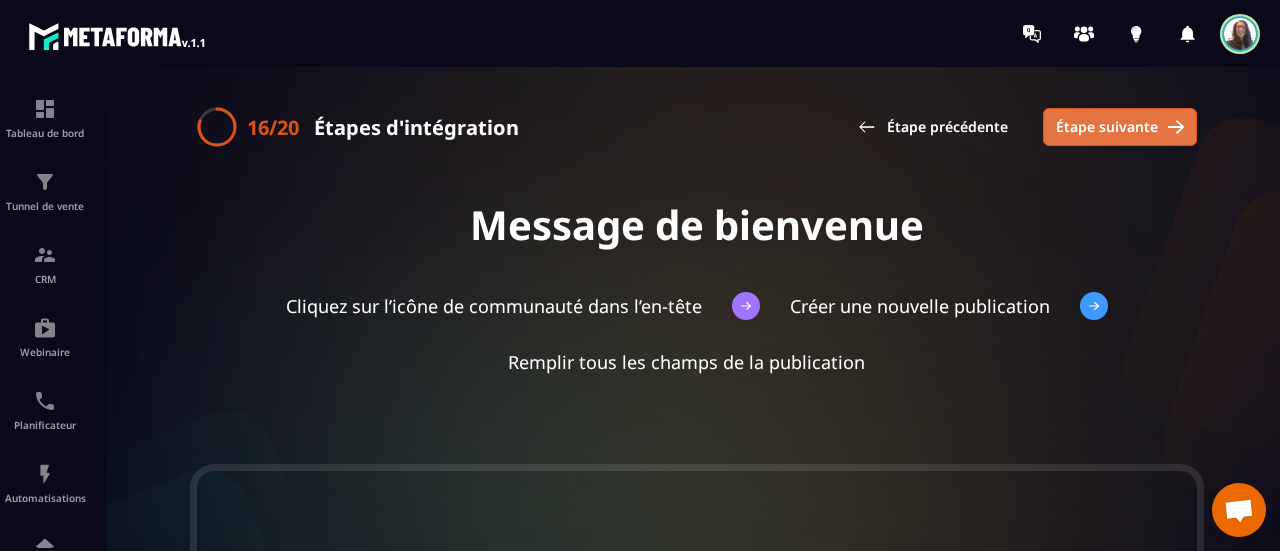 click on "Étape suivante" at bounding box center (1107, 127) 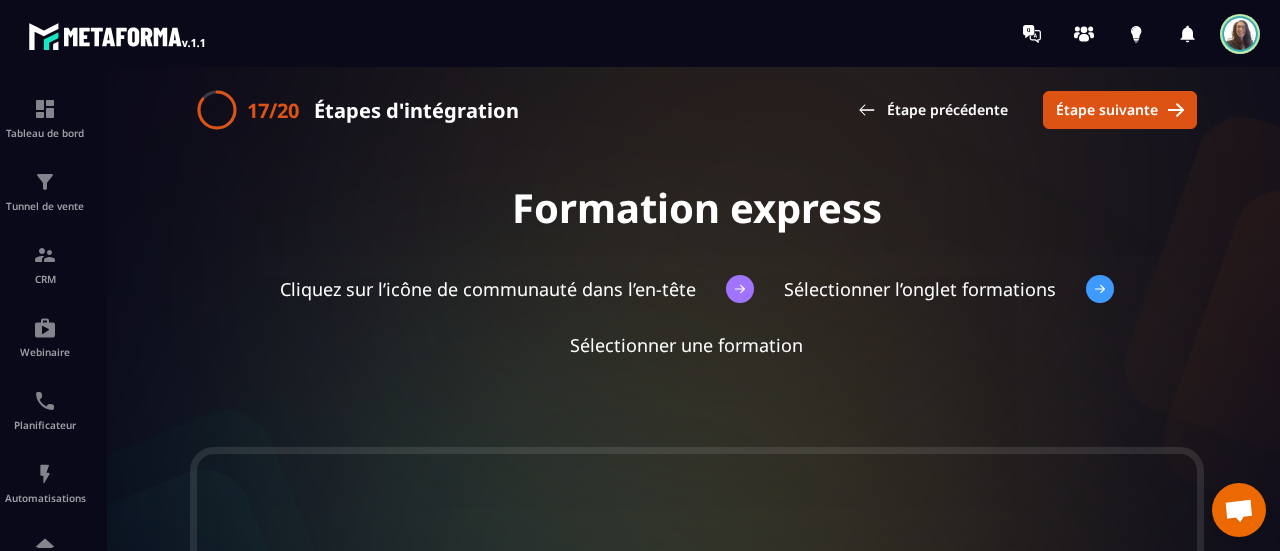 scroll, scrollTop: 0, scrollLeft: 0, axis: both 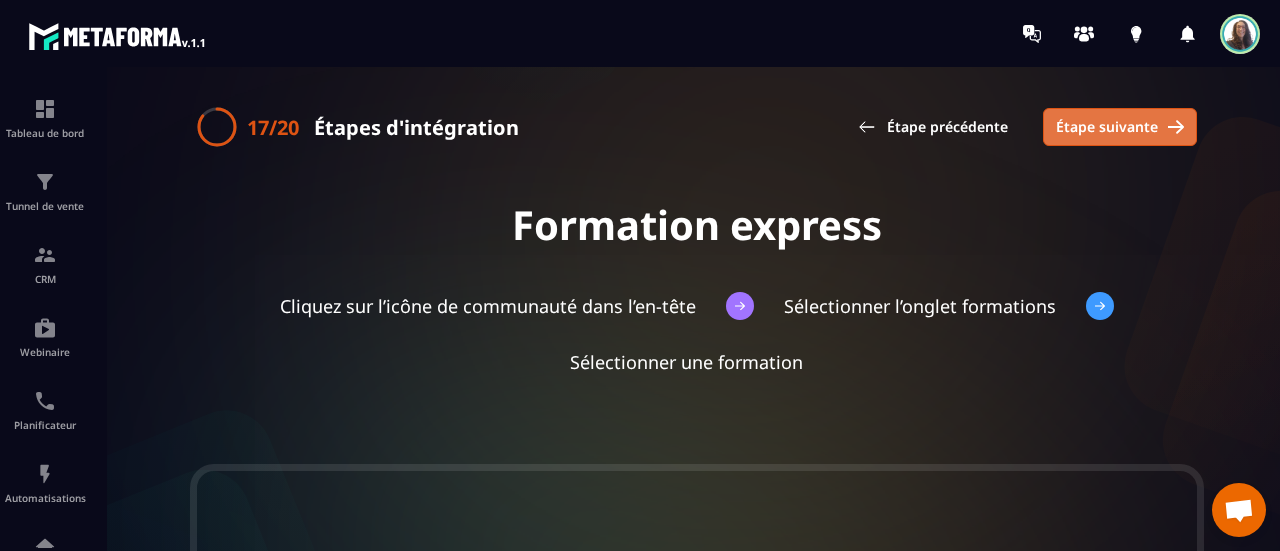 click on "Étape suivante" at bounding box center [1107, 127] 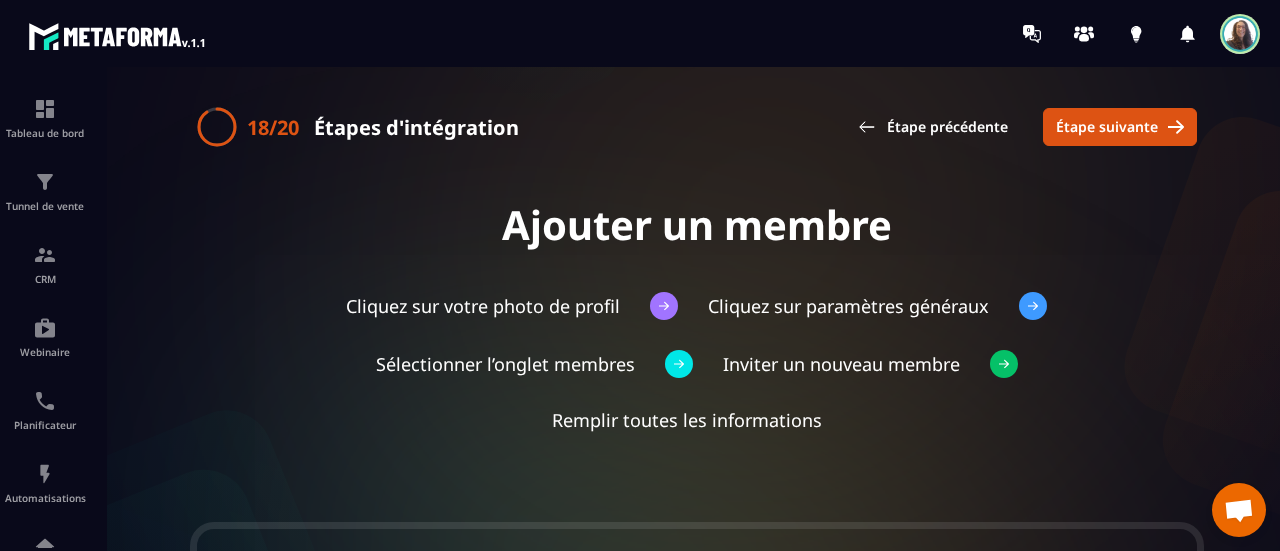 click on "Étape suivante" at bounding box center (1107, 127) 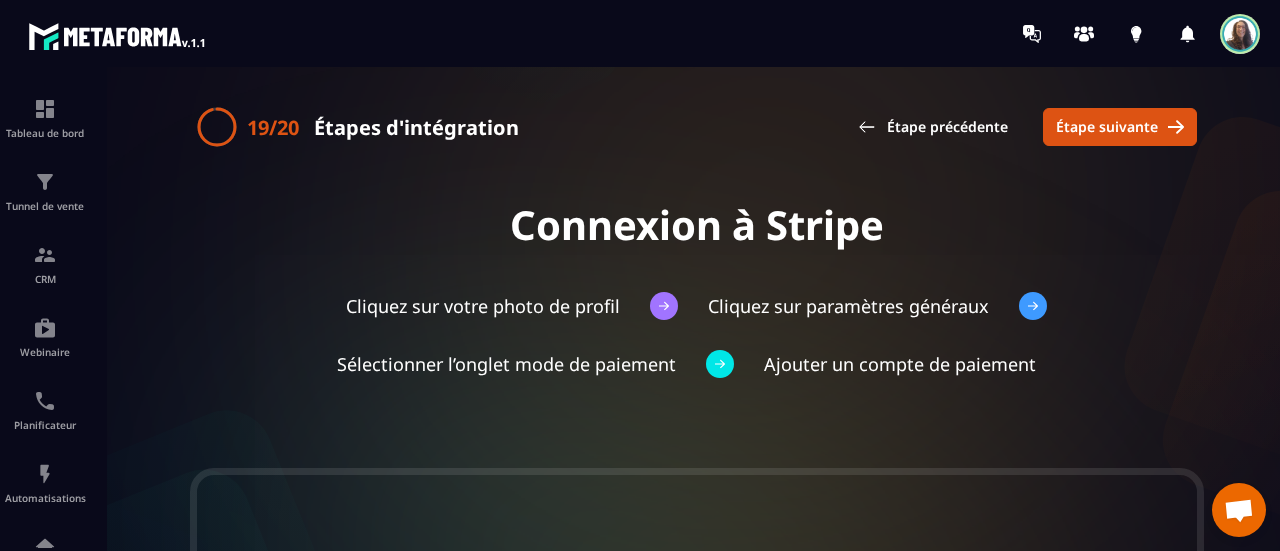 click on "Étape suivante" at bounding box center [1107, 127] 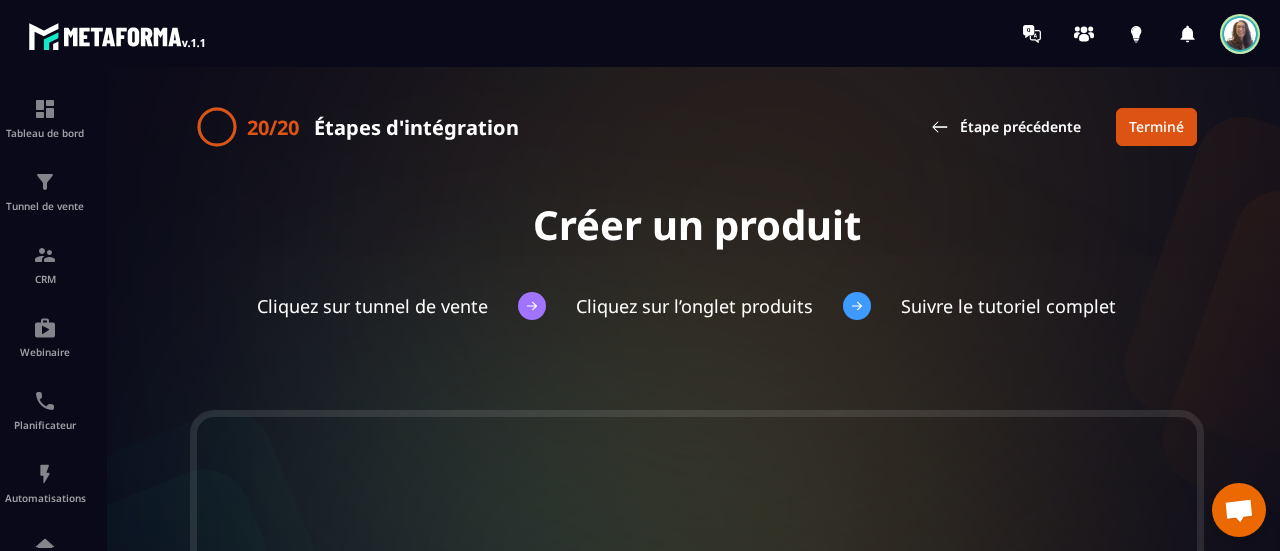 click on "Étape précédente Terminé" at bounding box center (1056, 127) 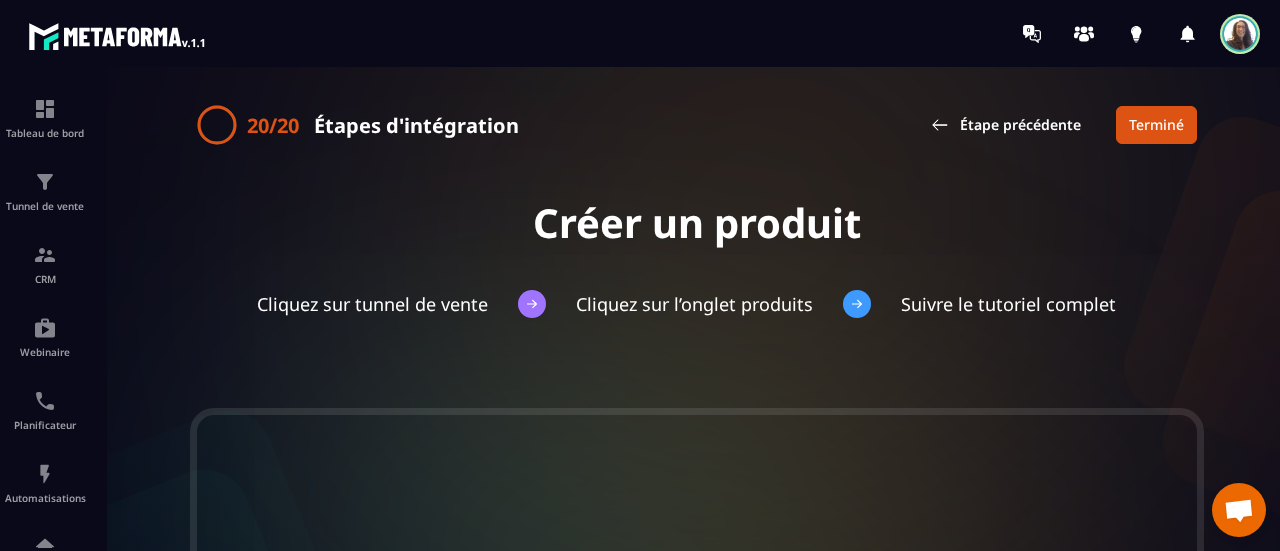 scroll, scrollTop: 0, scrollLeft: 0, axis: both 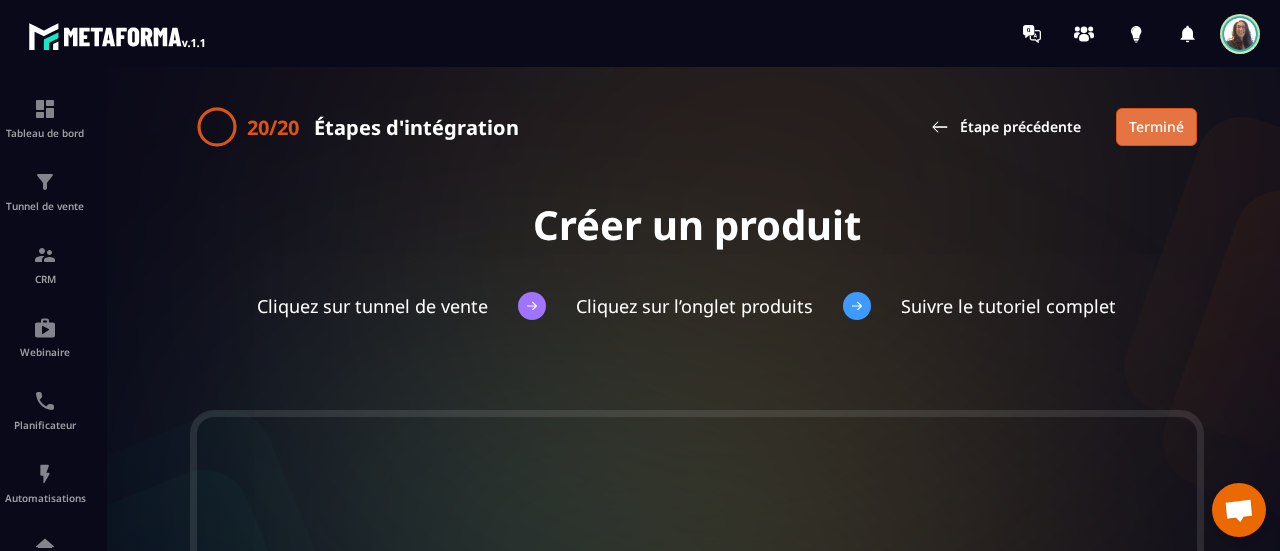 click on "Terminé" at bounding box center [1156, 127] 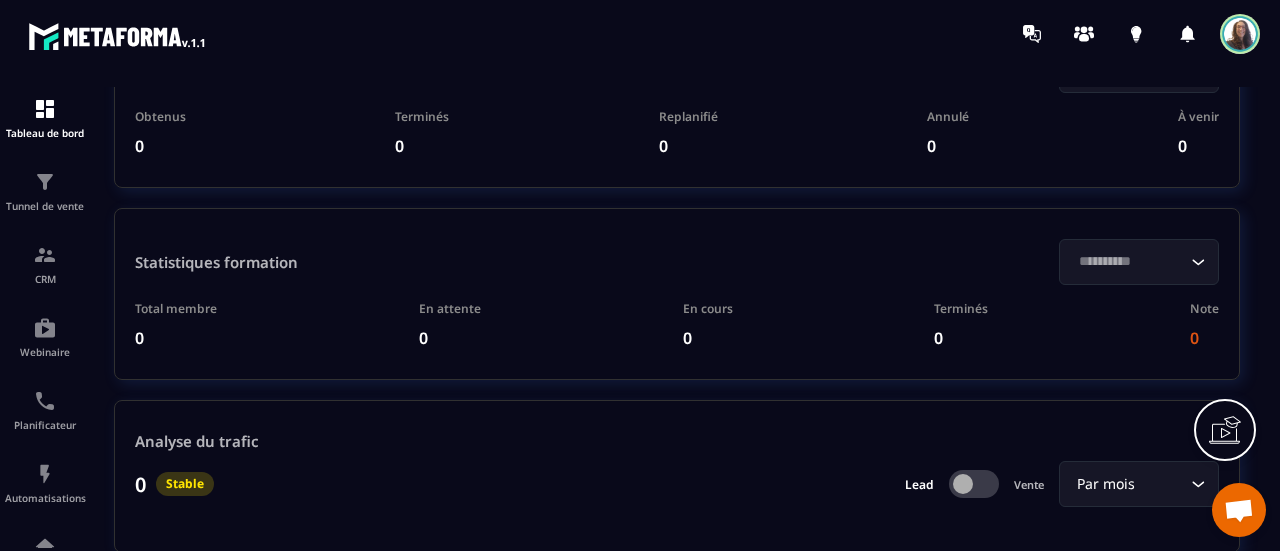 scroll, scrollTop: 4784, scrollLeft: 0, axis: vertical 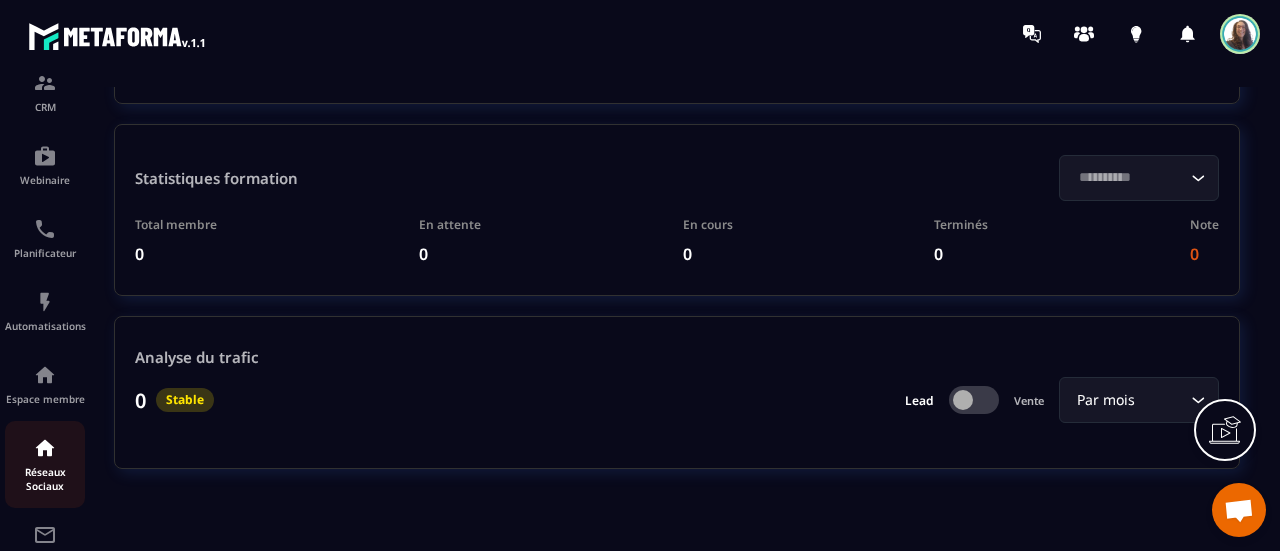click on "Réseaux Sociaux" at bounding box center (45, 479) 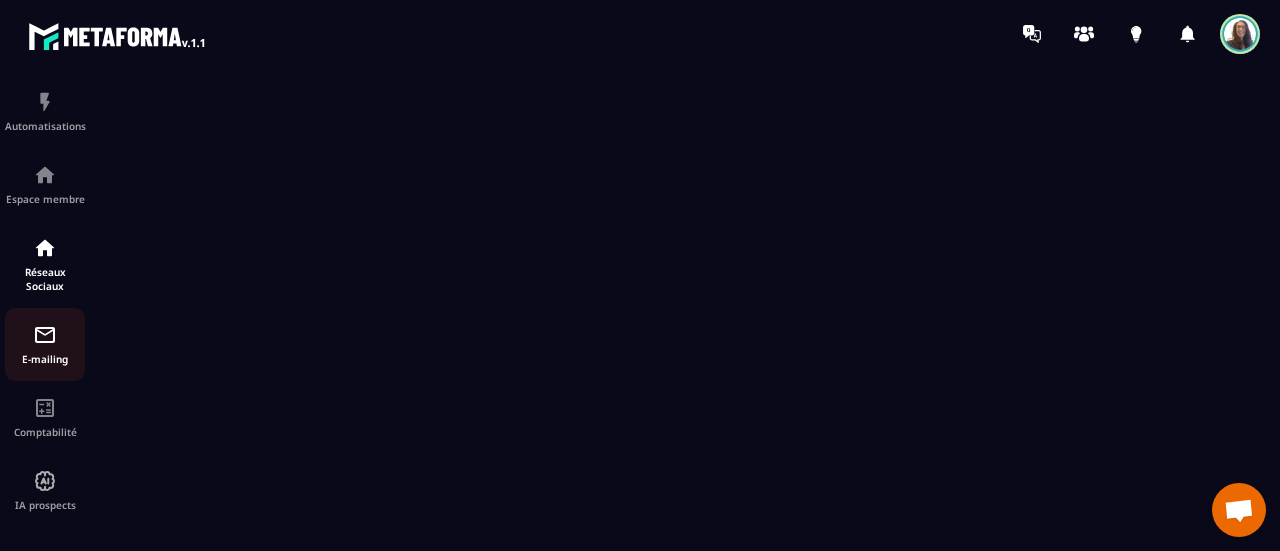 scroll, scrollTop: 0, scrollLeft: 0, axis: both 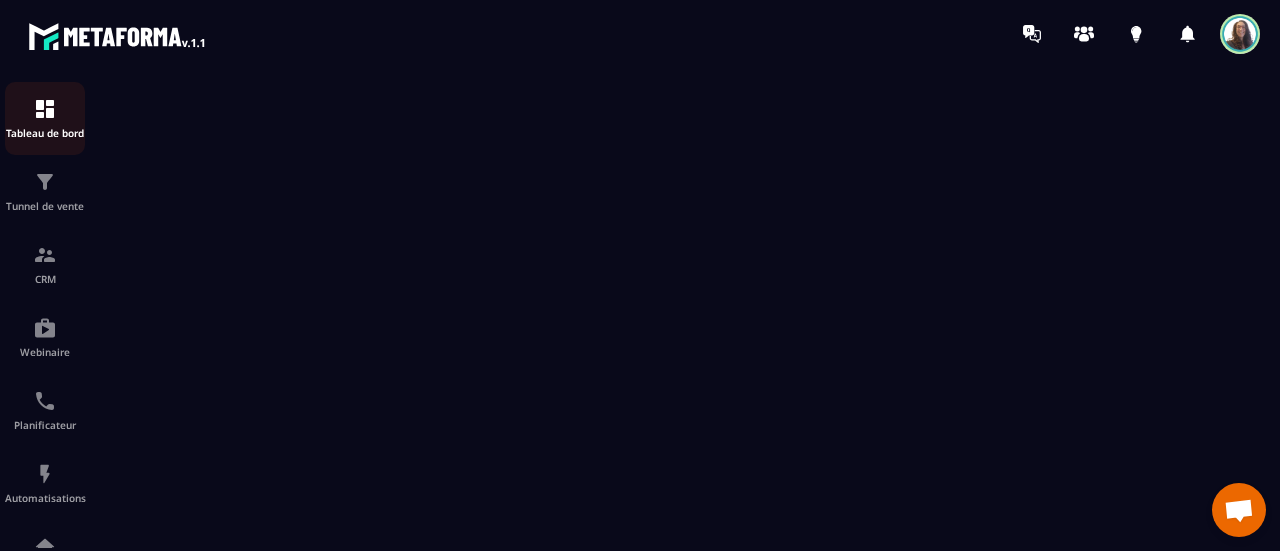 click at bounding box center [45, 109] 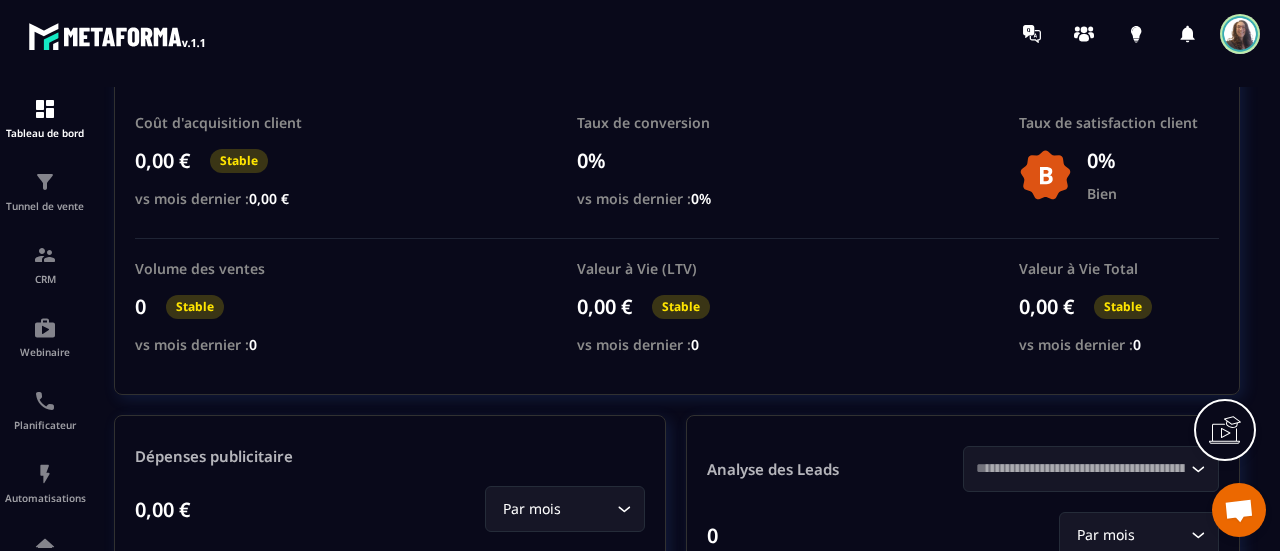 scroll, scrollTop: 0, scrollLeft: 0, axis: both 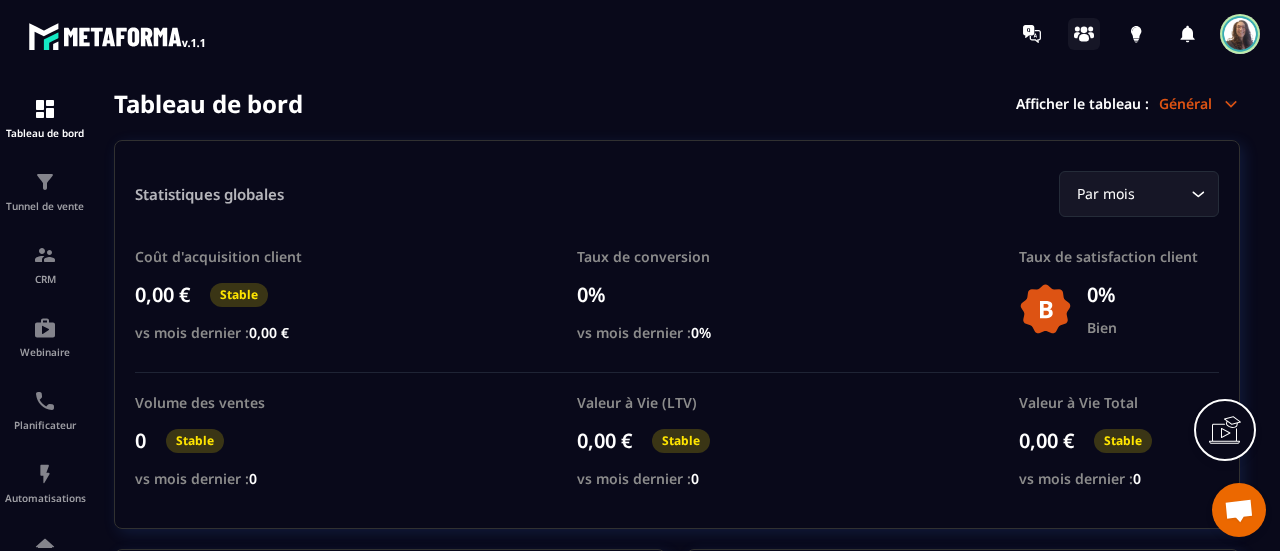 click 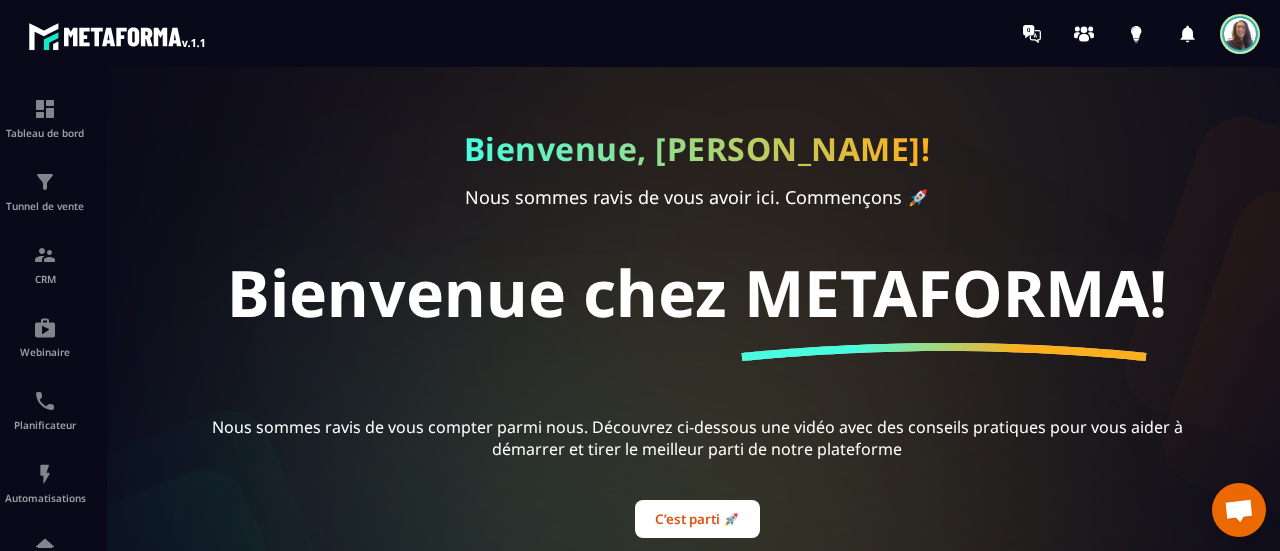 scroll, scrollTop: 0, scrollLeft: 0, axis: both 